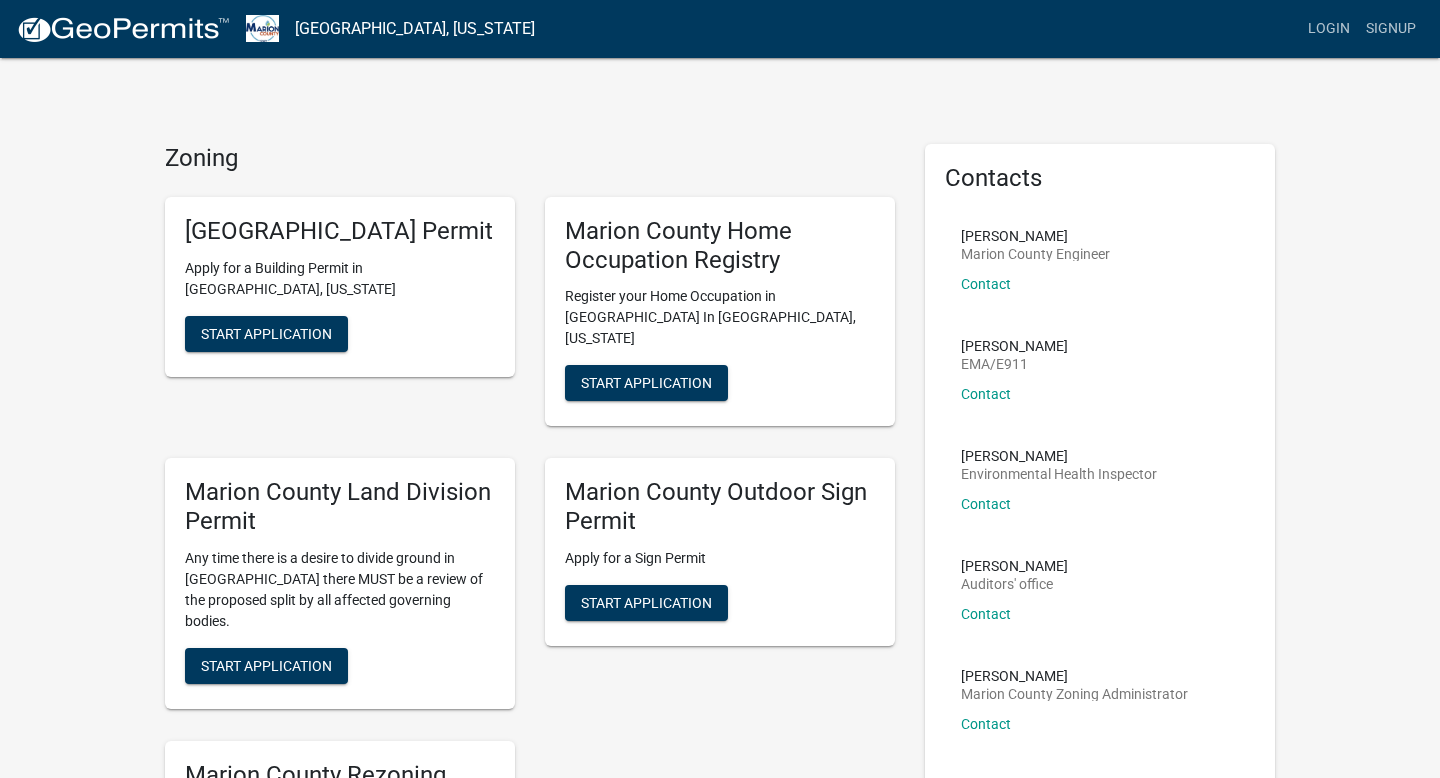 scroll, scrollTop: 0, scrollLeft: 0, axis: both 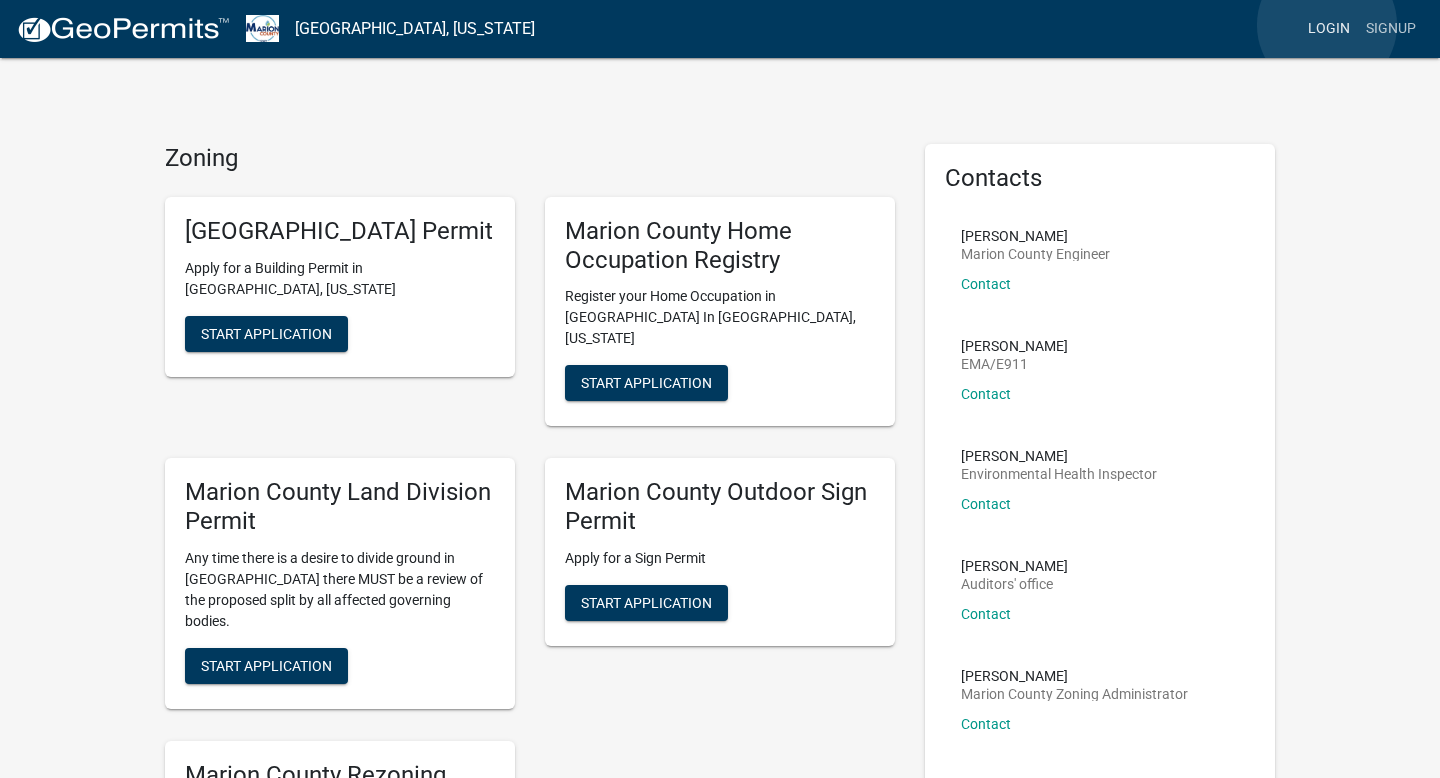 click on "Login" at bounding box center (1329, 29) 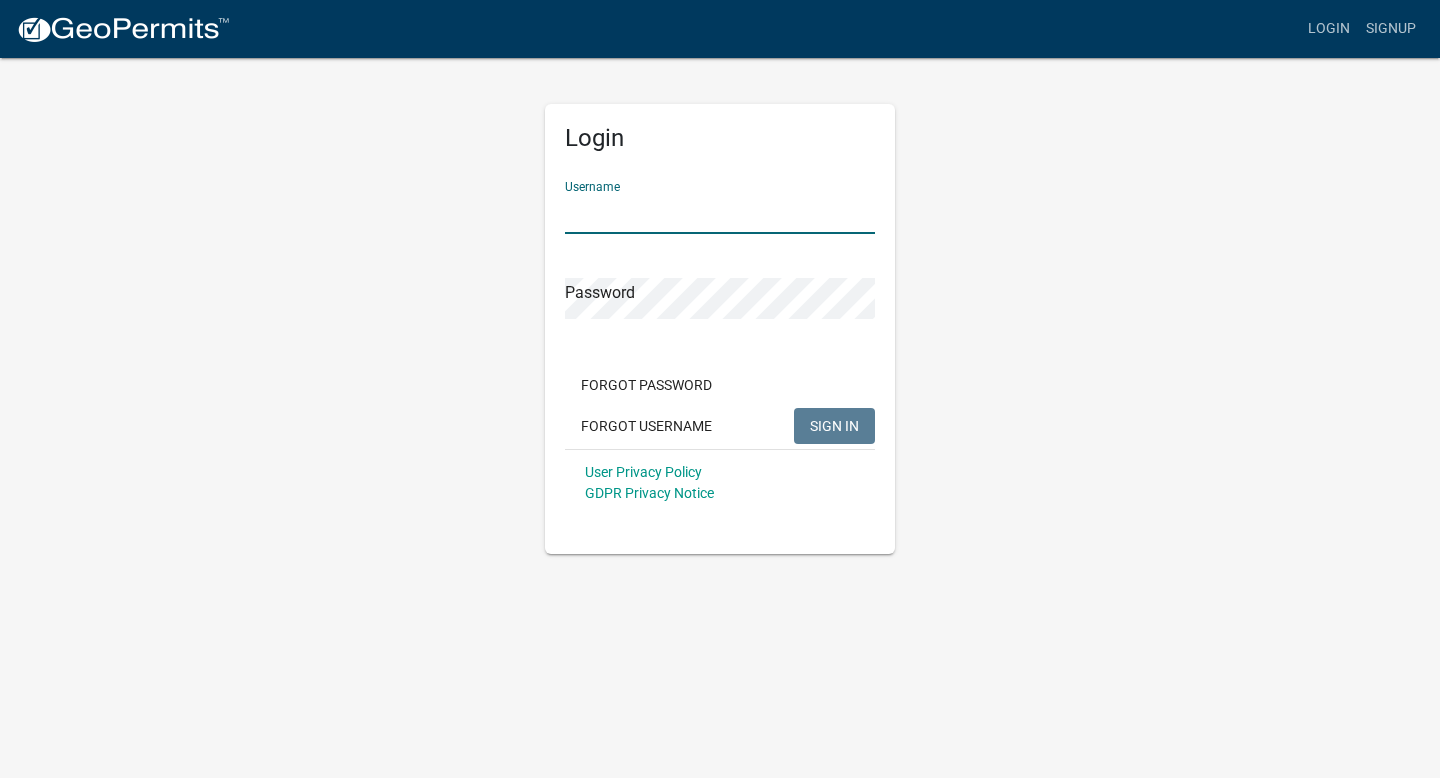 click on "Username" at bounding box center (720, 213) 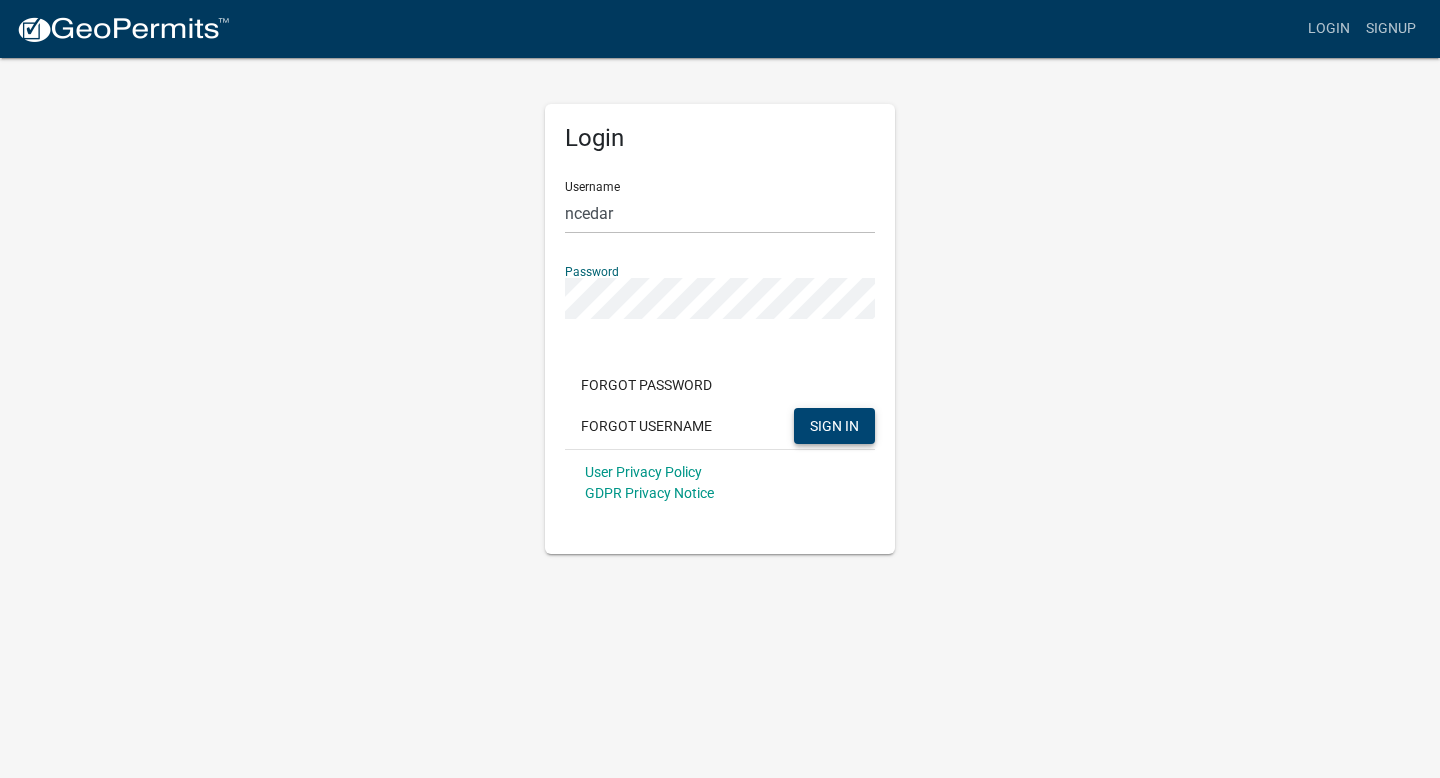 click on "SIGN IN" 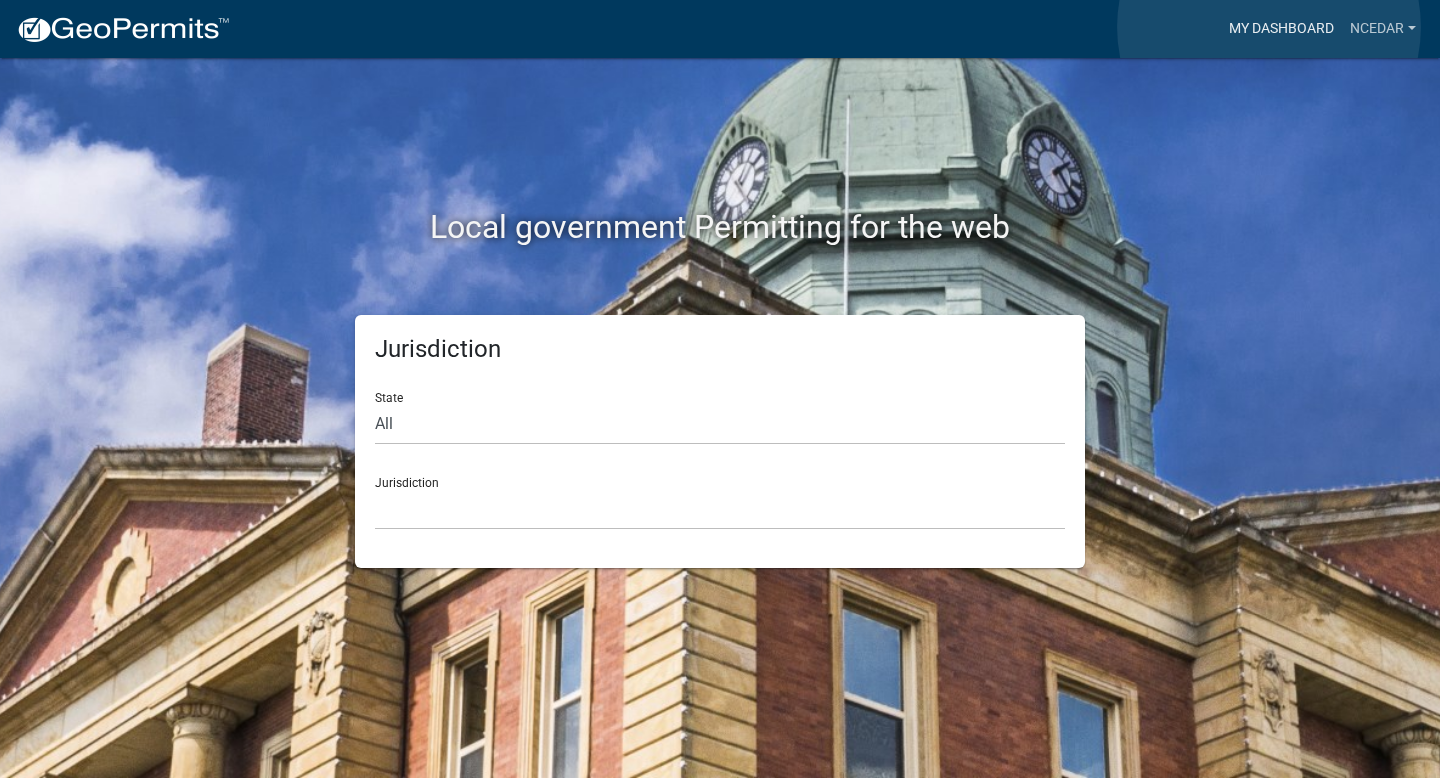 click on "My Dashboard" at bounding box center (1281, 29) 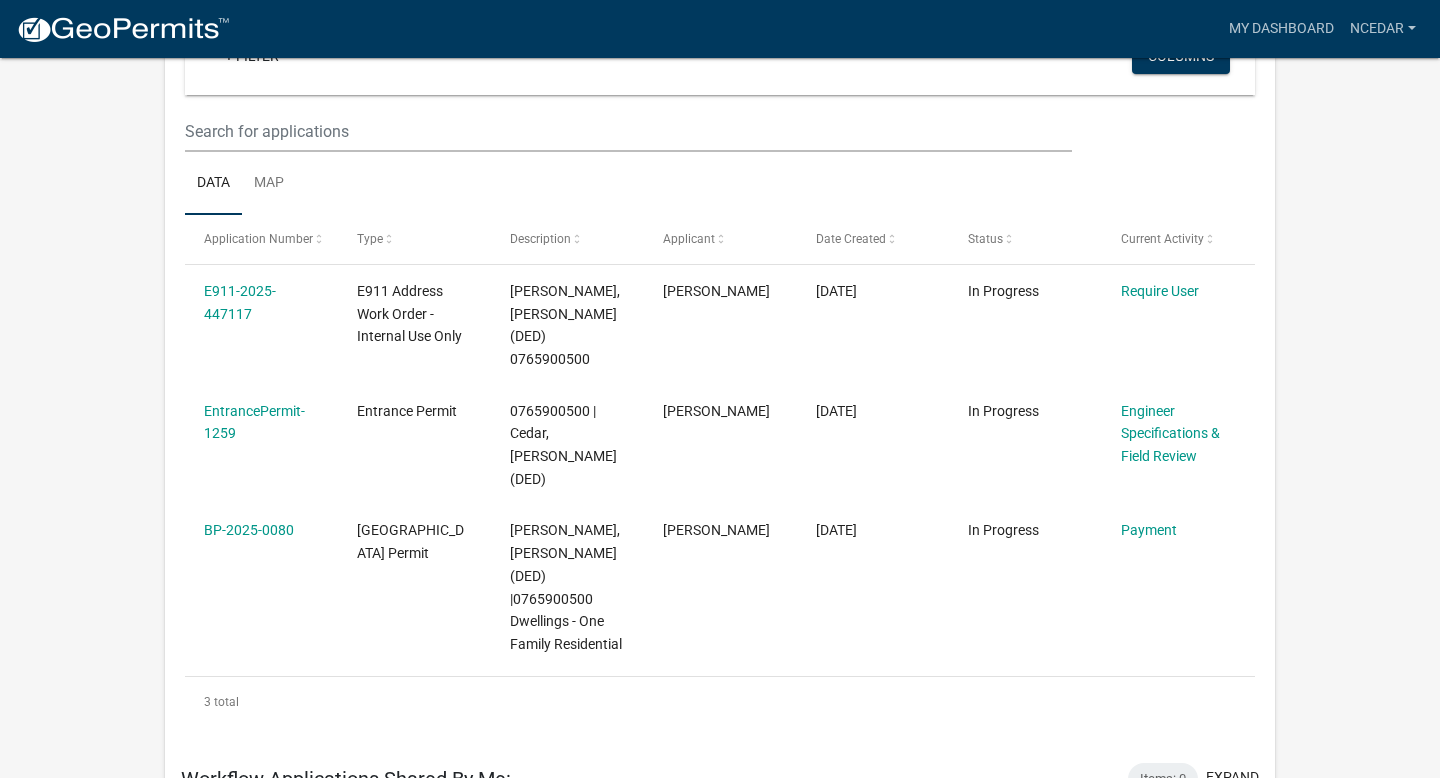 scroll, scrollTop: 226, scrollLeft: 0, axis: vertical 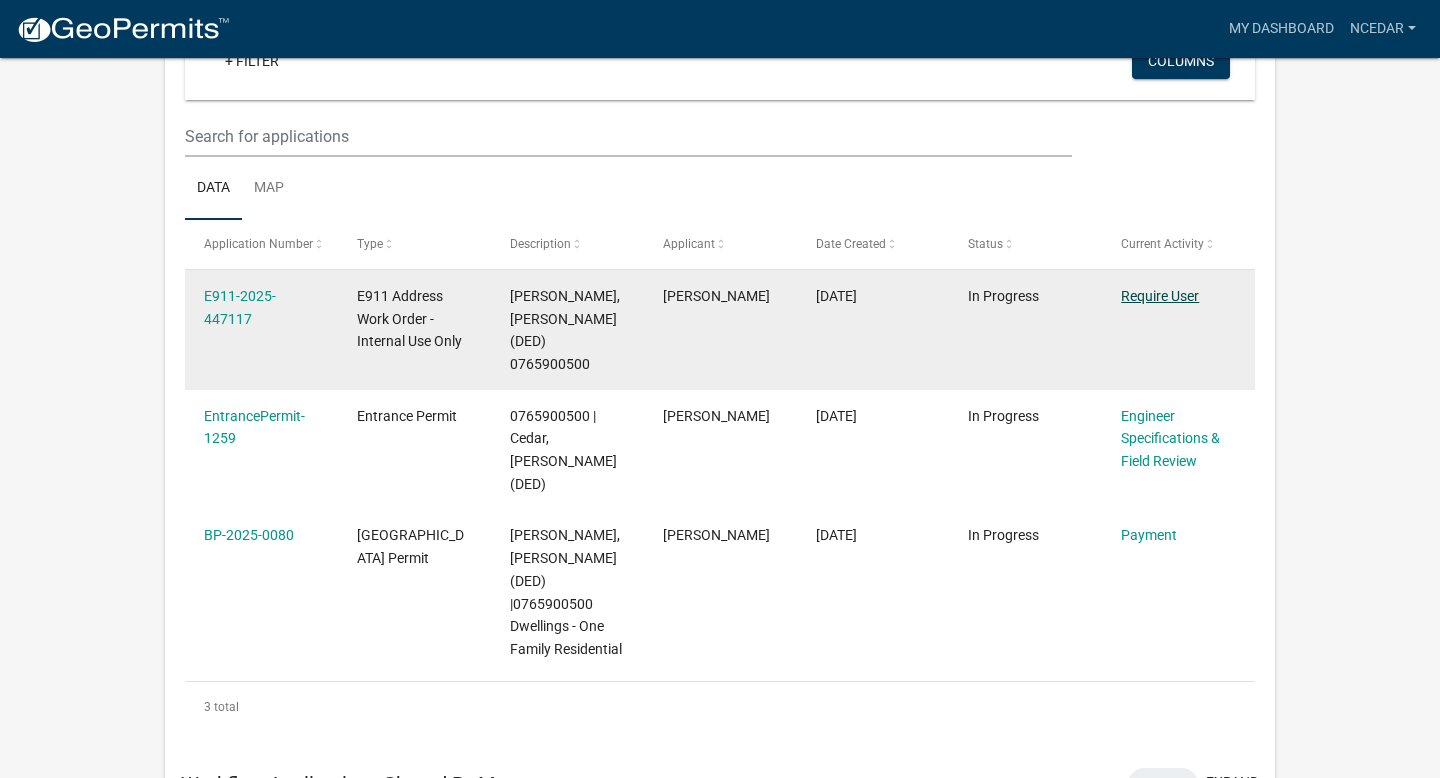click on "Require User" 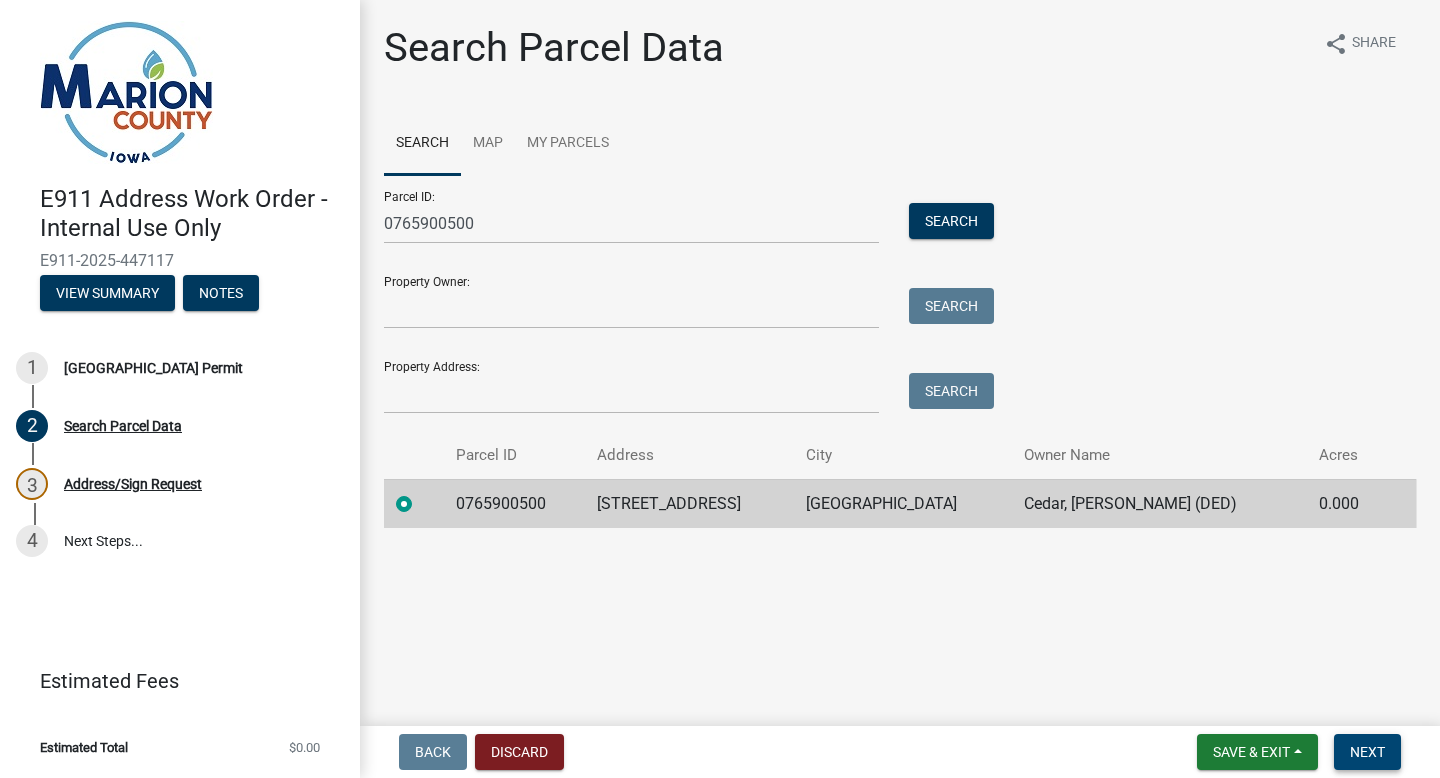 click on "Next" at bounding box center (1367, 752) 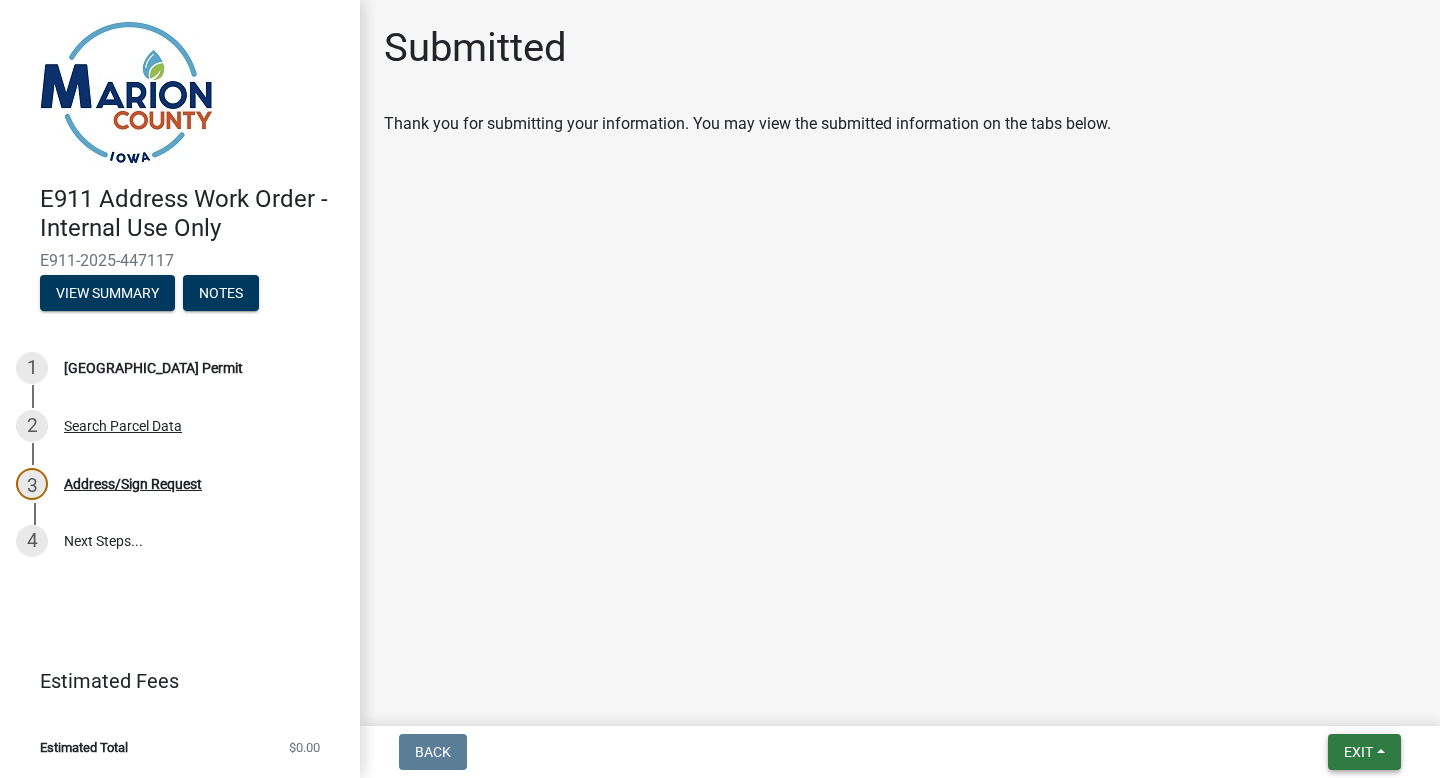 click on "Exit" at bounding box center (1358, 752) 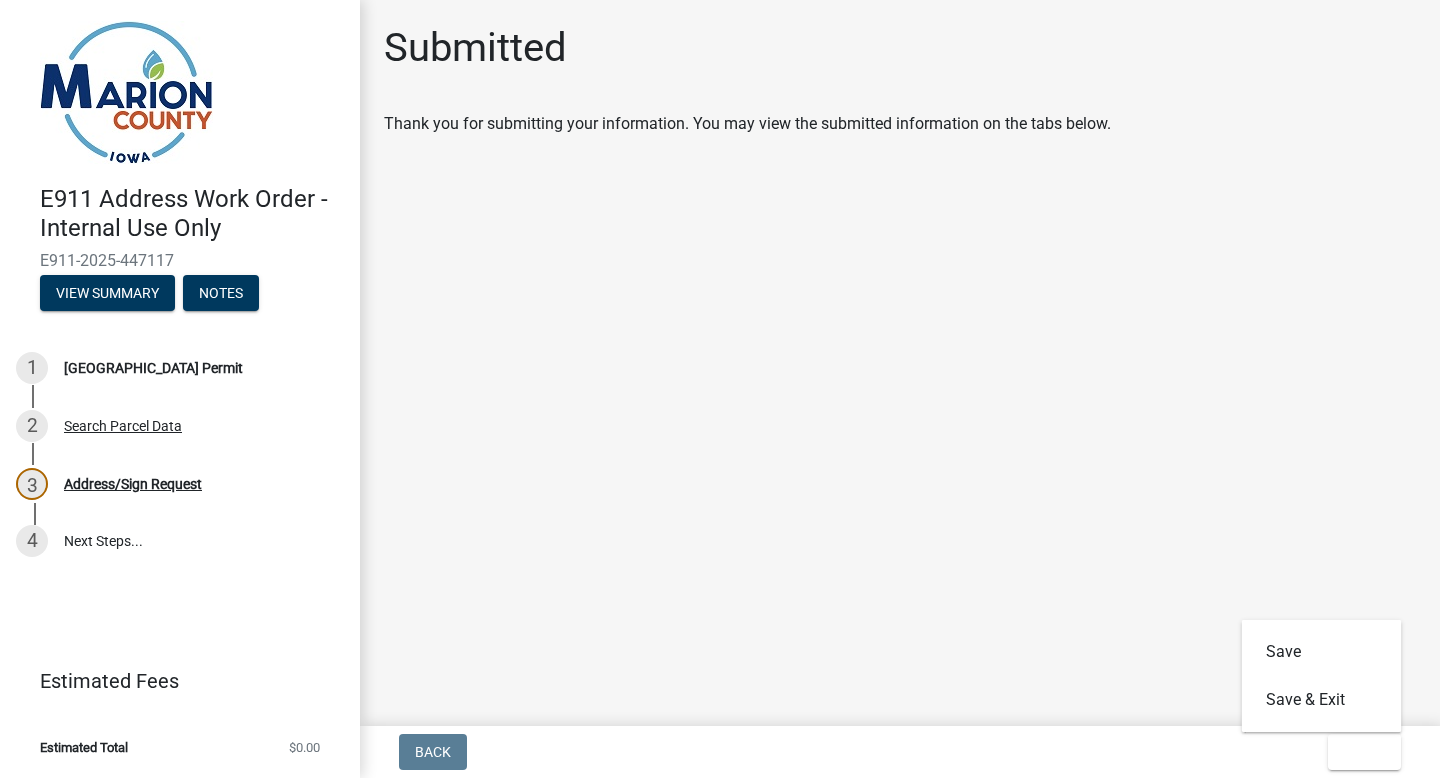 click on "Submitted  Thank you for submitting your information. You may view the submitted information on the tabs below." 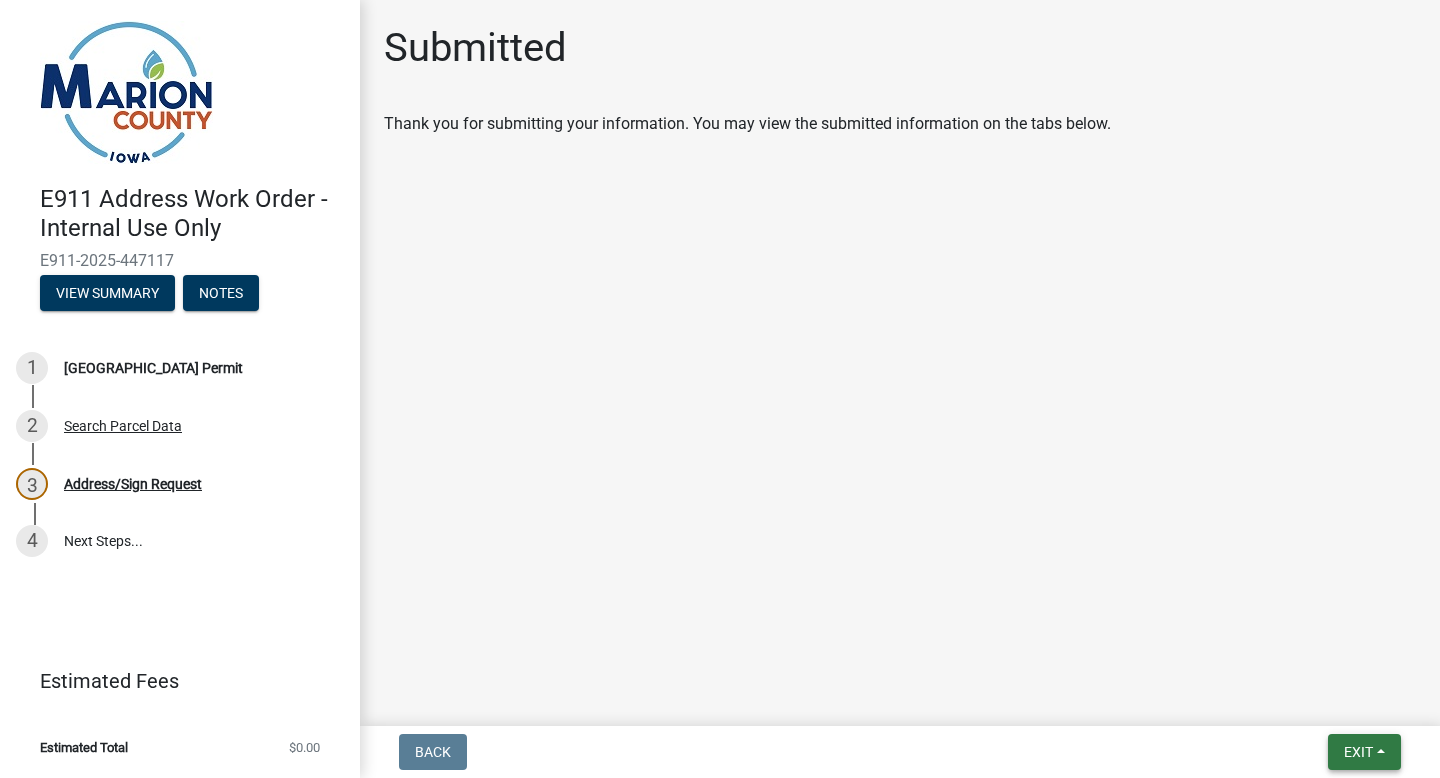 click on "Exit" at bounding box center (1358, 752) 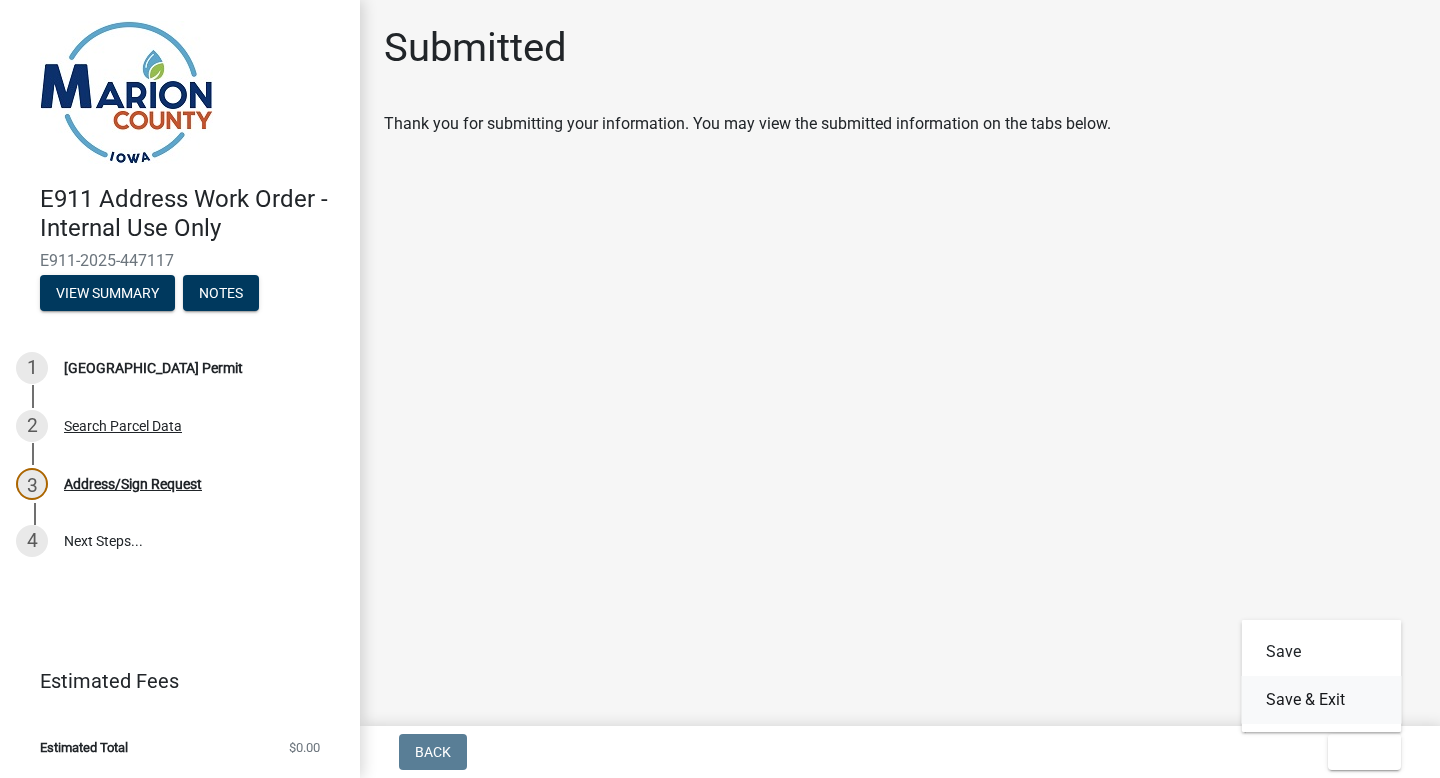 click on "Save & Exit" at bounding box center (1322, 700) 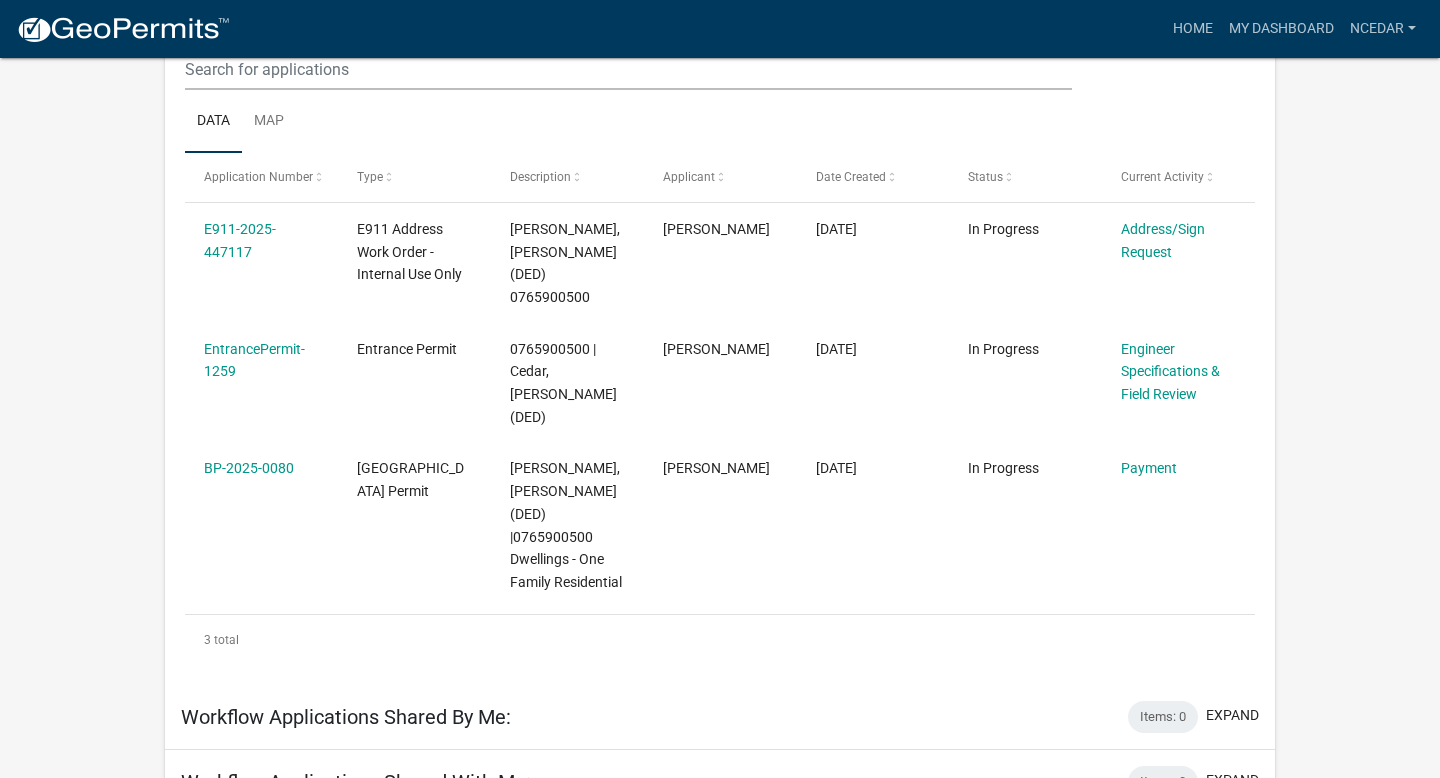 scroll, scrollTop: 292, scrollLeft: 0, axis: vertical 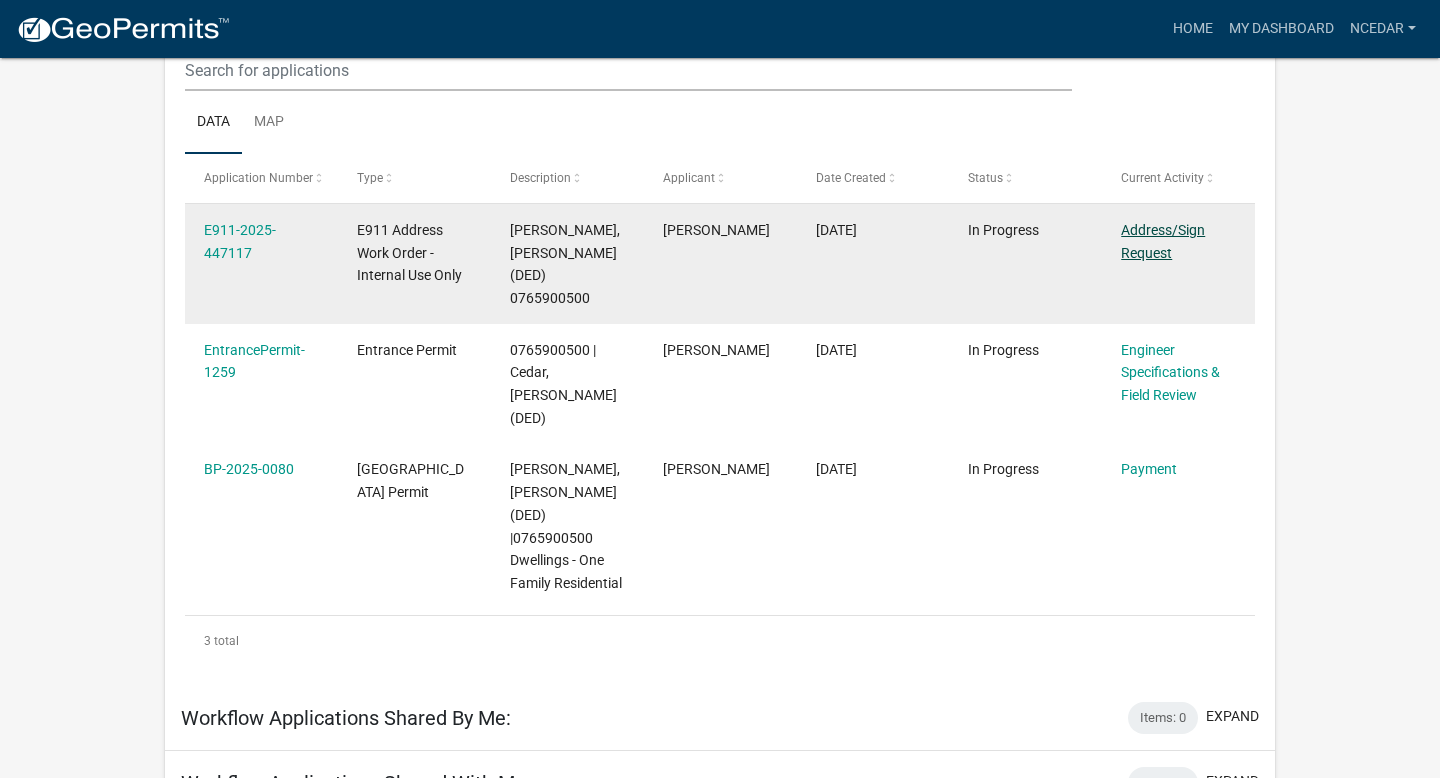 click on "Address/Sign Request" 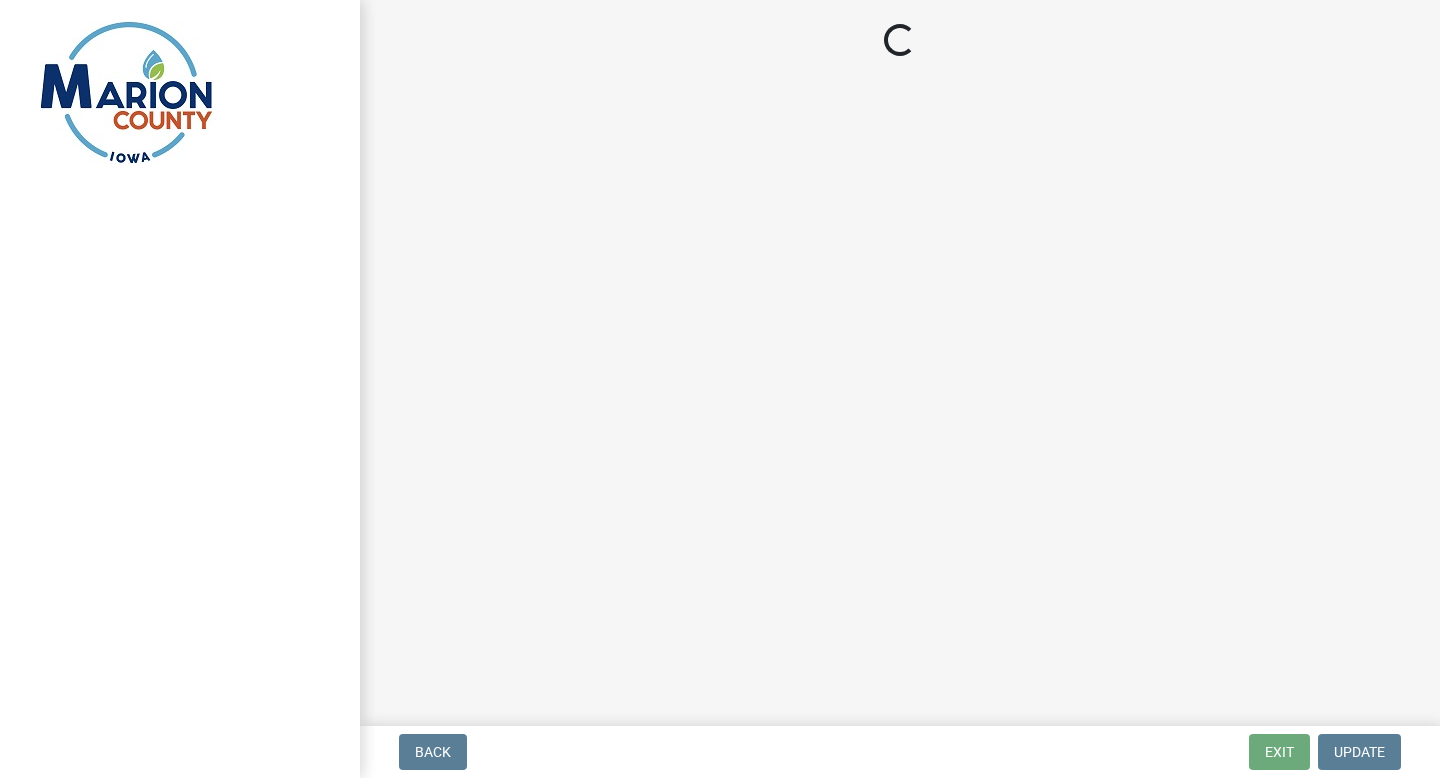 scroll, scrollTop: 0, scrollLeft: 0, axis: both 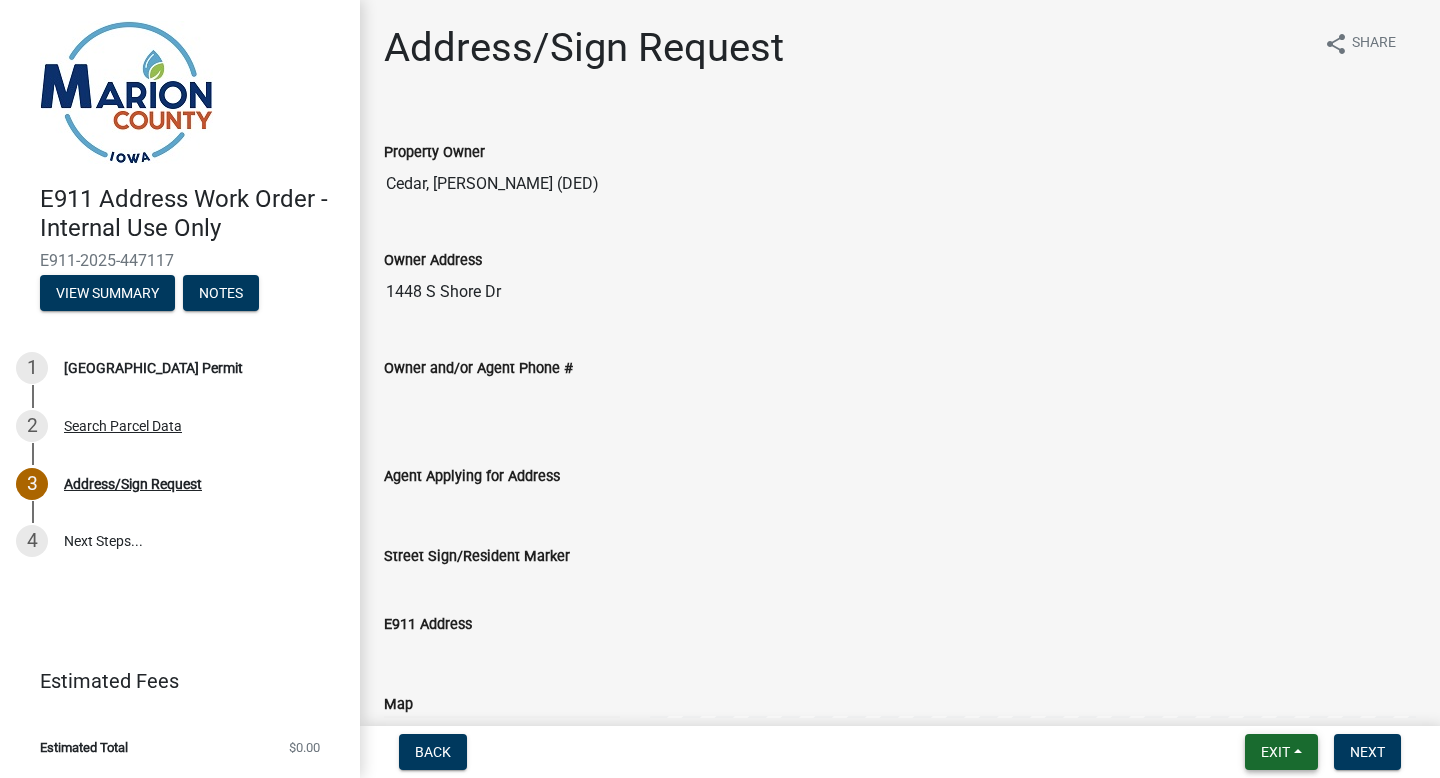 click on "Exit" at bounding box center (1275, 752) 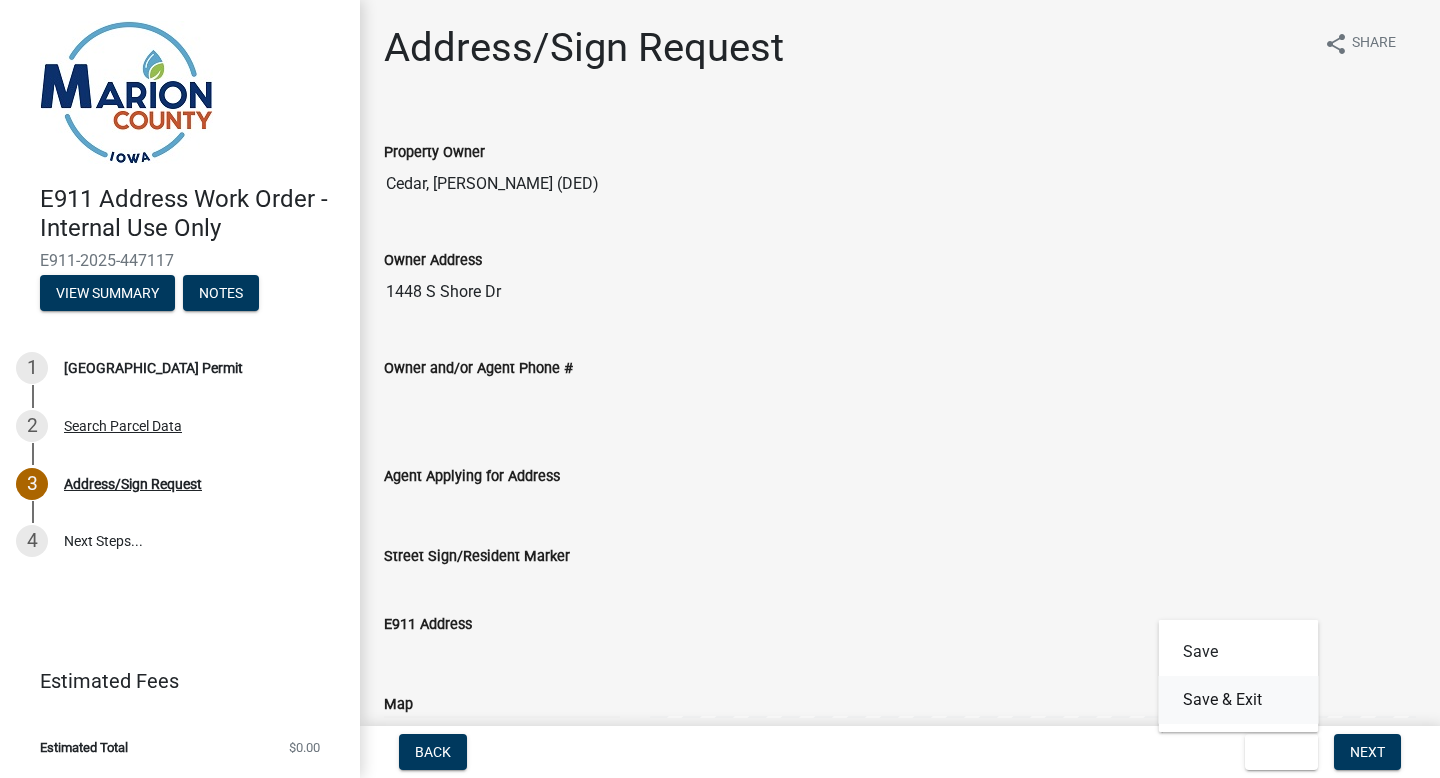 click on "Save & Exit" at bounding box center (1239, 700) 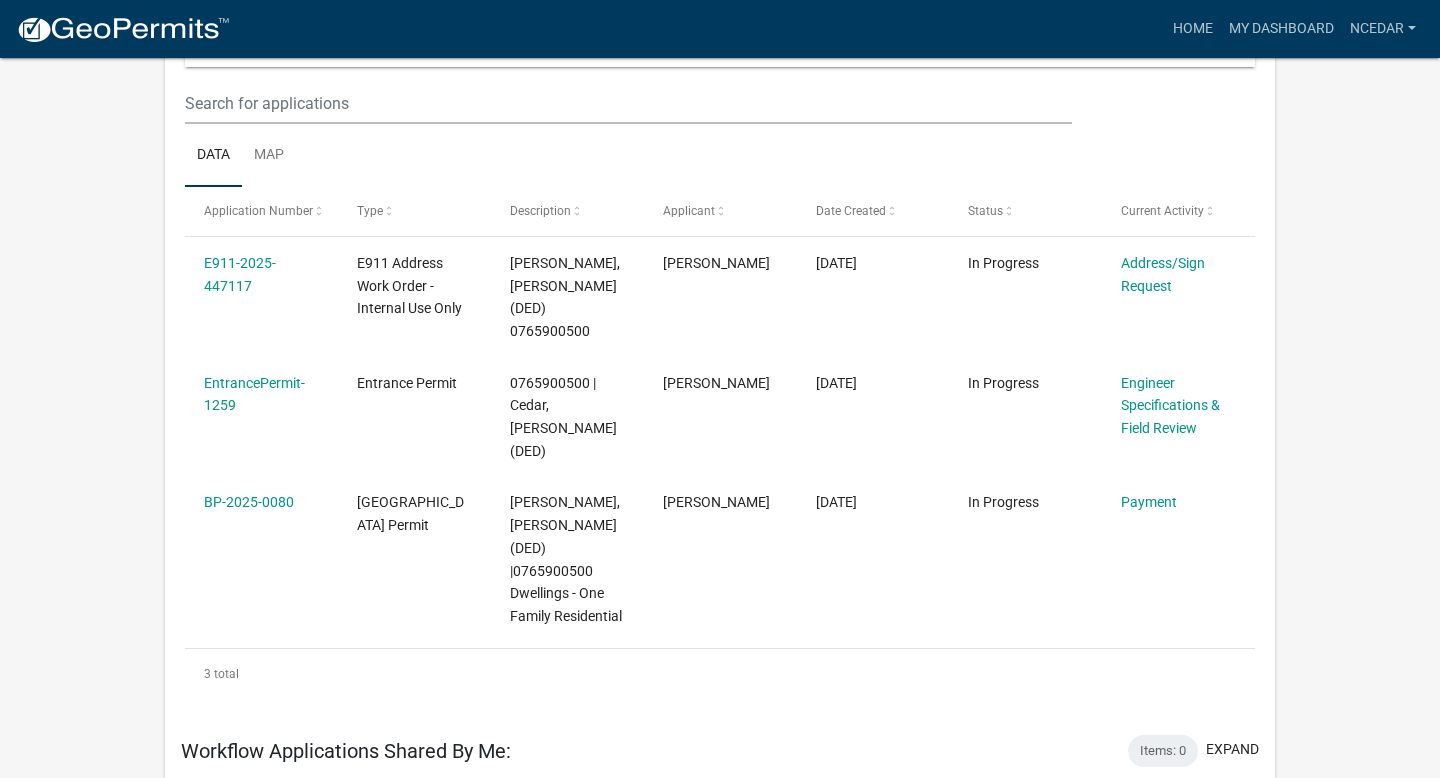 scroll, scrollTop: 253, scrollLeft: 0, axis: vertical 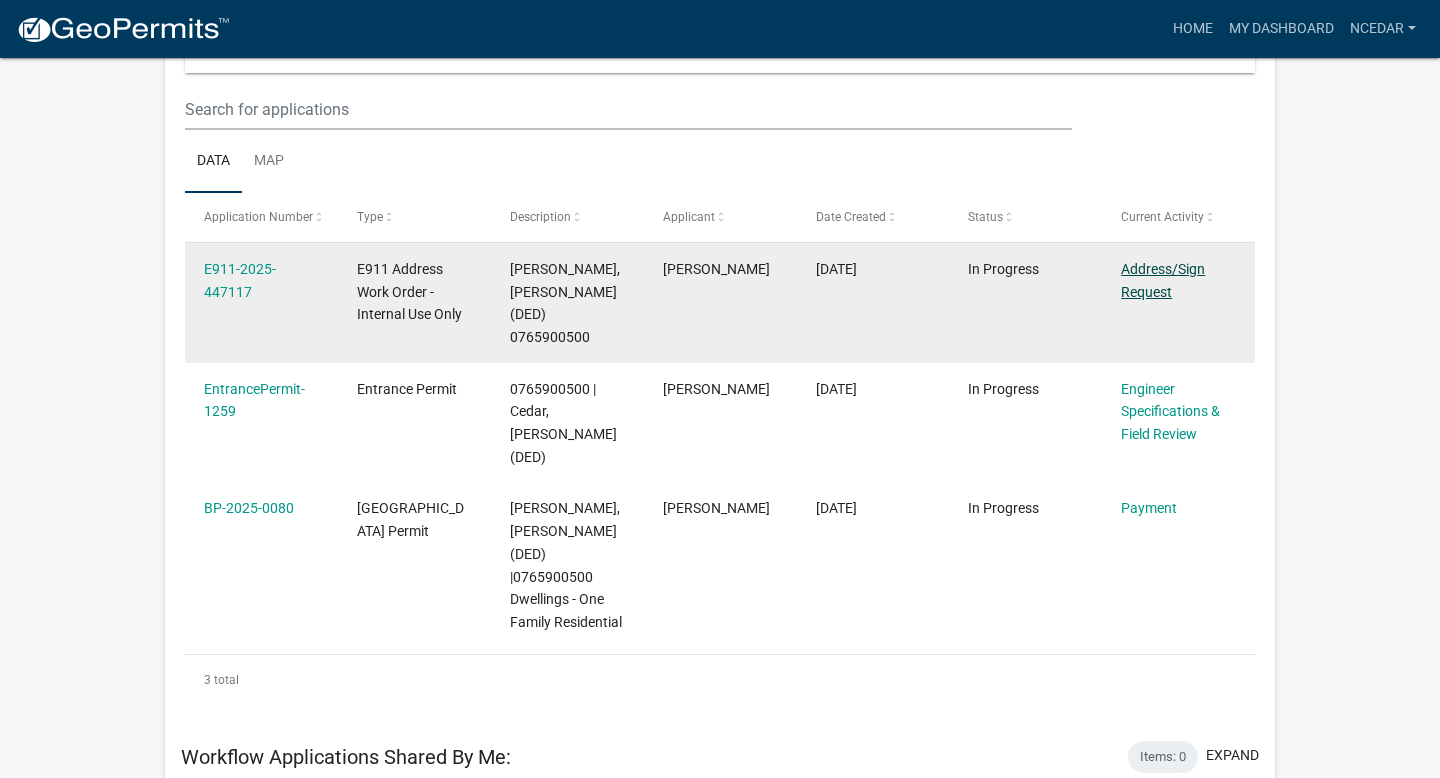 click on "Address/Sign Request" 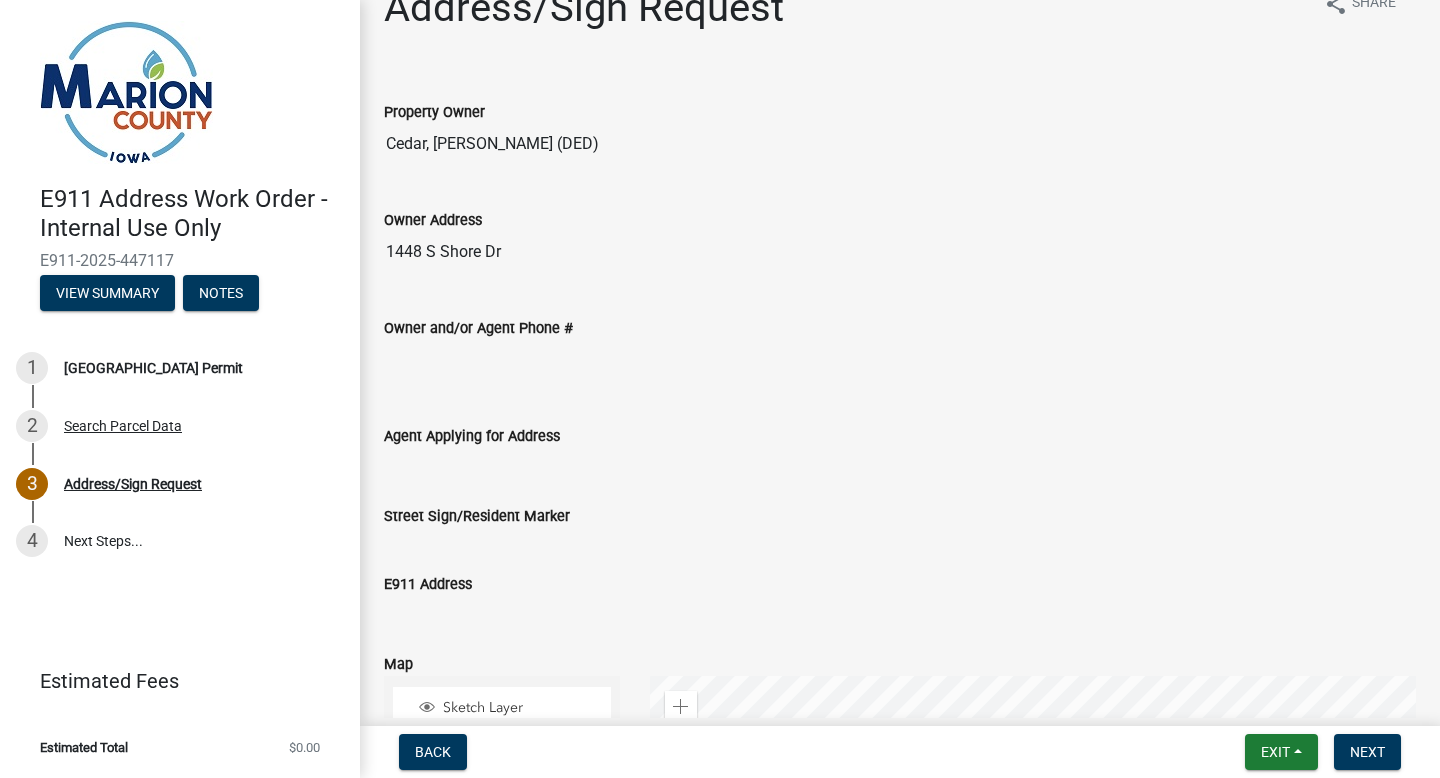 scroll, scrollTop: 0, scrollLeft: 0, axis: both 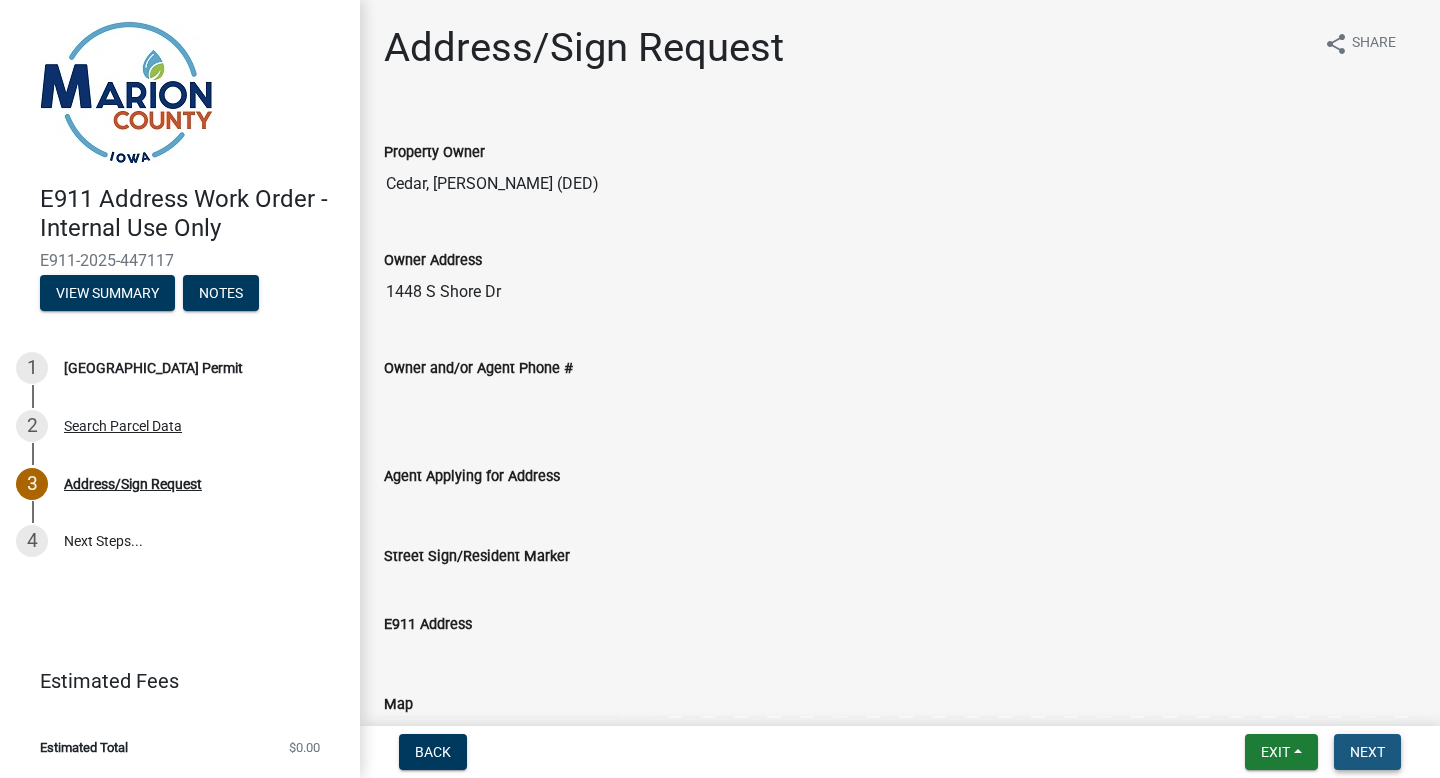 click on "Next" at bounding box center (1367, 752) 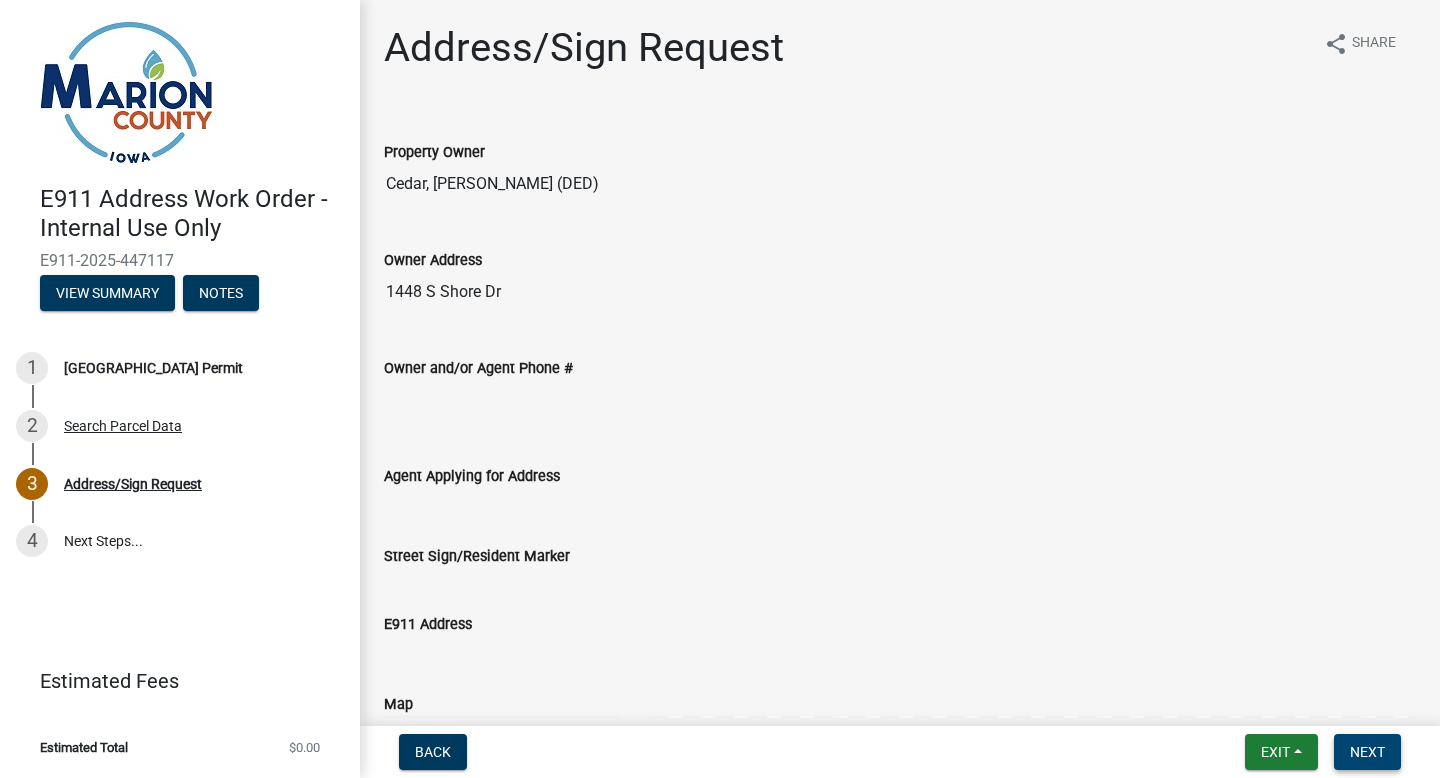 click on "Next" at bounding box center [1367, 752] 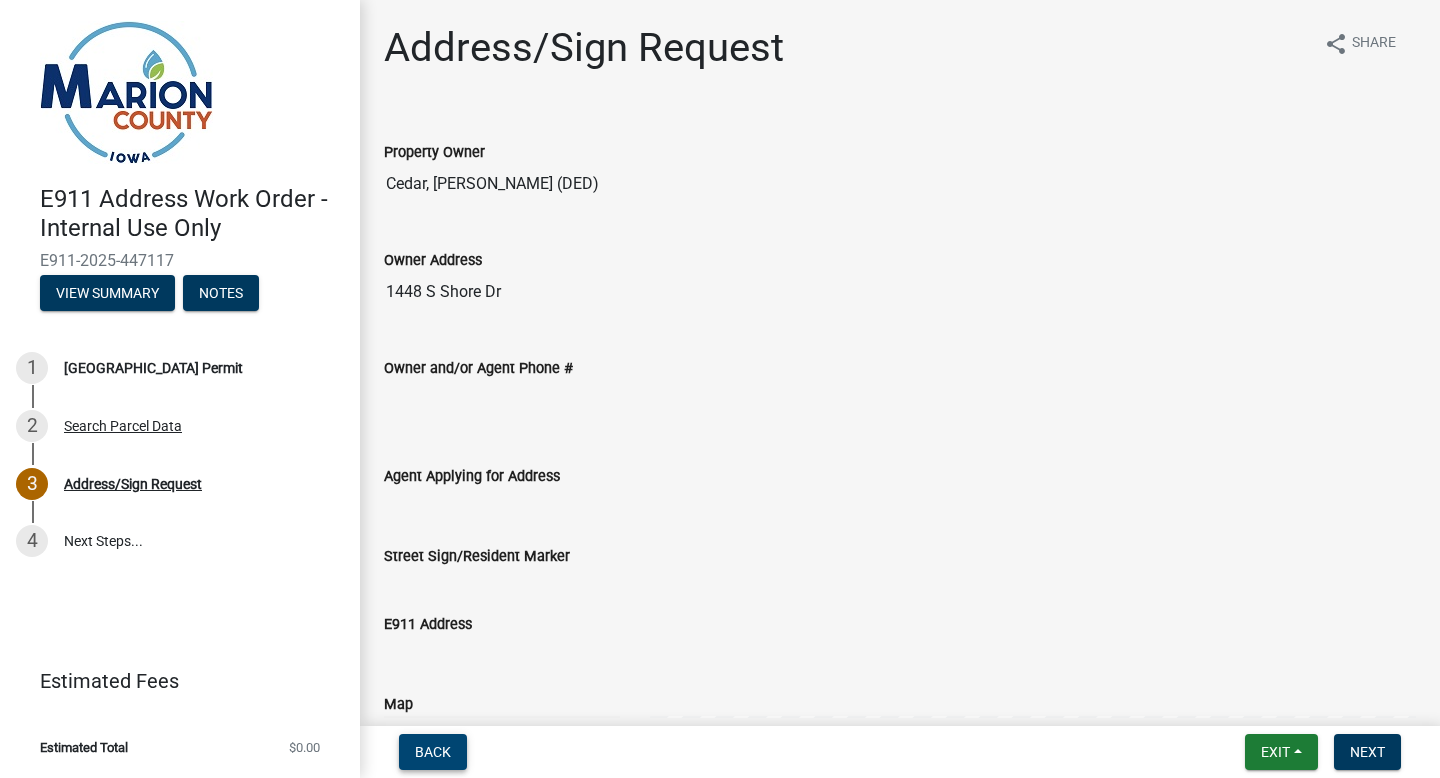 click on "Back" at bounding box center [433, 752] 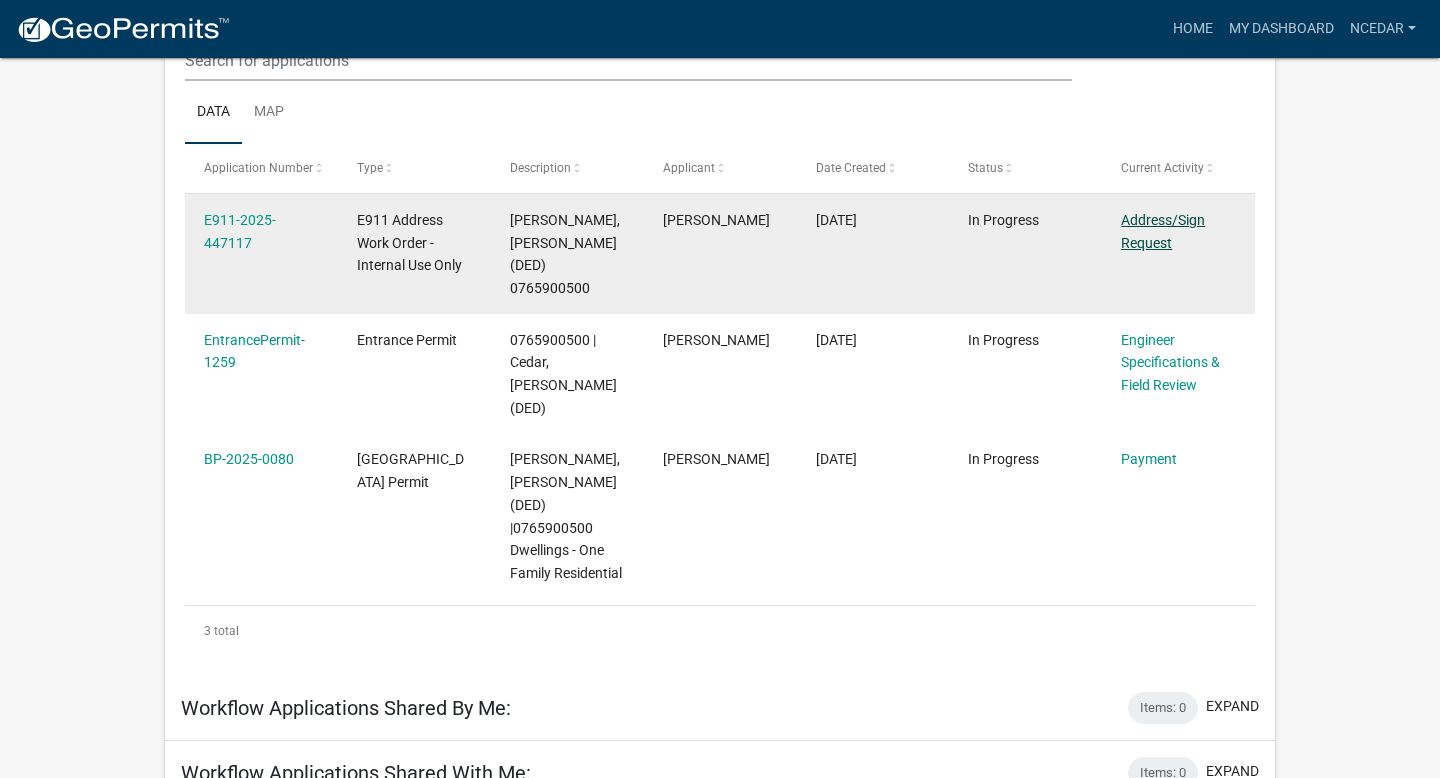 scroll, scrollTop: 267, scrollLeft: 0, axis: vertical 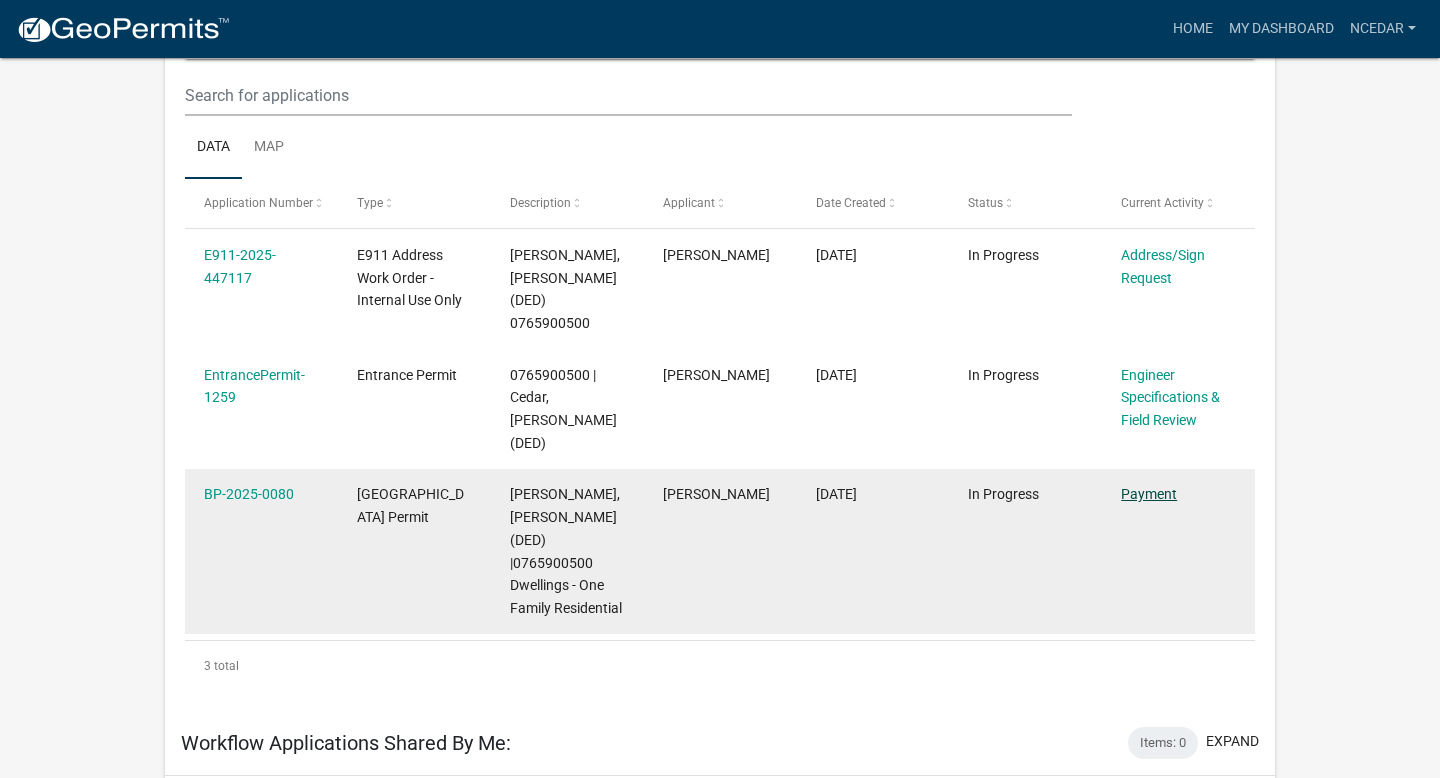 click on "Payment" 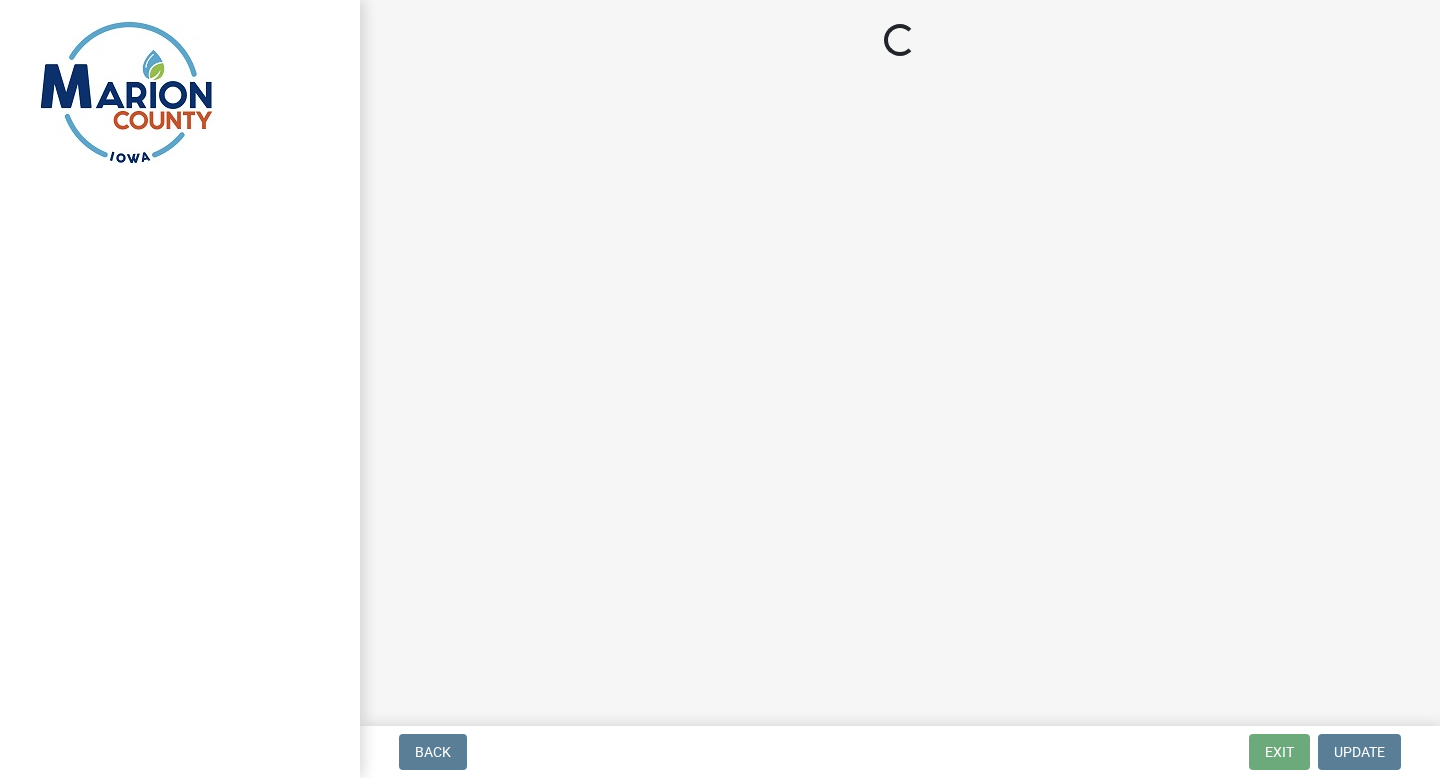 scroll, scrollTop: 0, scrollLeft: 0, axis: both 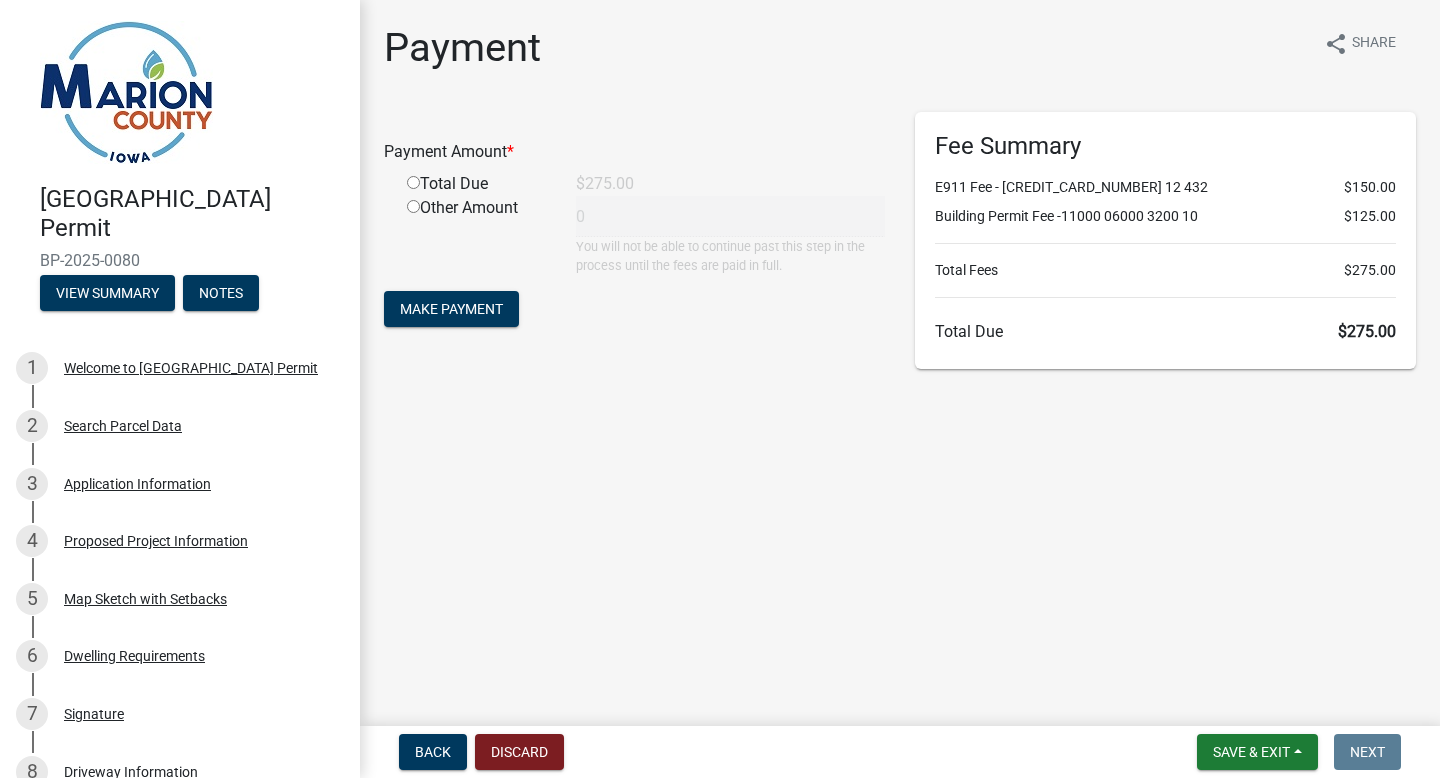 click 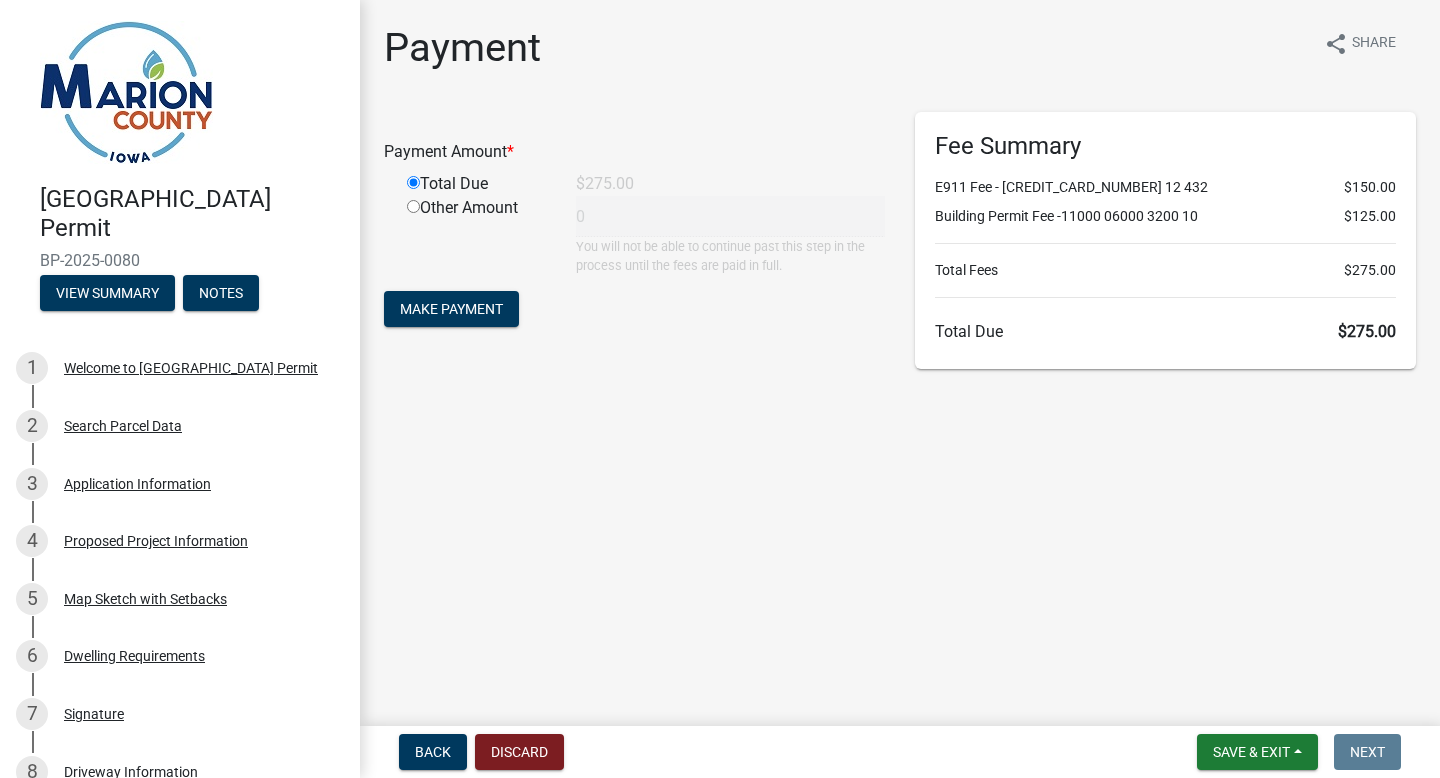 type on "275" 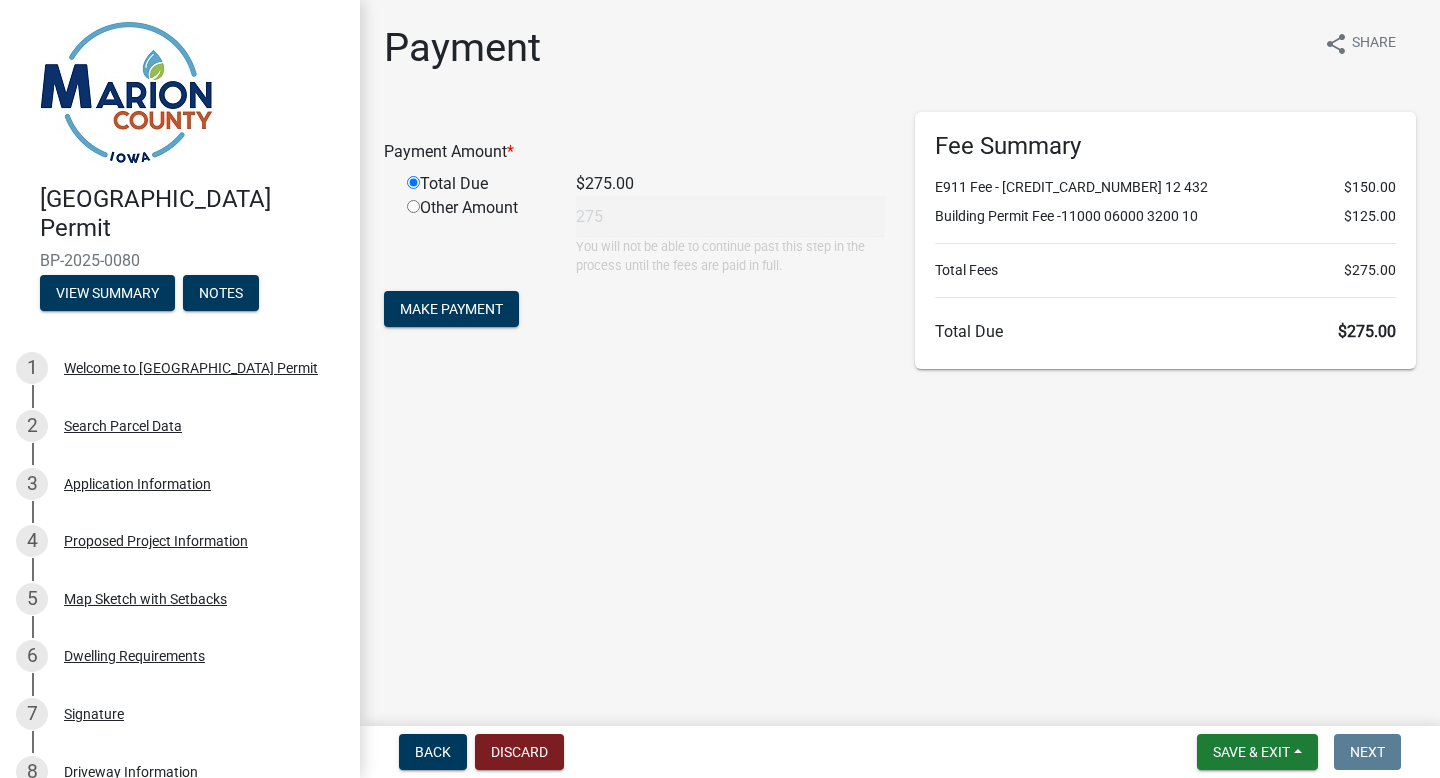 click 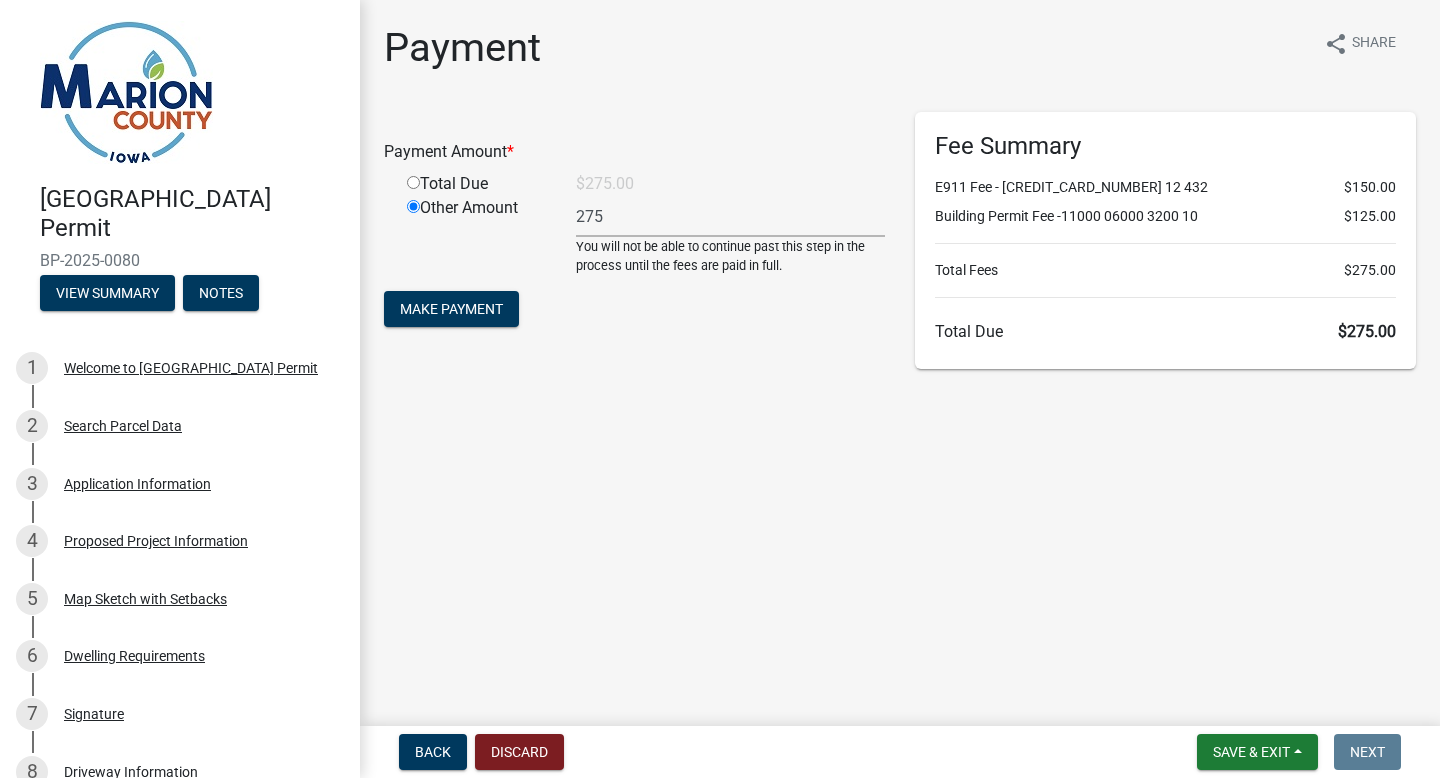 click on "Total Due" 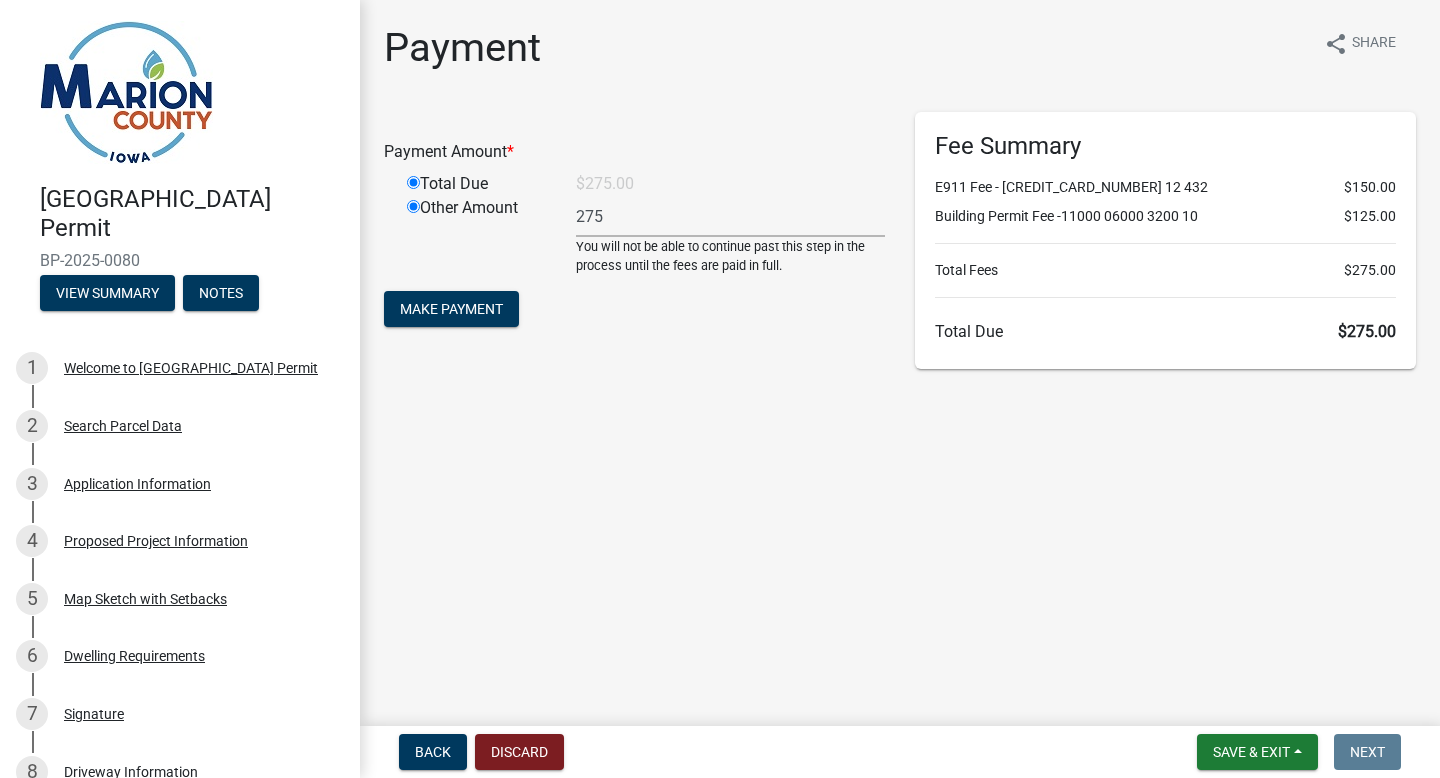 radio on "false" 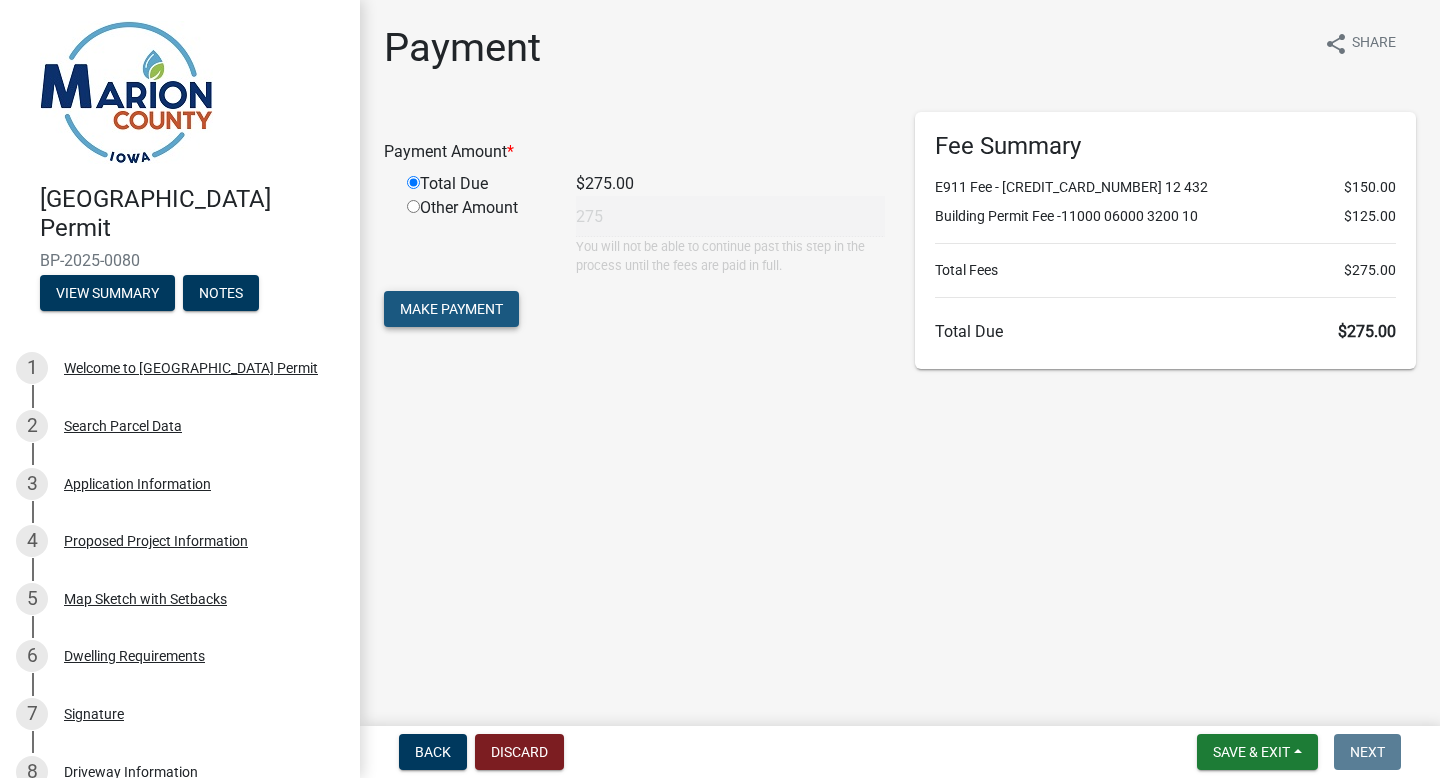 click on "Make Payment" 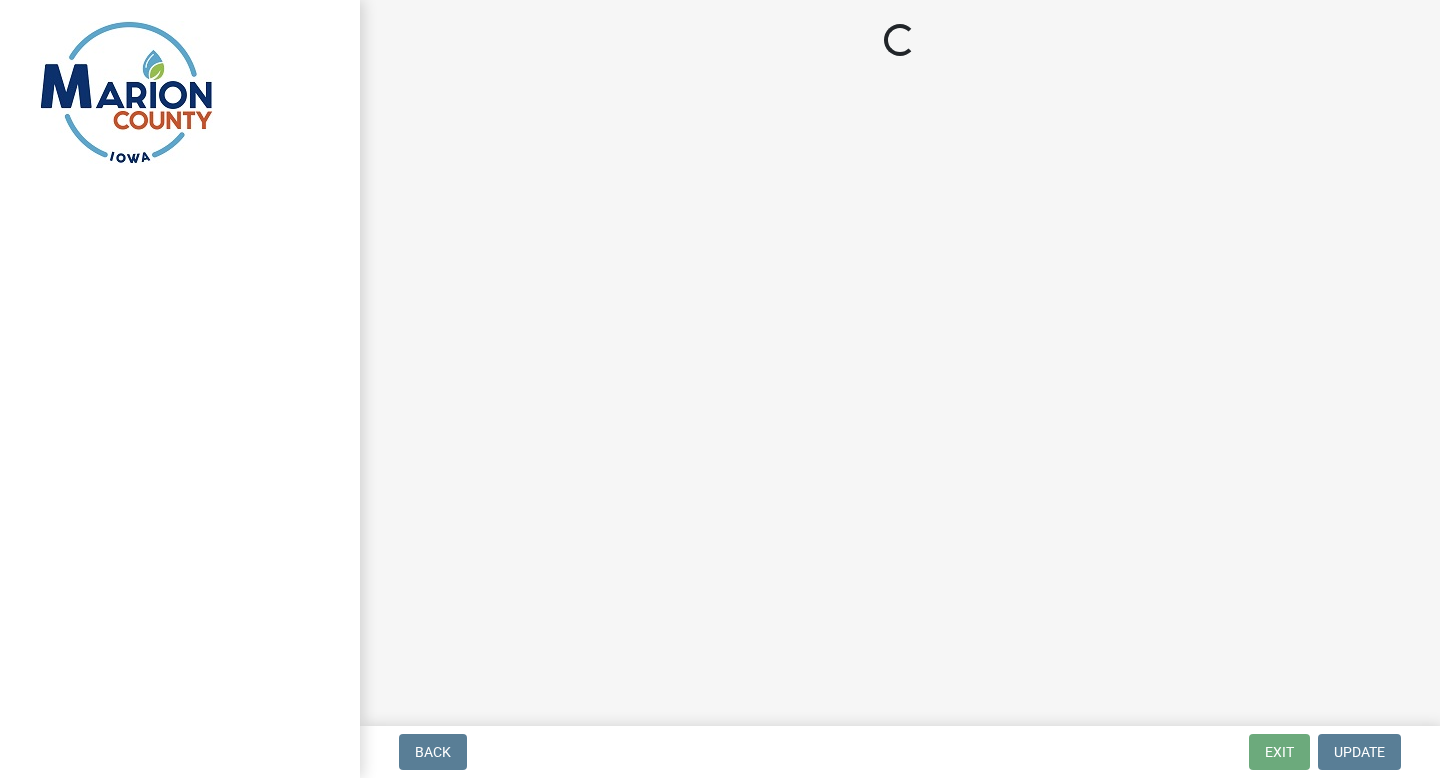 scroll, scrollTop: 0, scrollLeft: 0, axis: both 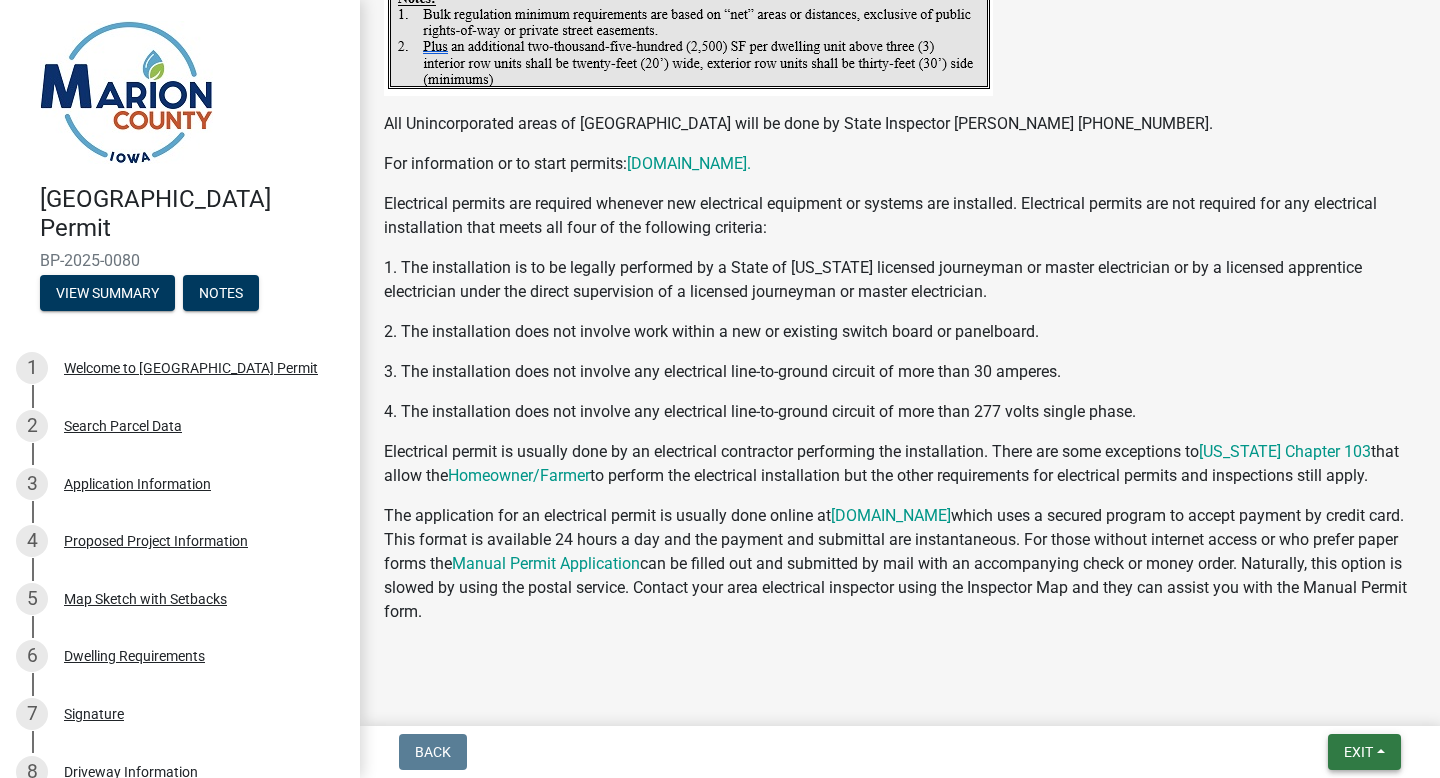 click on "Exit" at bounding box center (1358, 752) 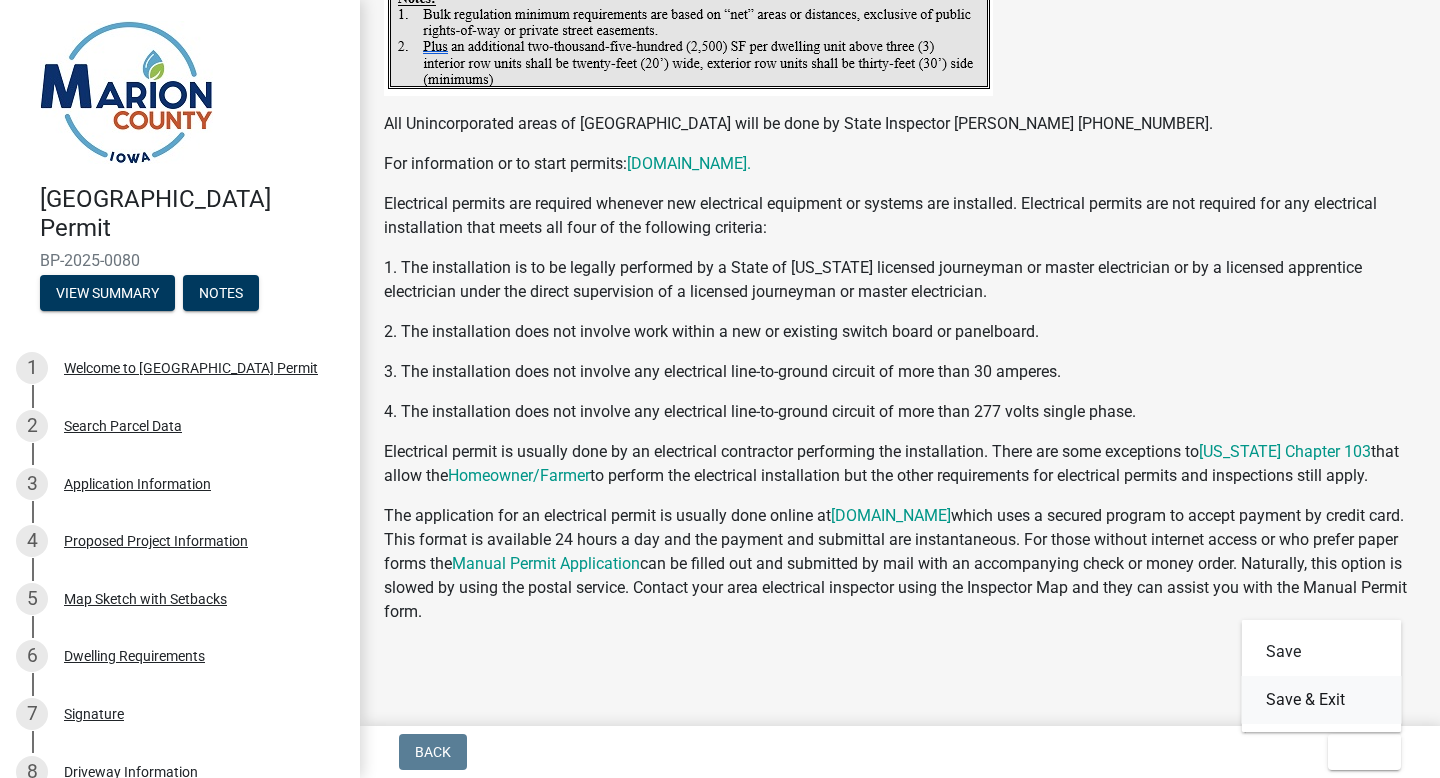 click on "Save & Exit" at bounding box center [1322, 700] 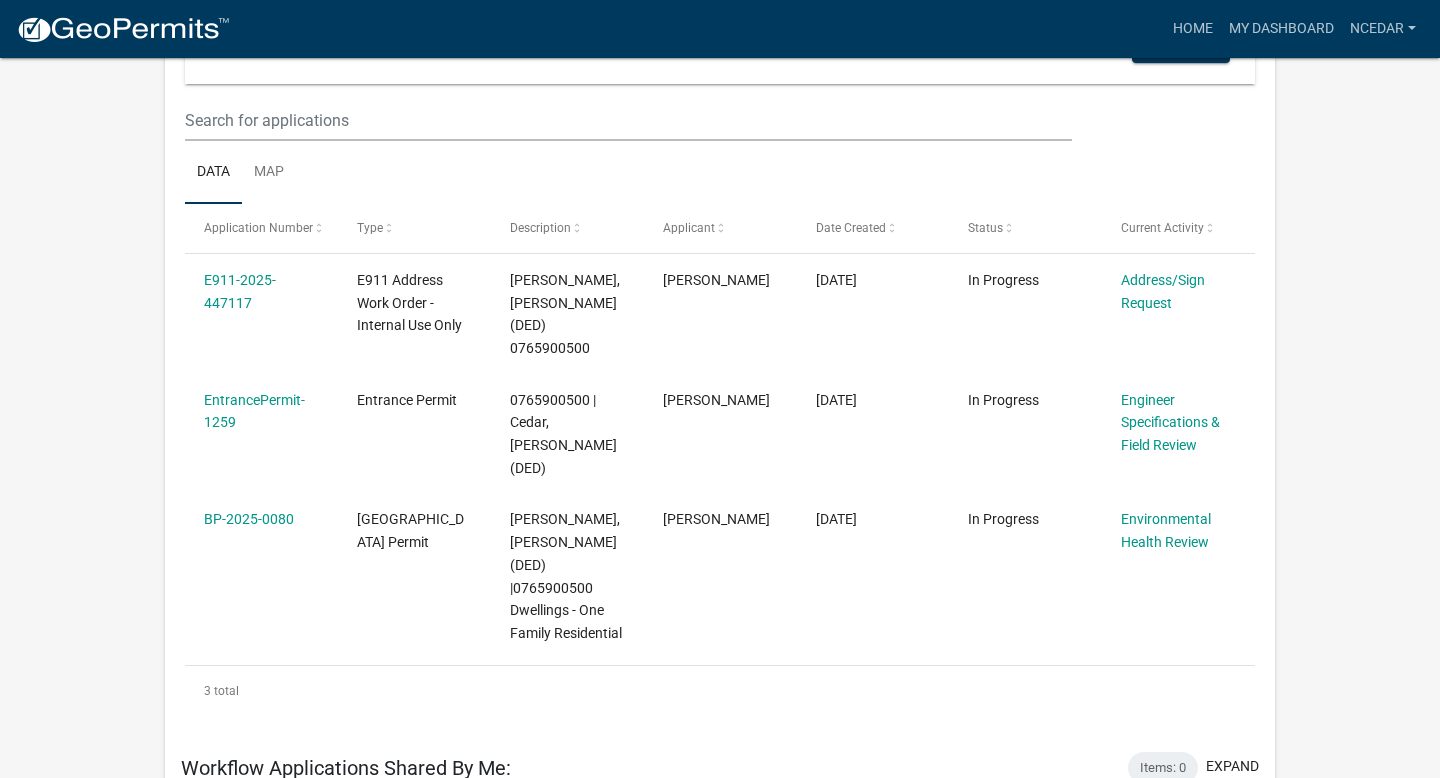 scroll, scrollTop: 260, scrollLeft: 0, axis: vertical 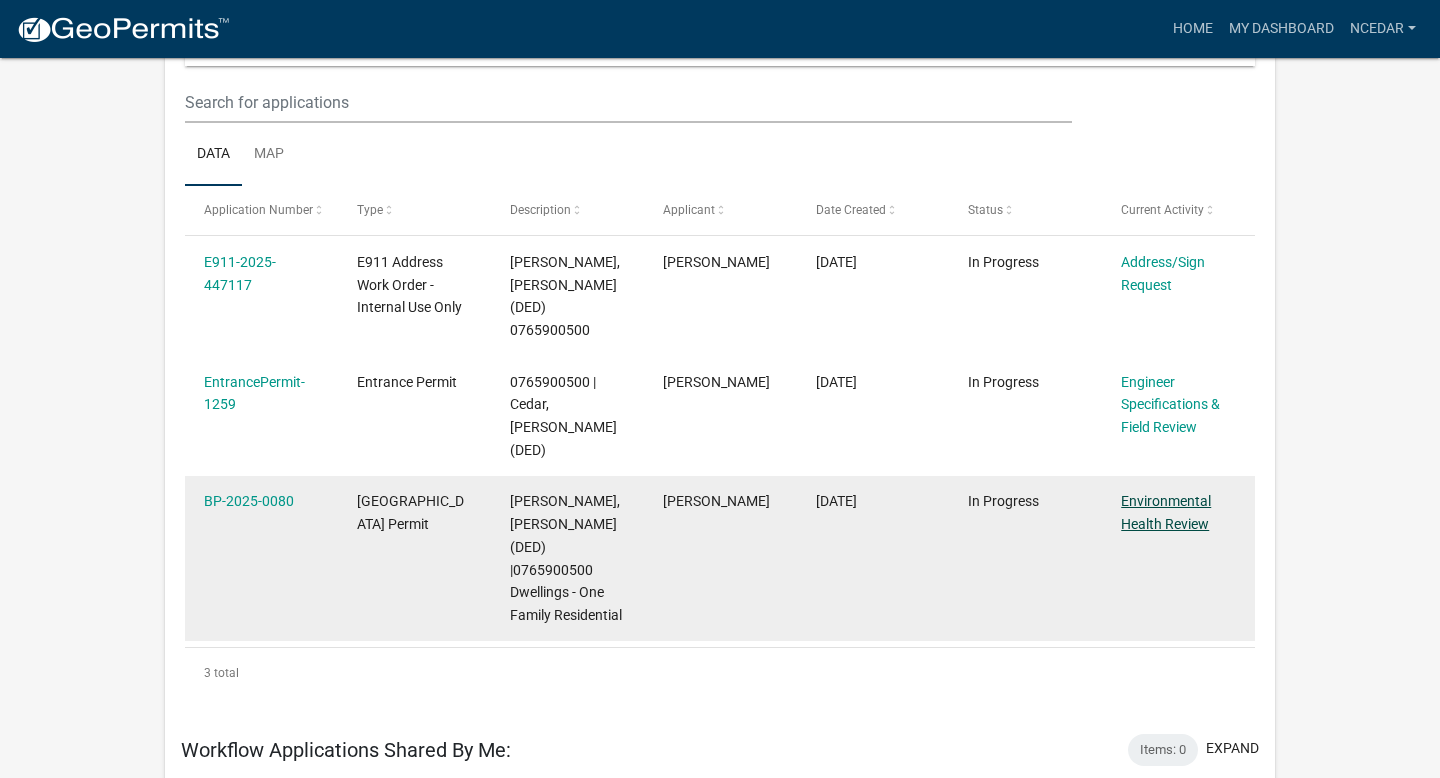 click on "Environmental Health Review" 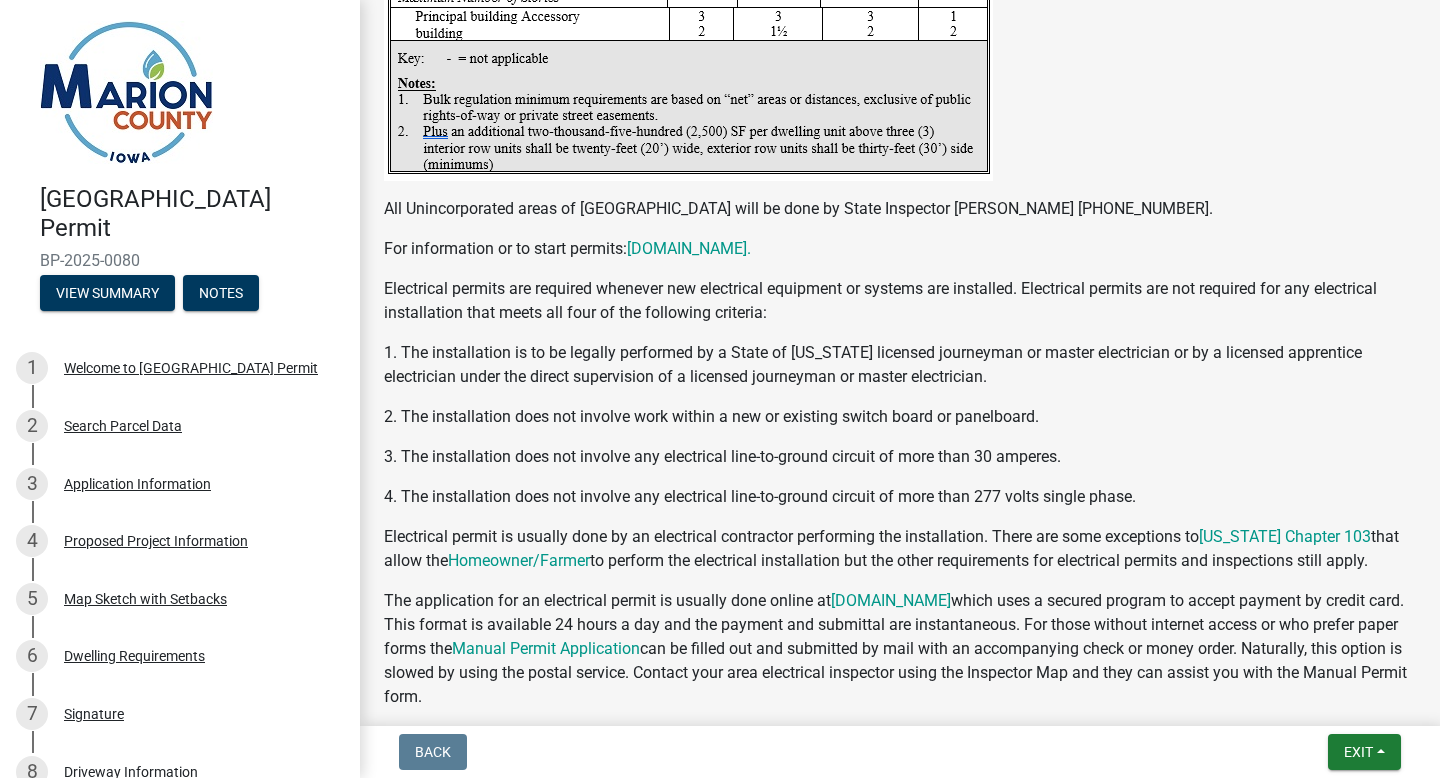 scroll, scrollTop: 4119, scrollLeft: 0, axis: vertical 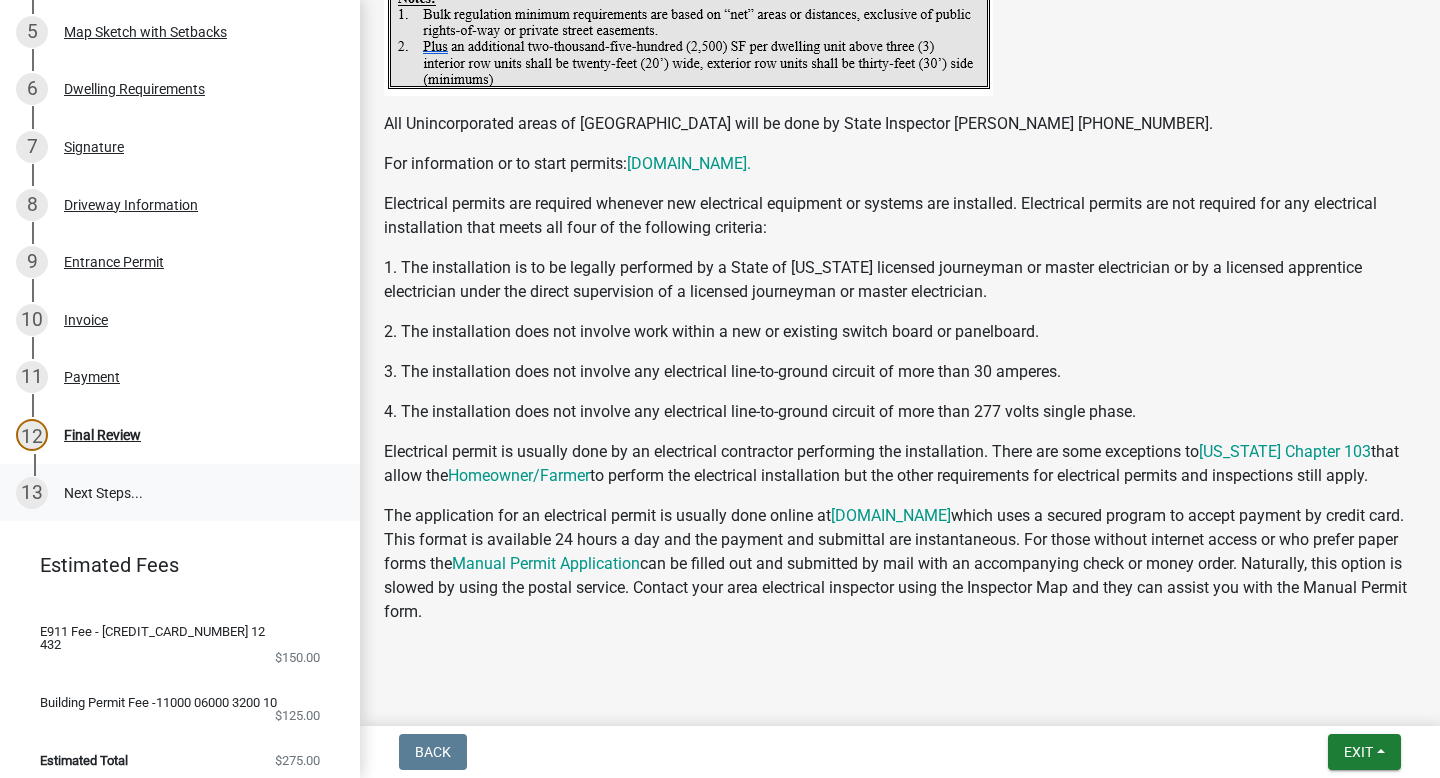 click on "13   Next Steps..." at bounding box center (180, 493) 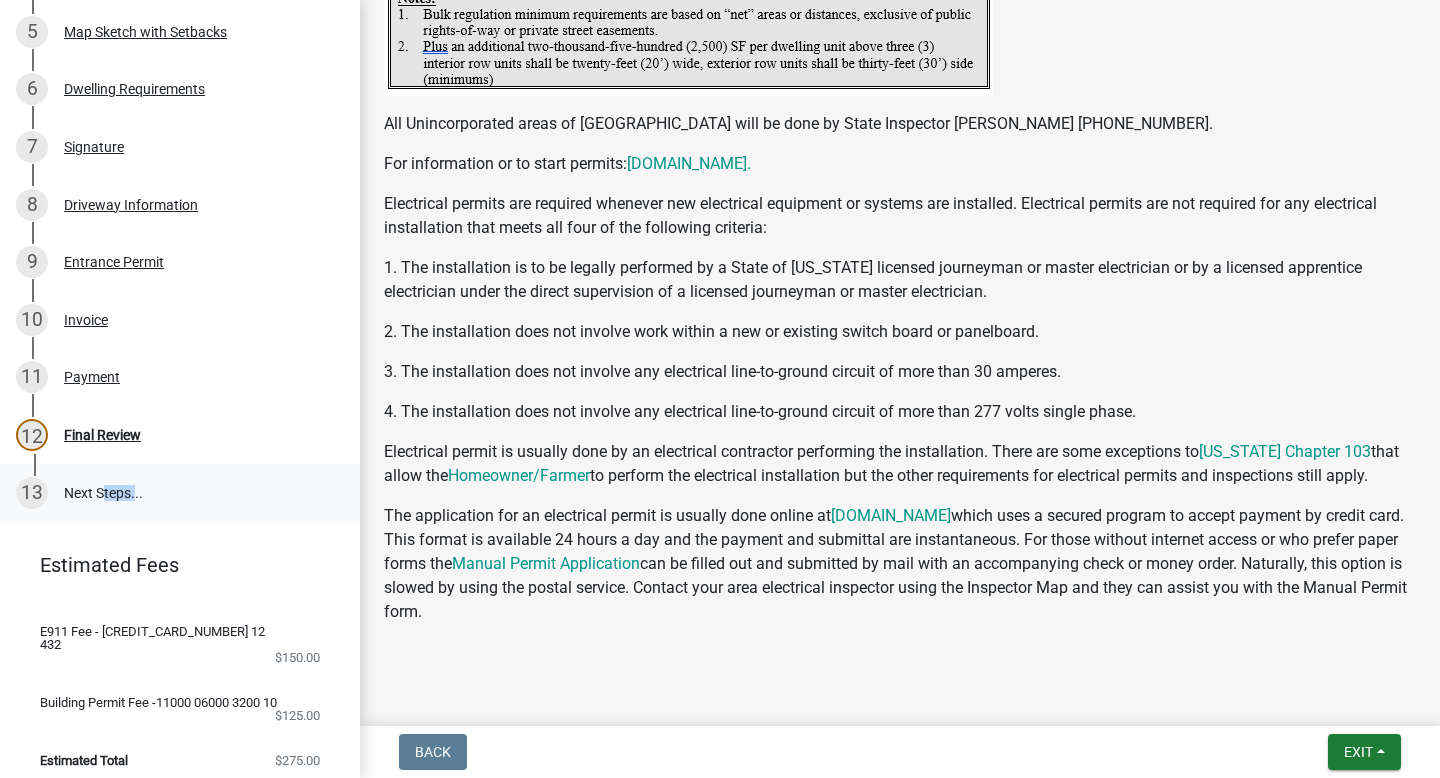 click on "13   Next Steps..." at bounding box center (180, 493) 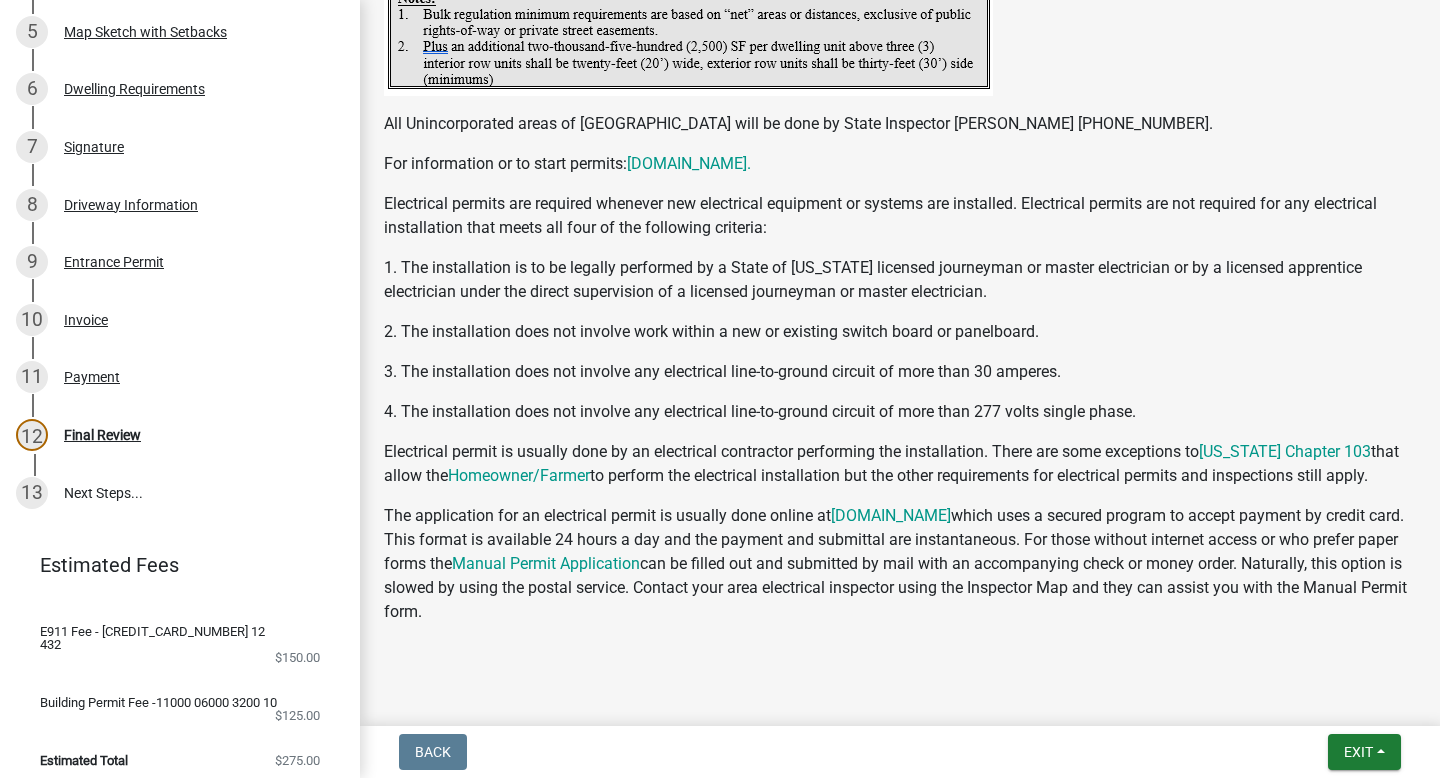 click on "4. The installation does not involve any electrical line-to-ground circuit of more than 277 volts single phase." 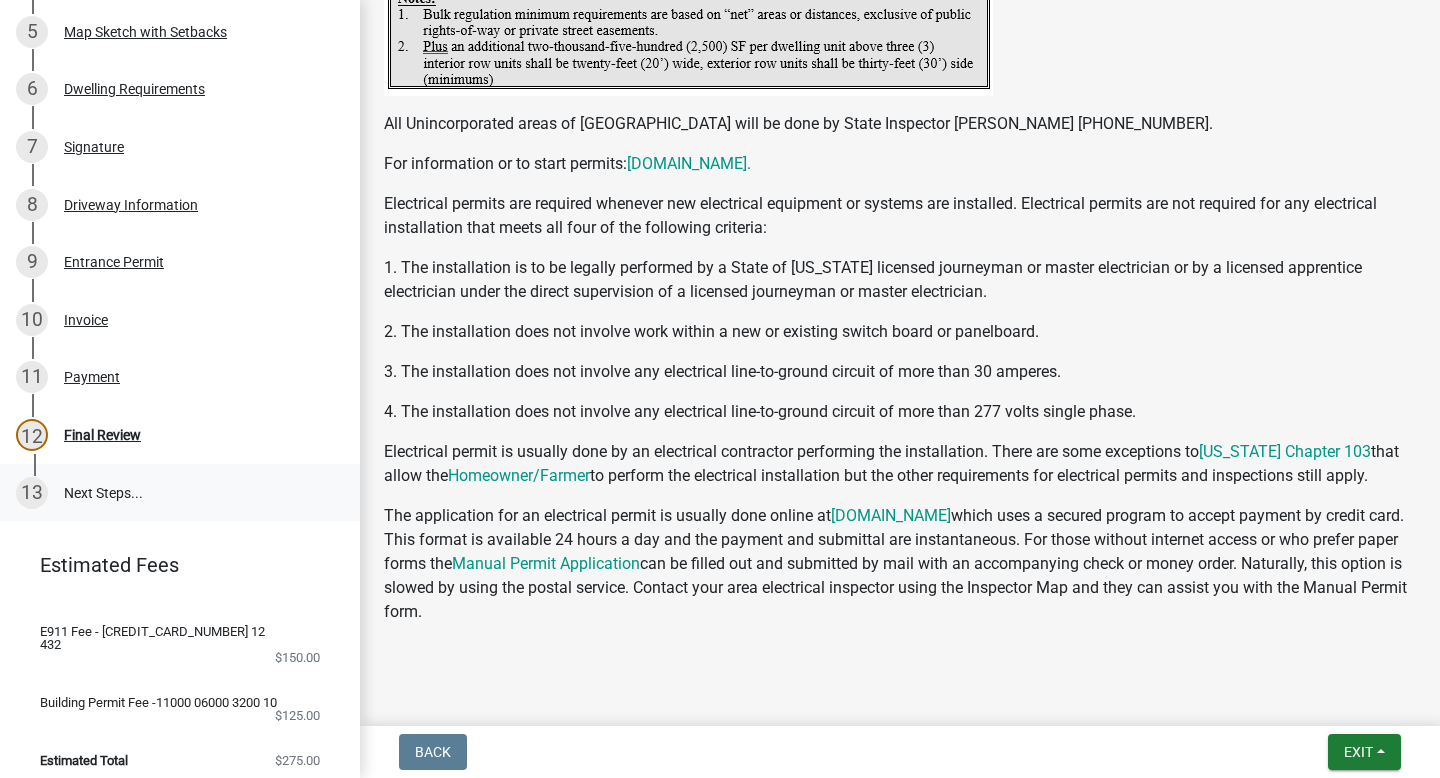 click on "13   Next Steps..." at bounding box center [180, 493] 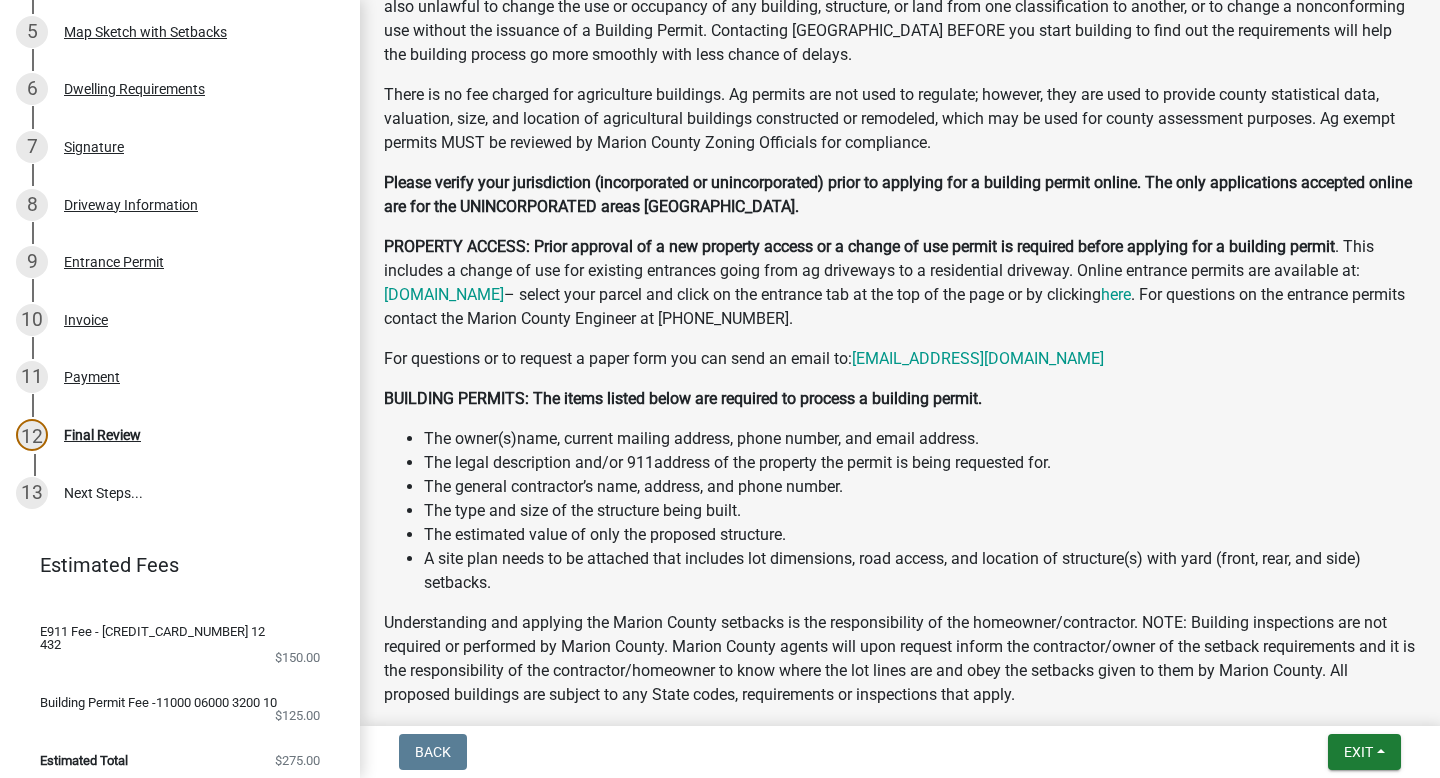 scroll, scrollTop: 0, scrollLeft: 0, axis: both 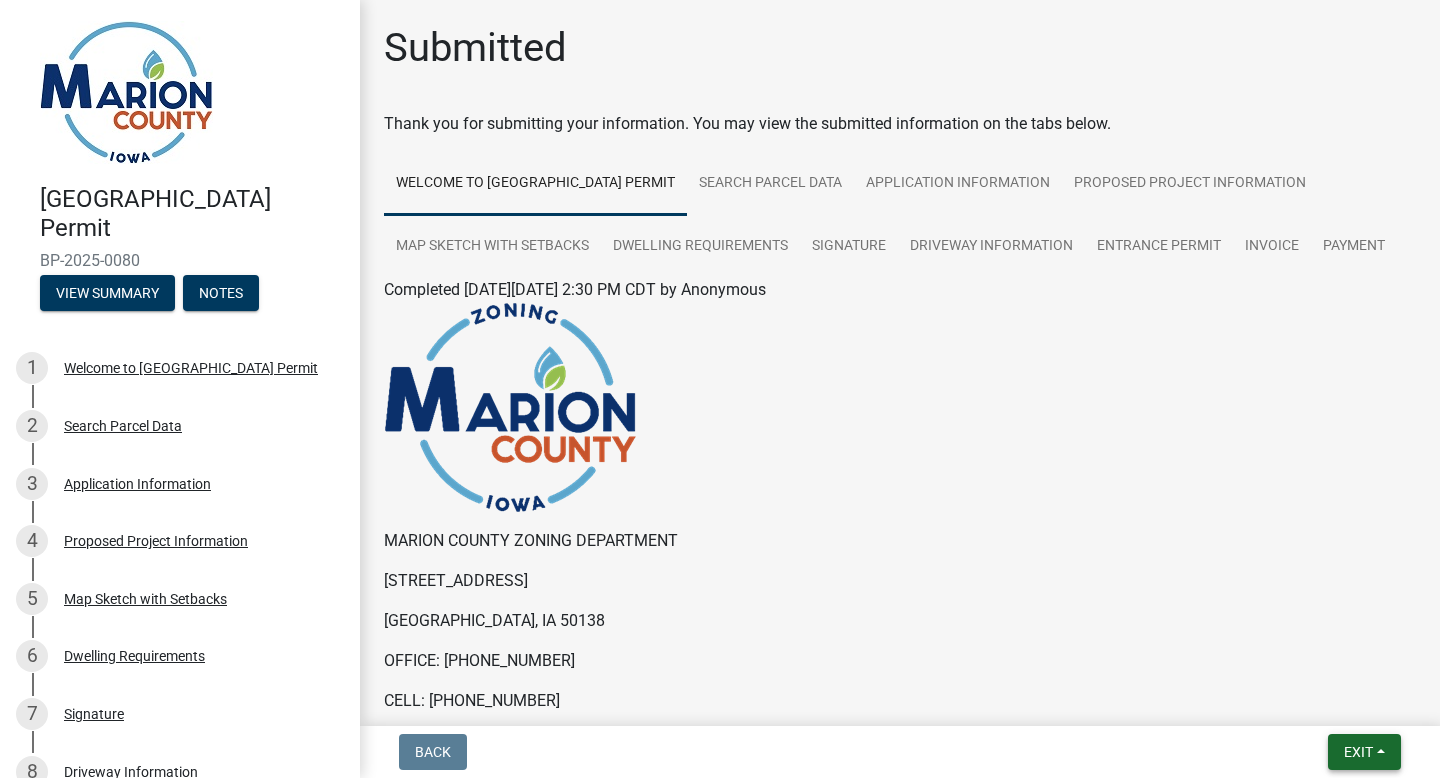 click on "Exit" at bounding box center [1358, 752] 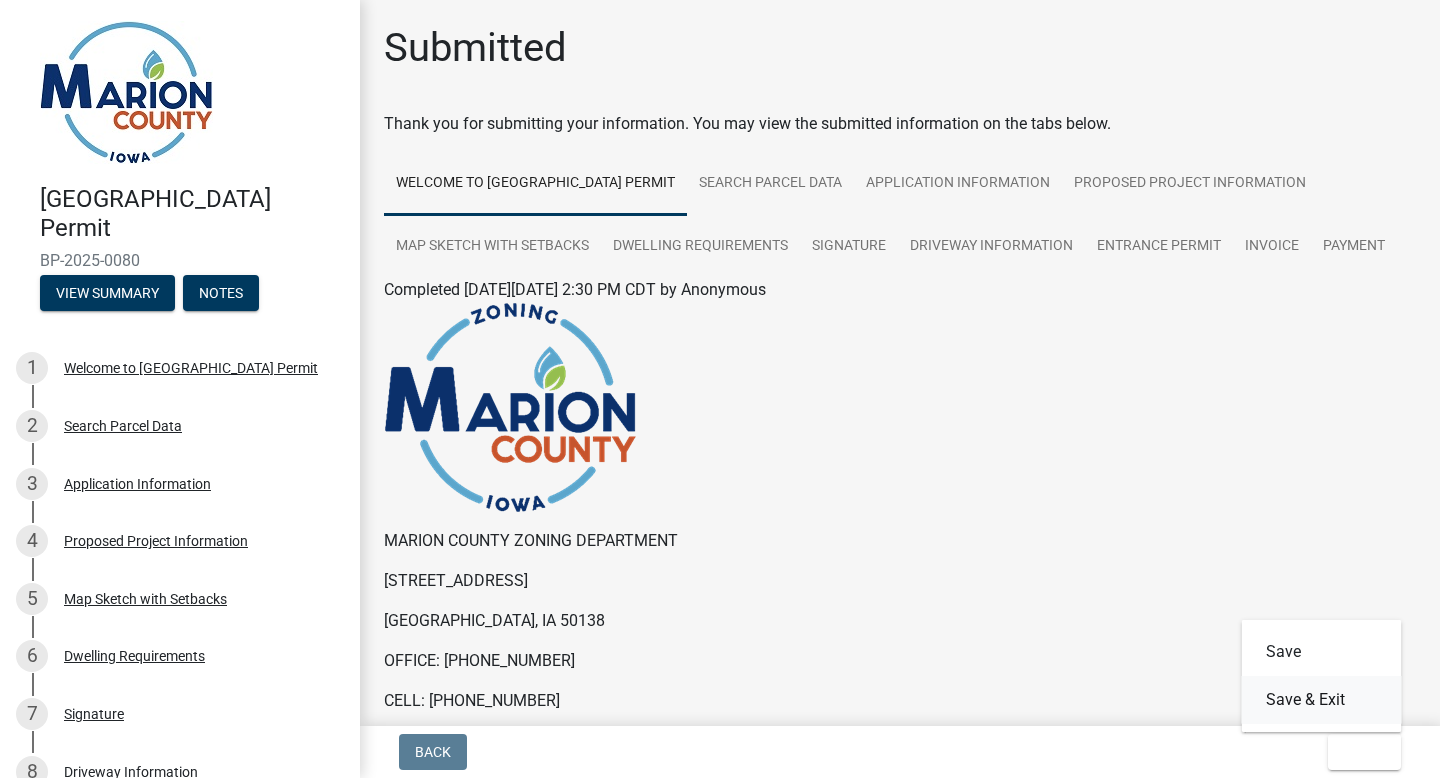 click on "Save & Exit" at bounding box center [1322, 700] 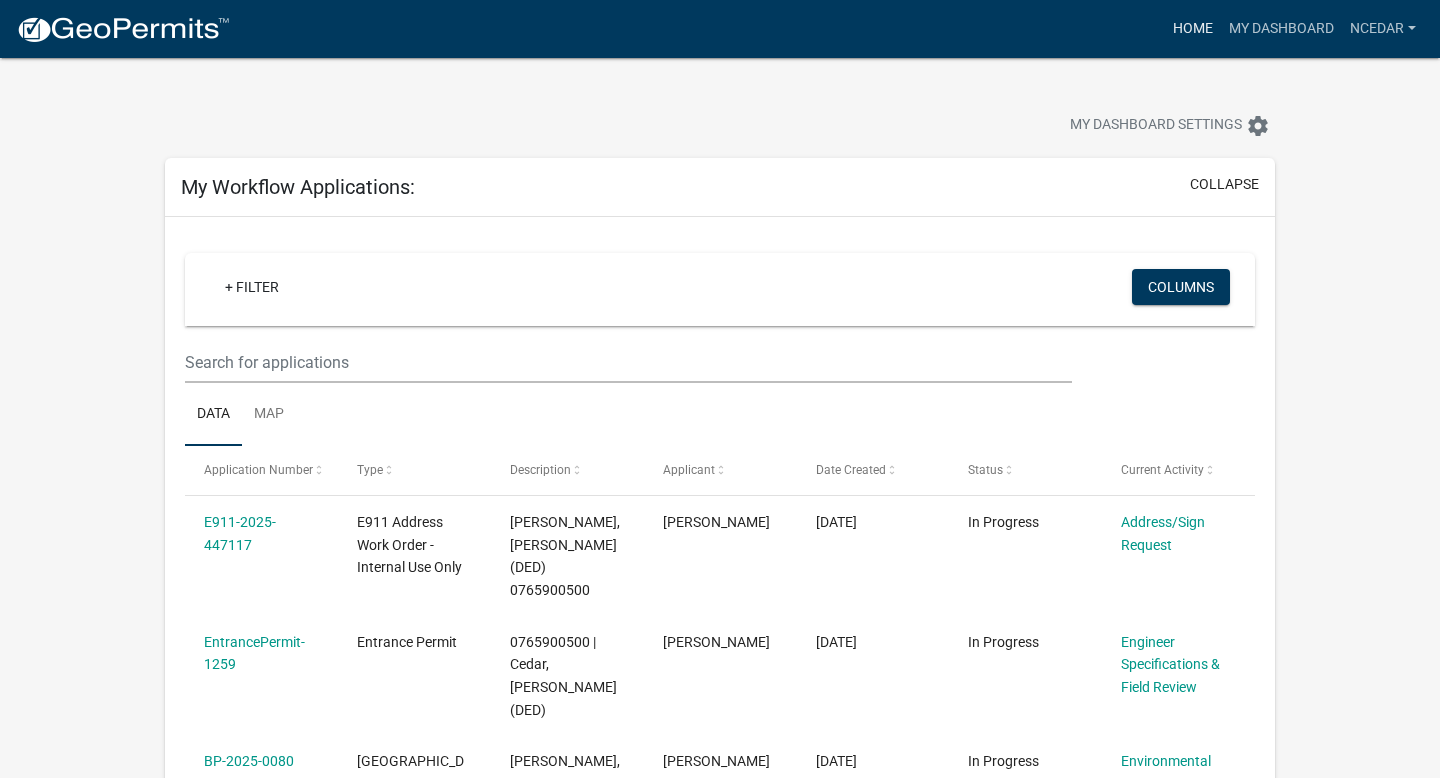 click on "Home" at bounding box center (1193, 29) 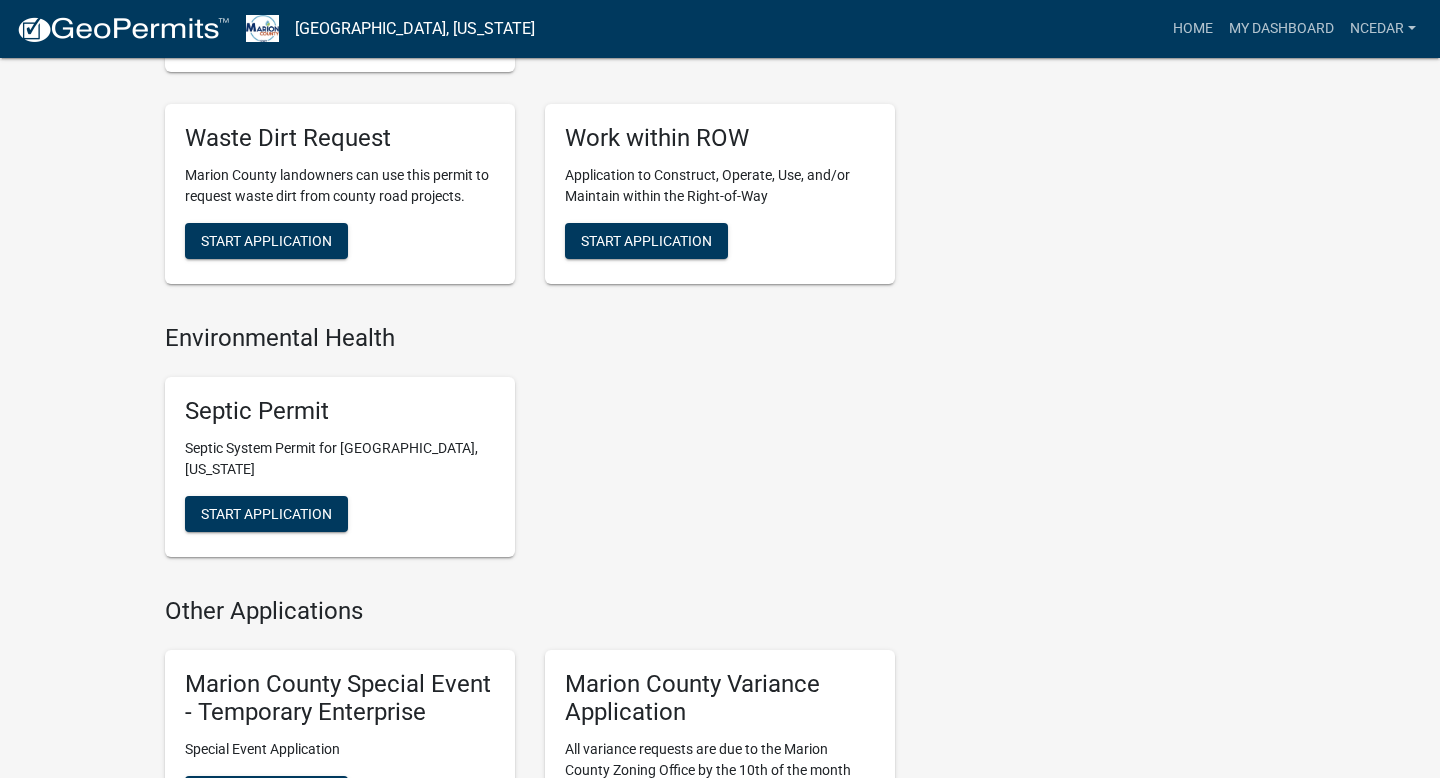 scroll, scrollTop: 1563, scrollLeft: 0, axis: vertical 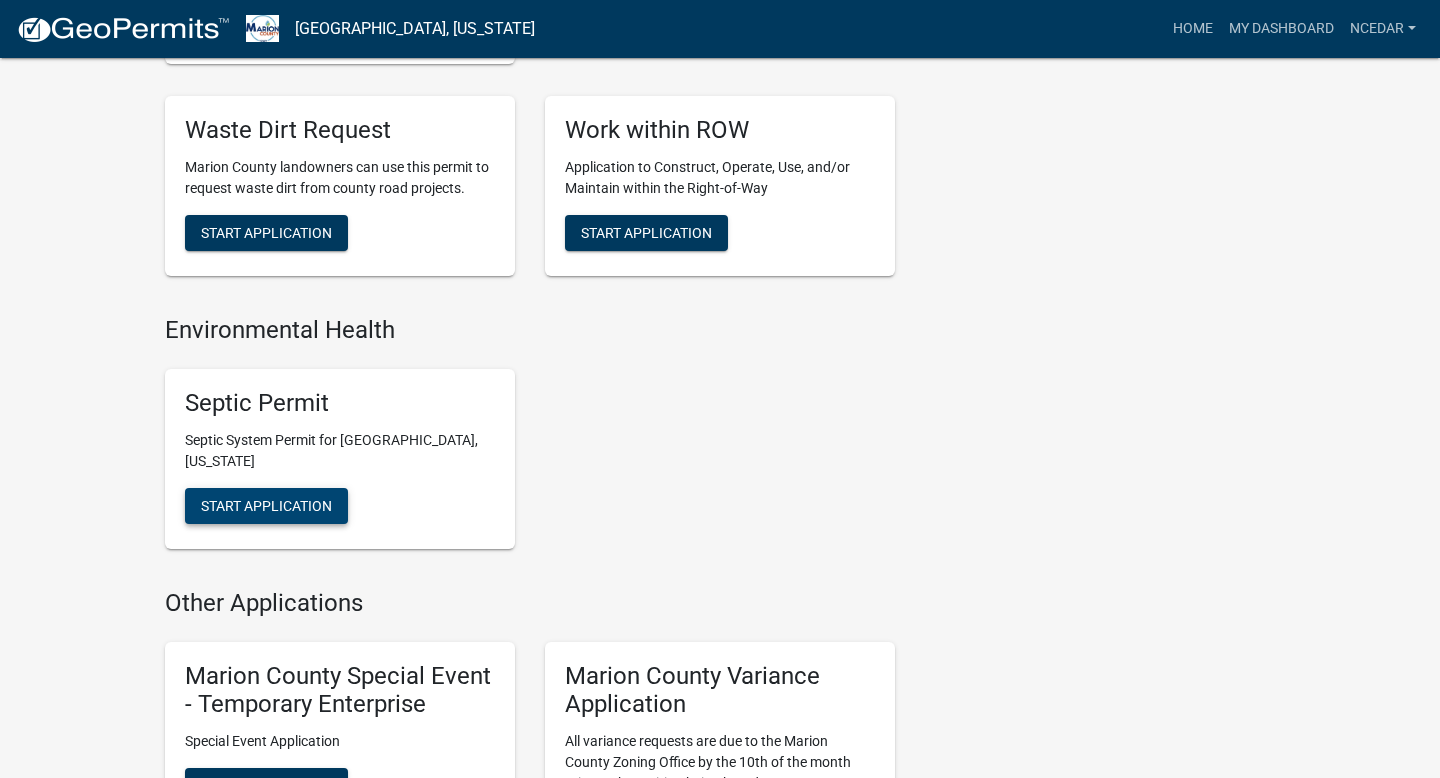 click on "Start Application" at bounding box center [266, 505] 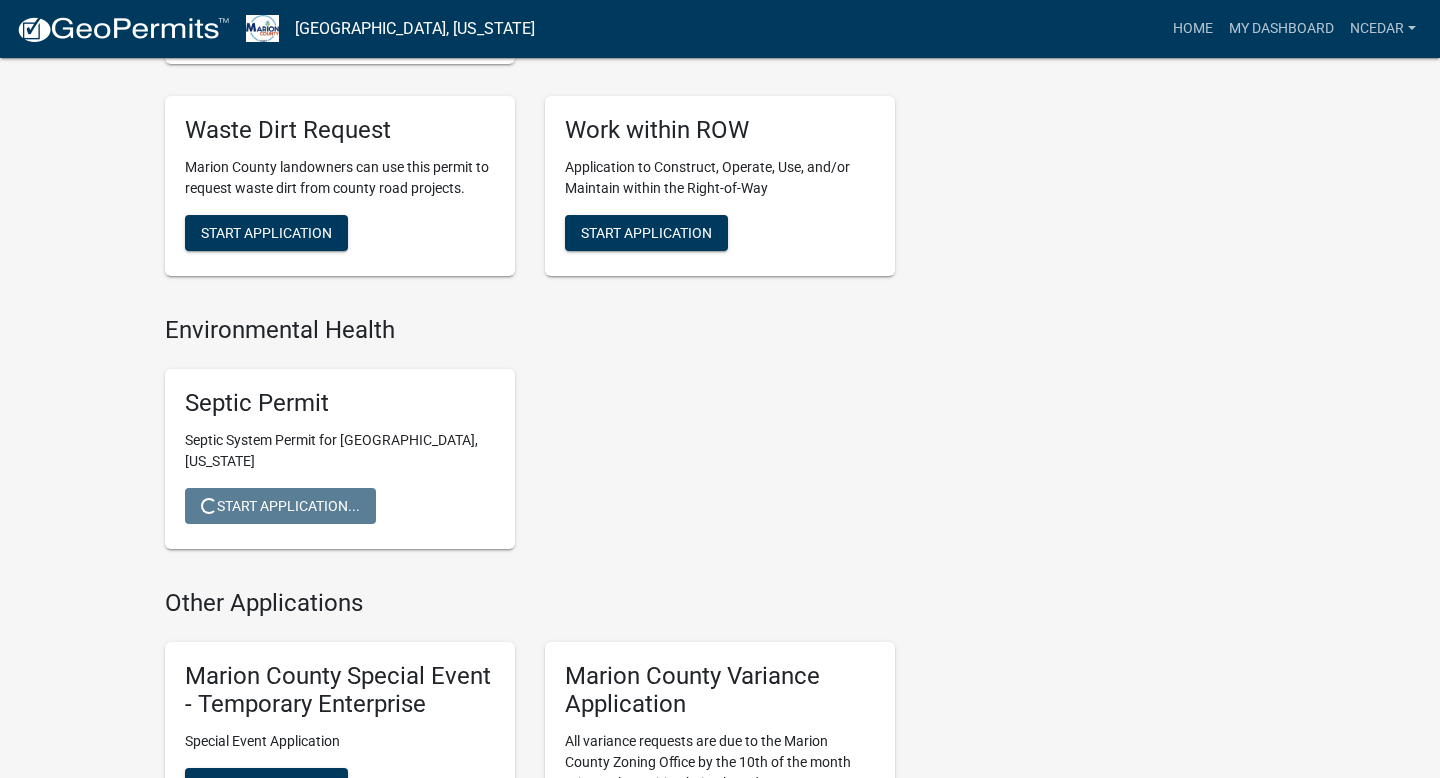 scroll, scrollTop: 0, scrollLeft: 0, axis: both 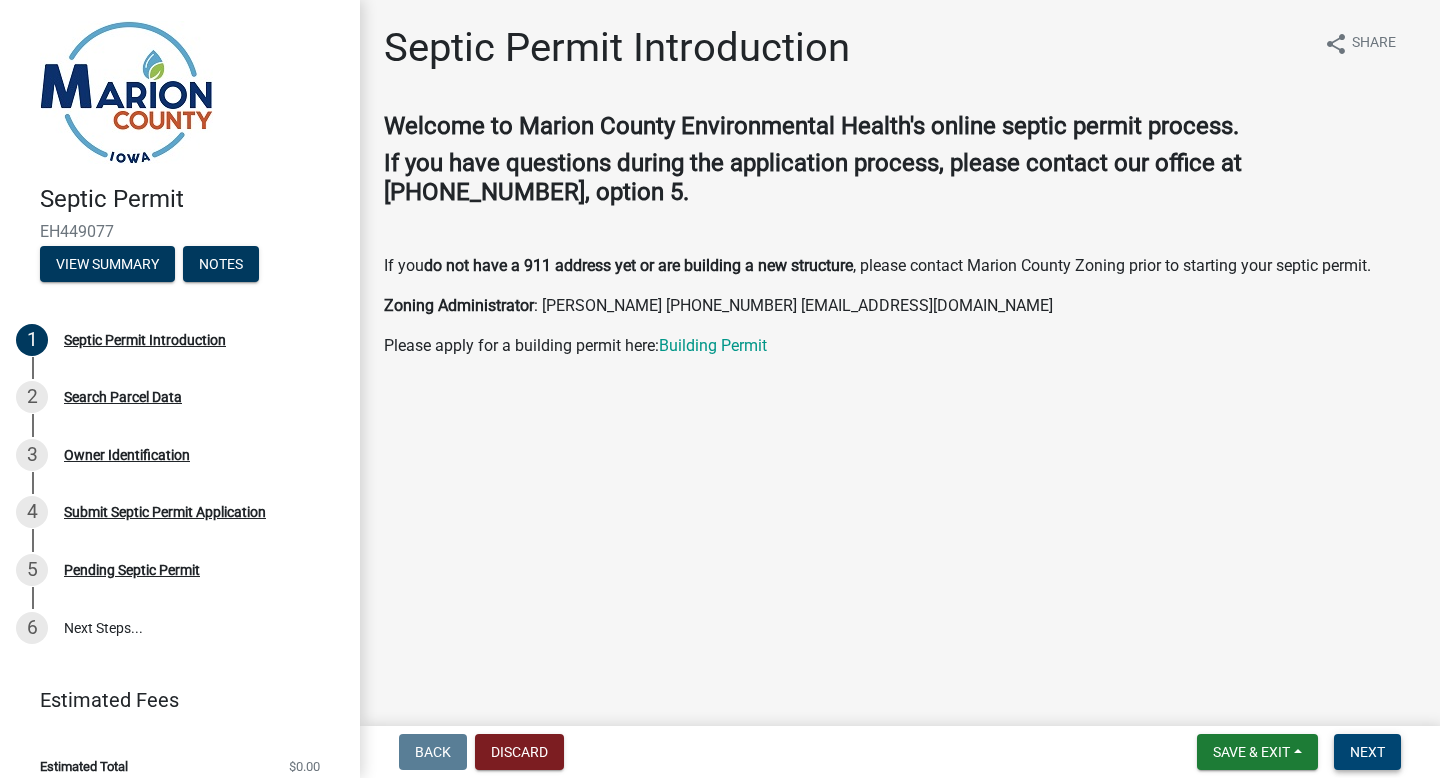 click on "Next" at bounding box center [1367, 752] 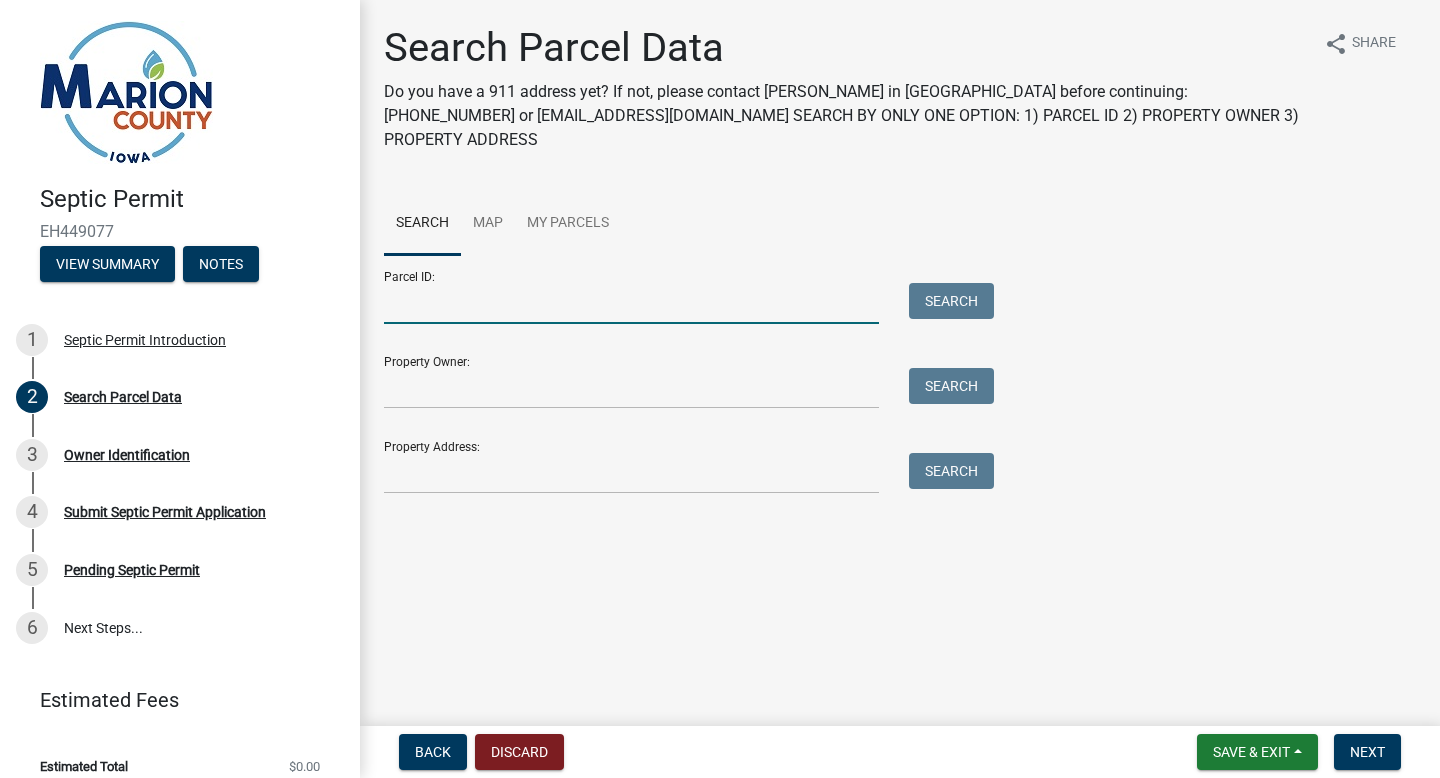 click on "Parcel ID:" at bounding box center (631, 303) 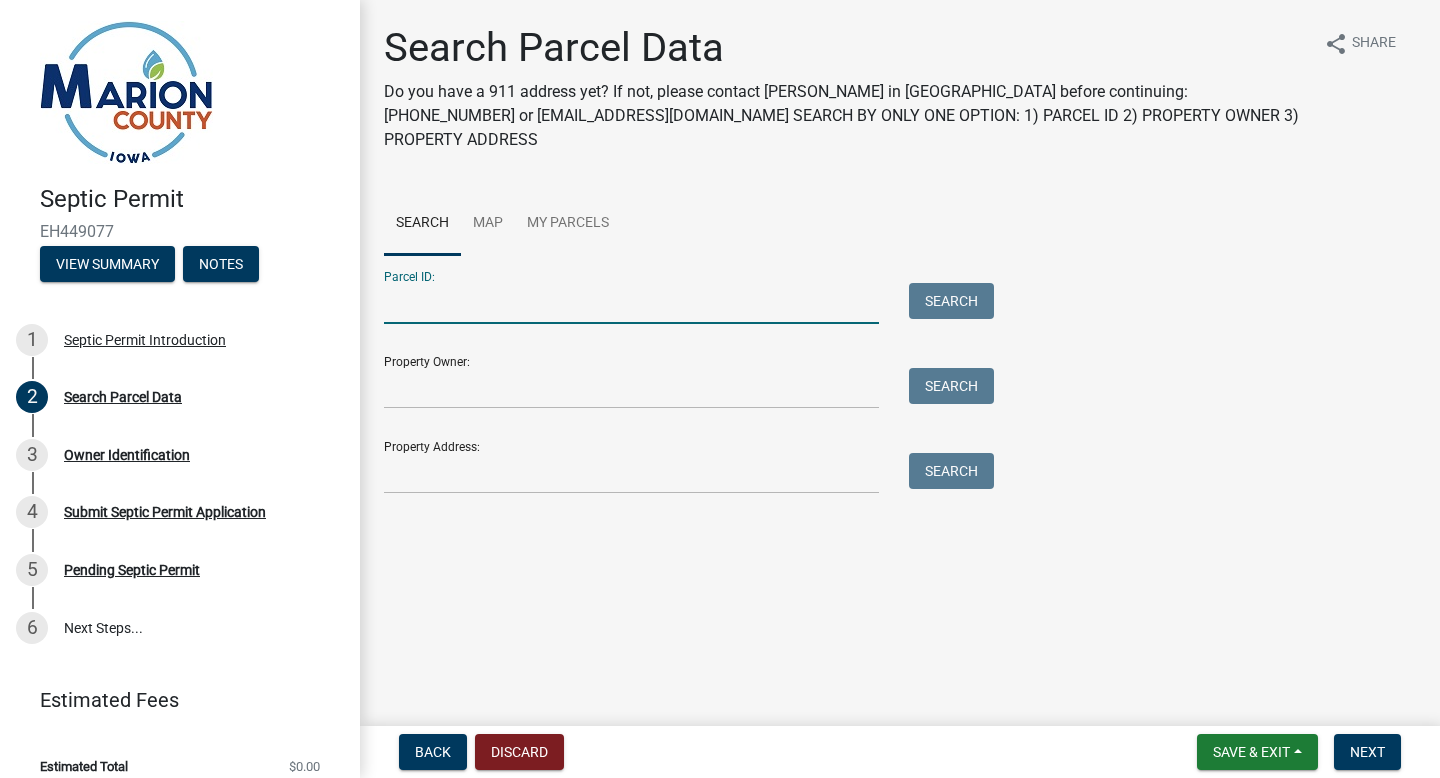 paste on "0765900500" 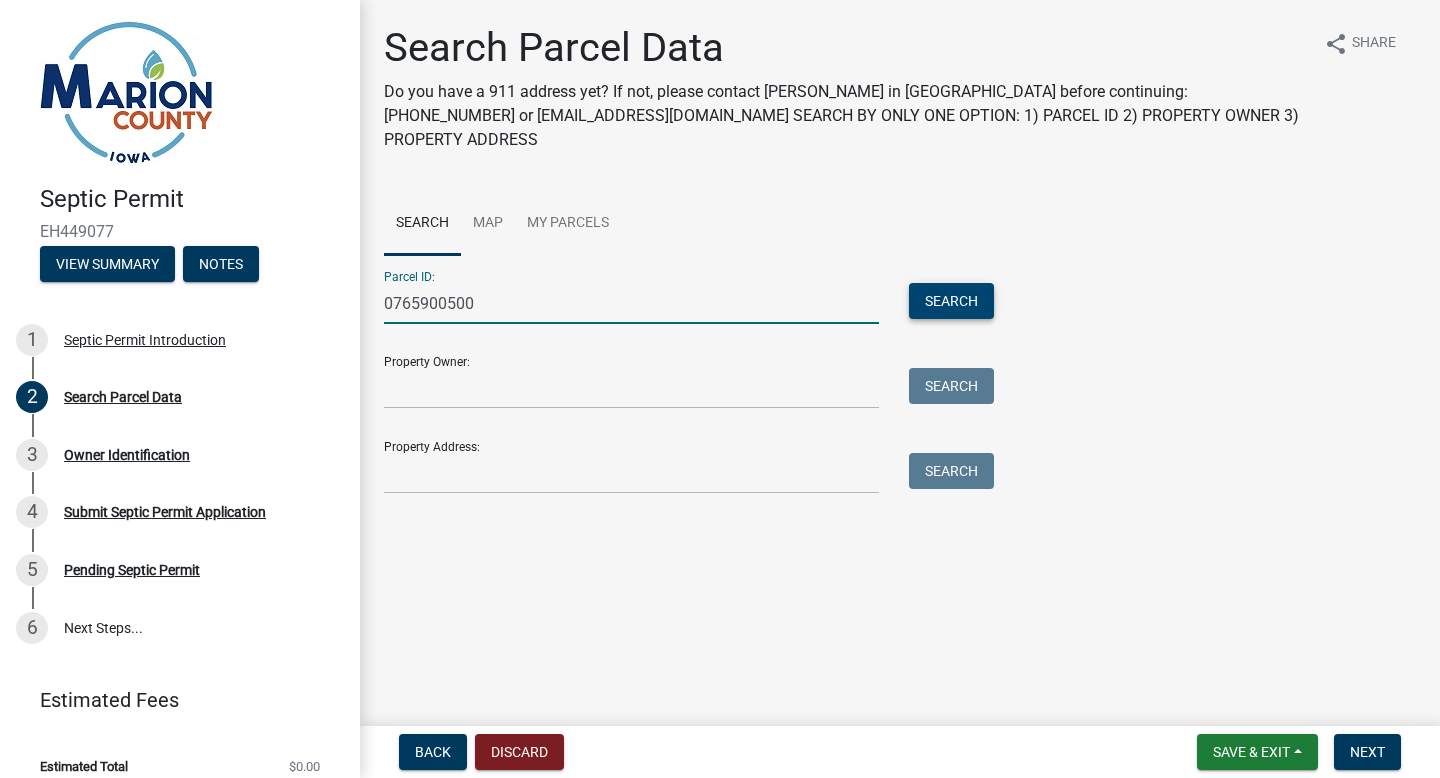type on "0765900500" 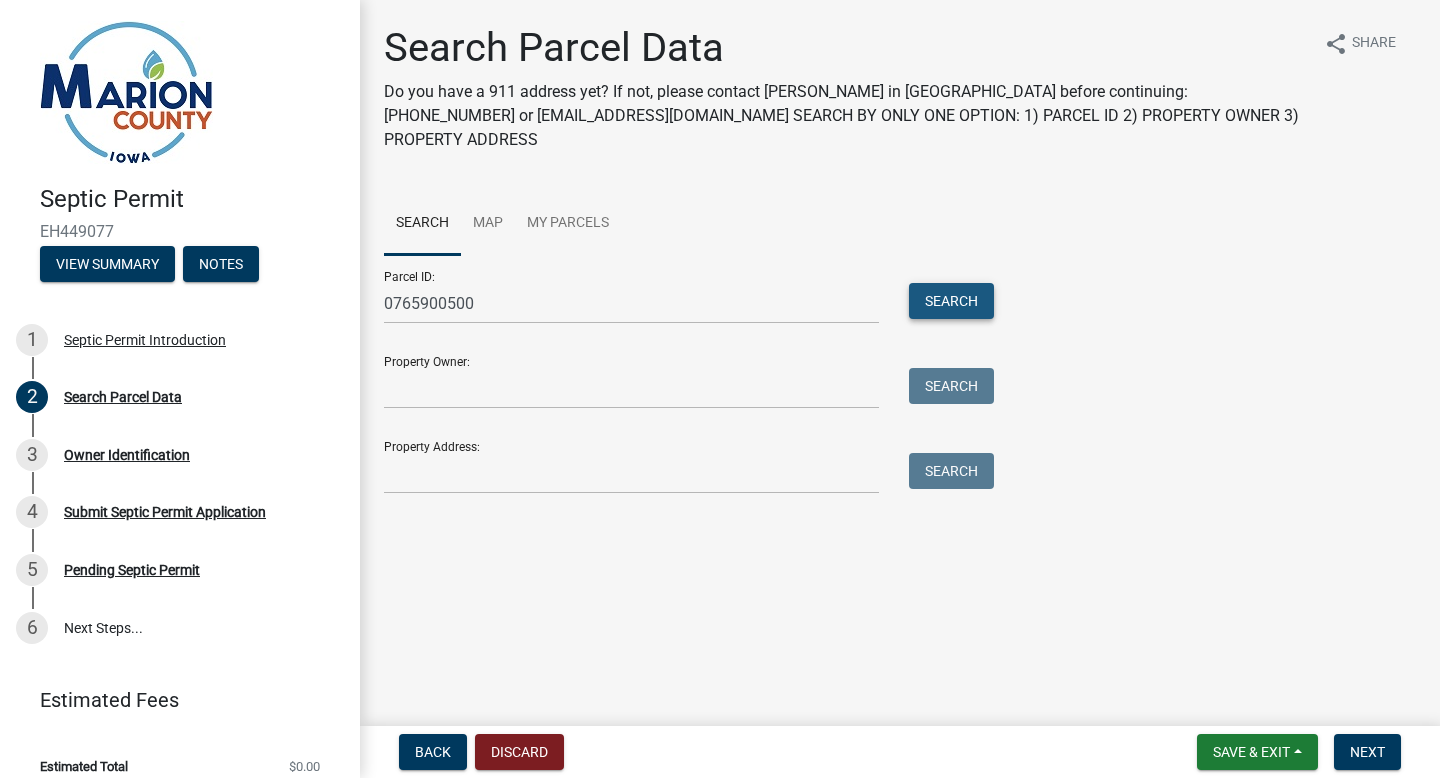 click on "Search" at bounding box center (951, 301) 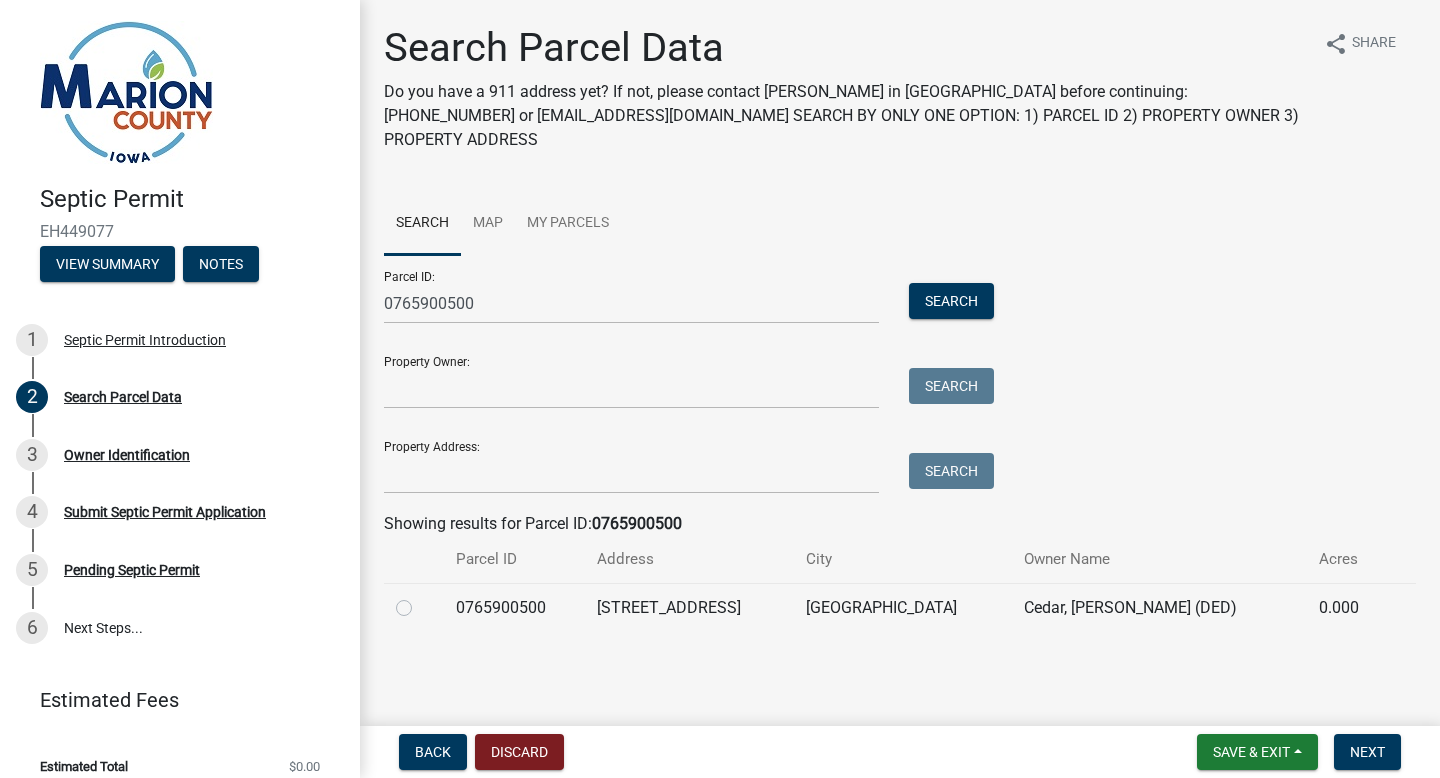 click 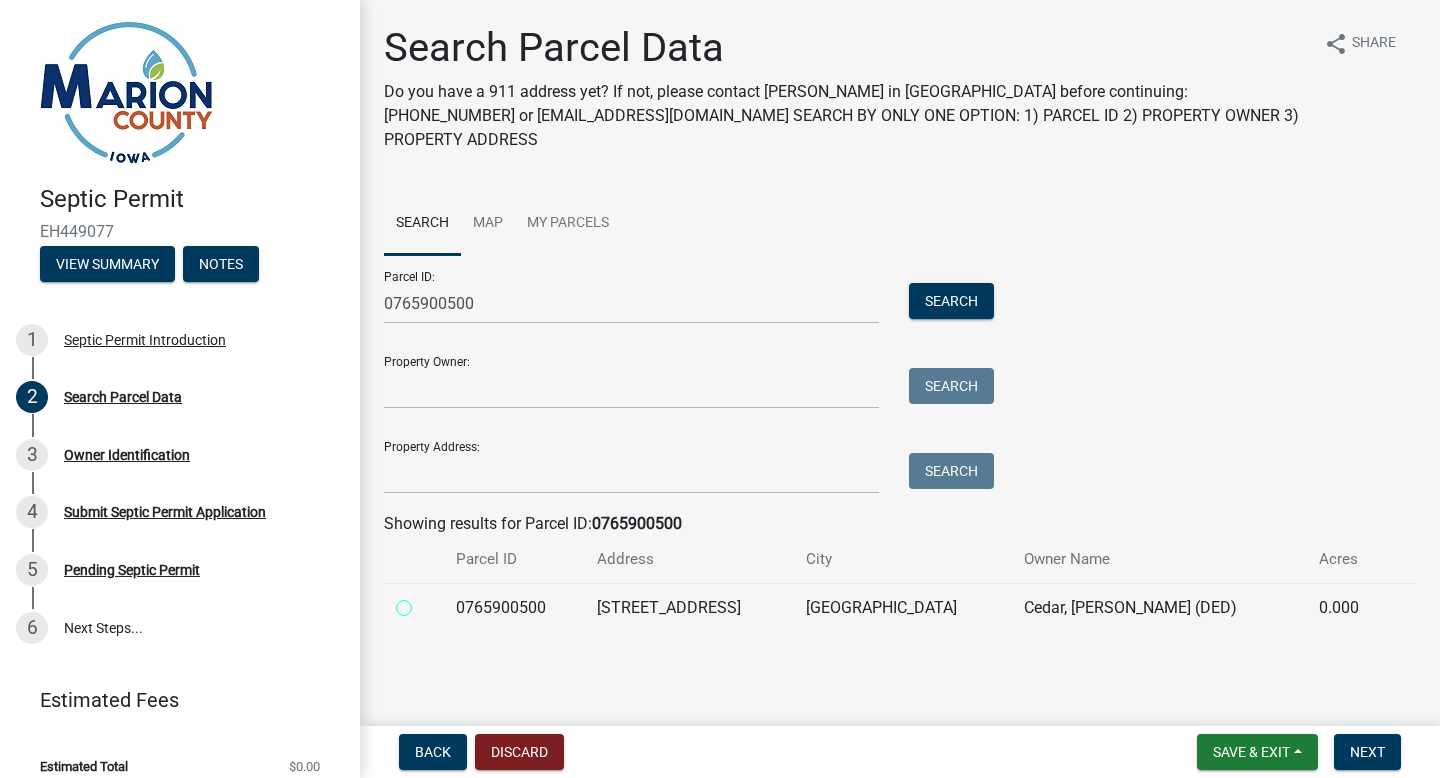 click at bounding box center (426, 602) 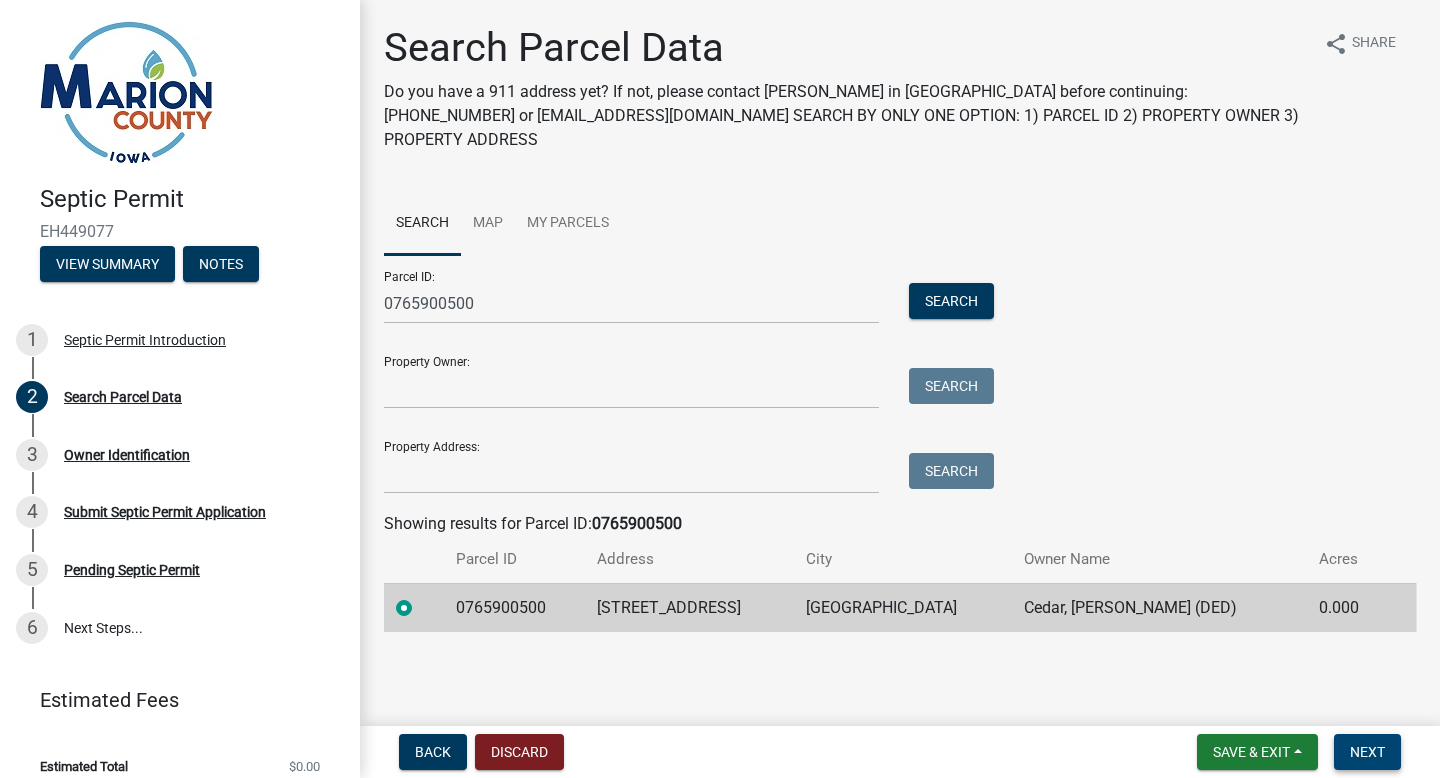 click on "Next" at bounding box center [1367, 752] 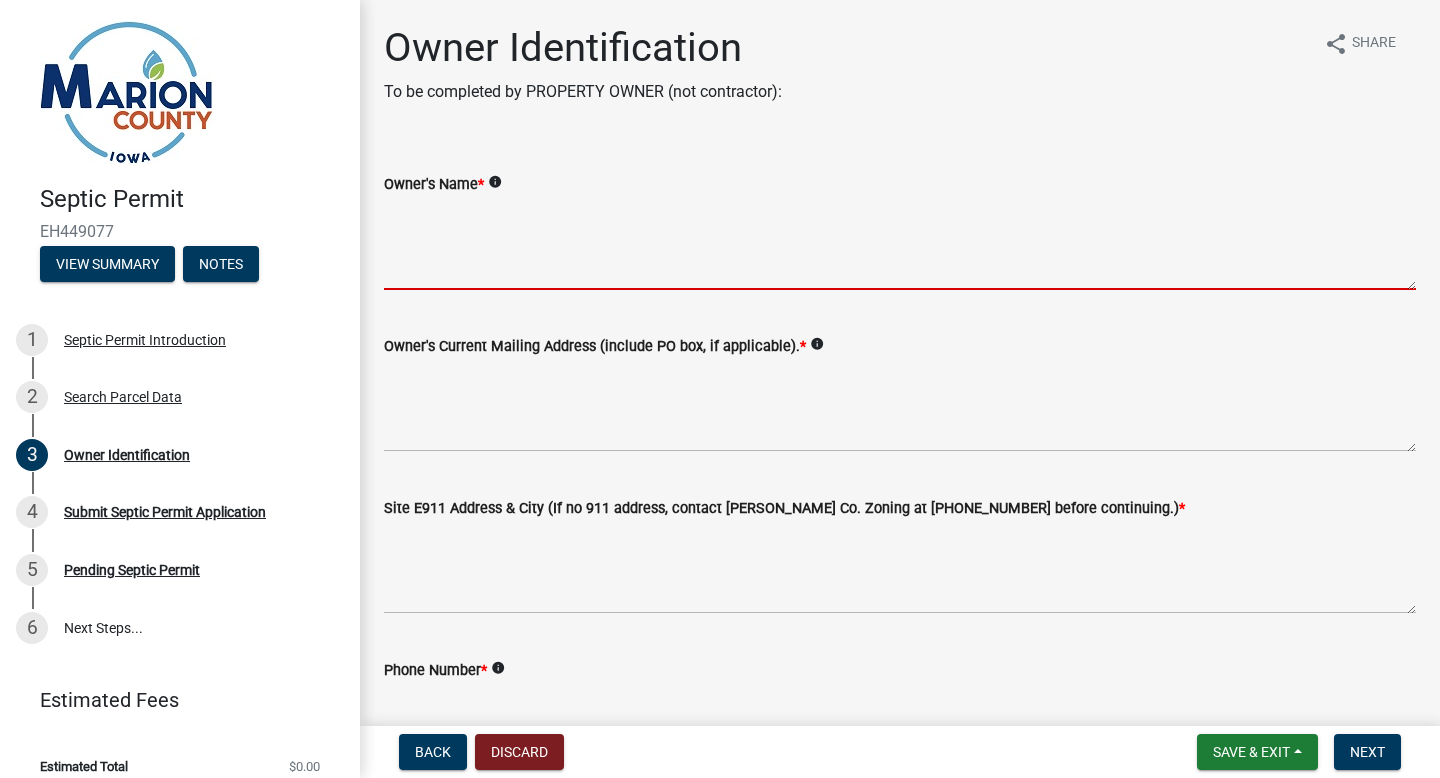 click on "Owner's Name  *" at bounding box center (900, 243) 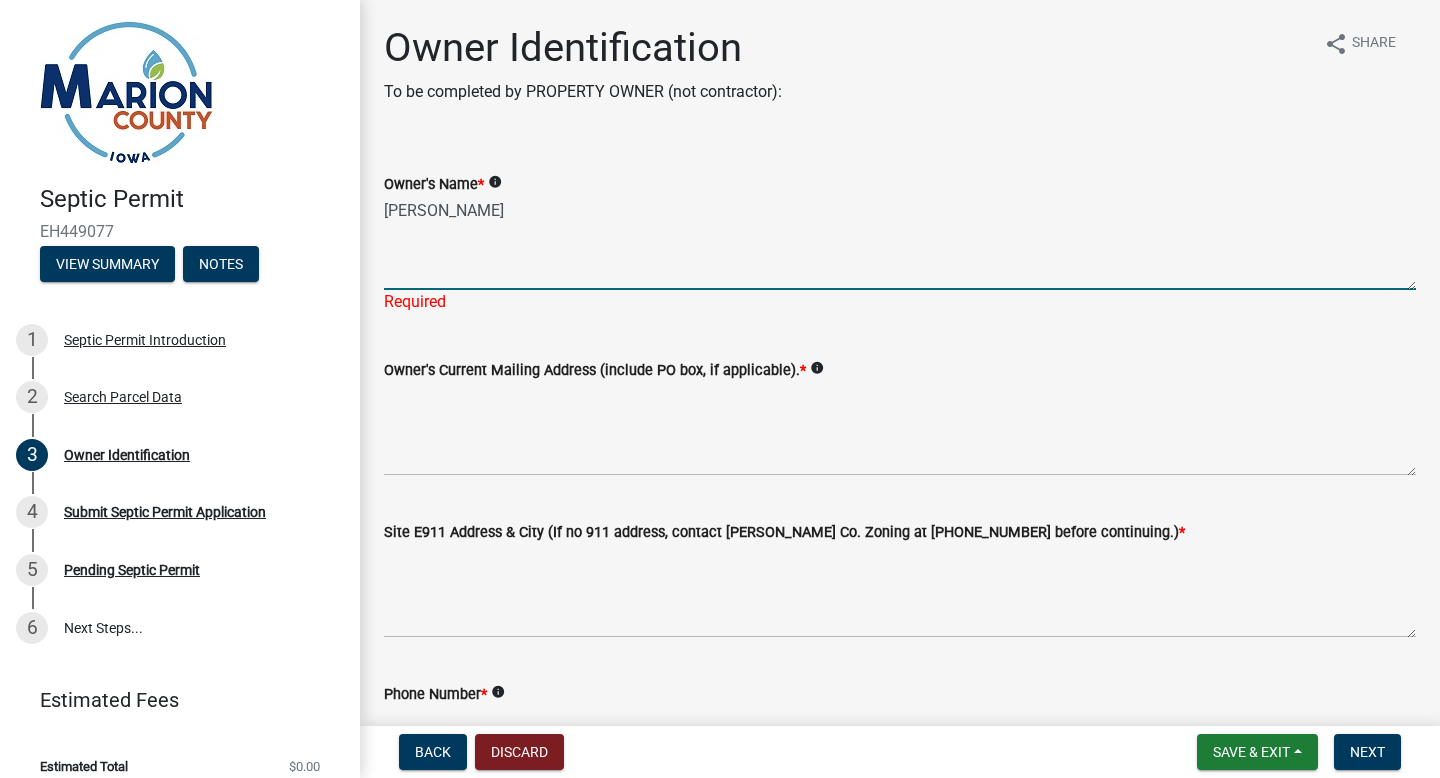 type on "[PERSON_NAME]" 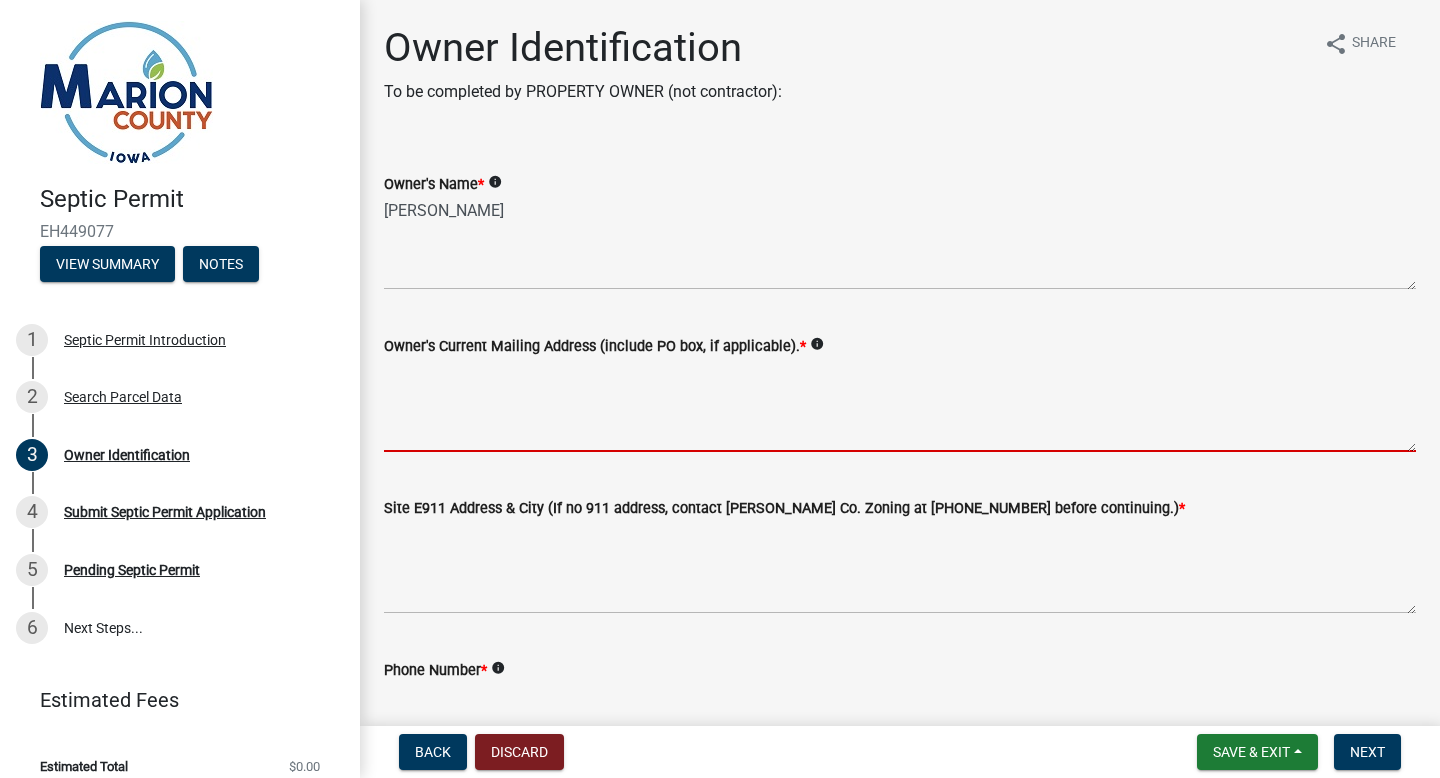 click on "Owner's Current Mailing Address (include PO box, if applicable).  *  info" 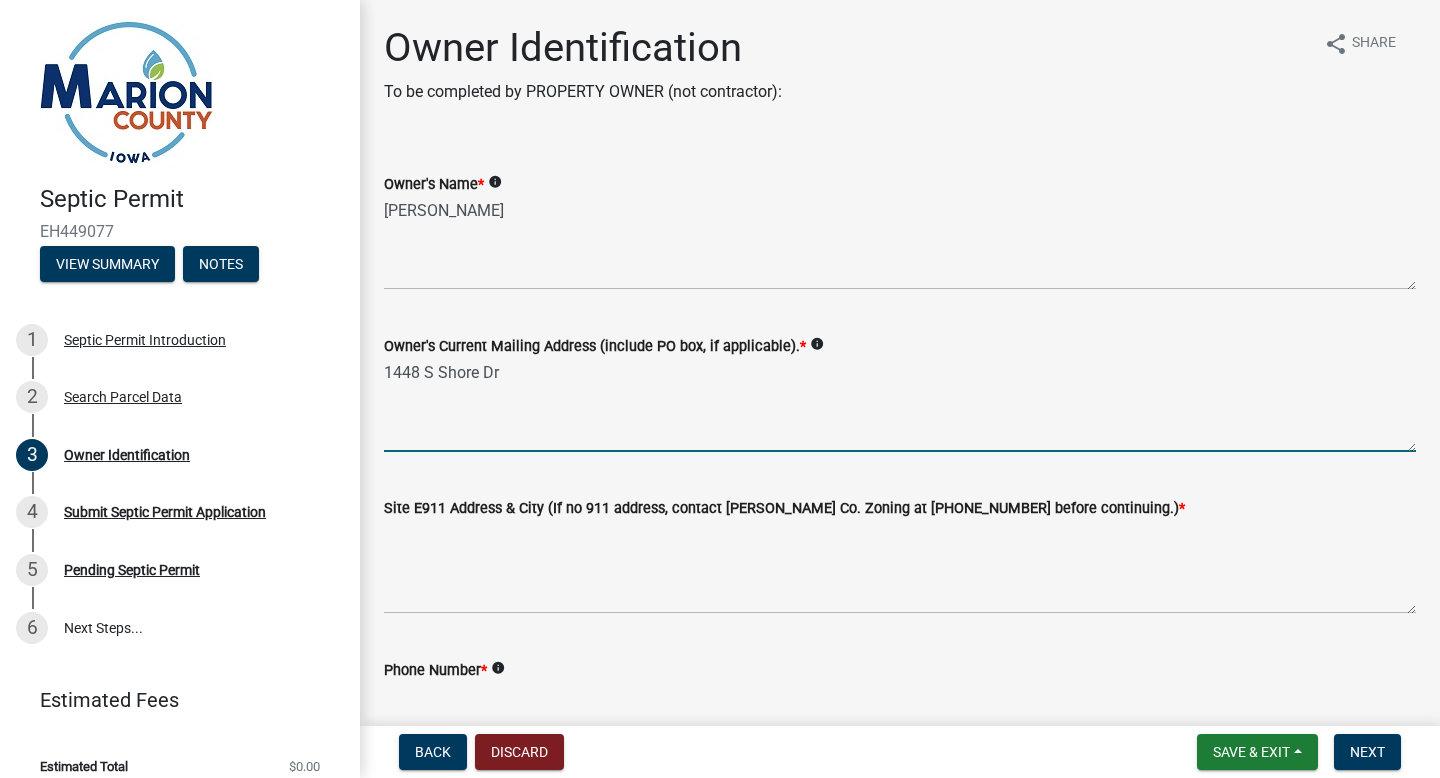 type on "1448 S Shore Dr." 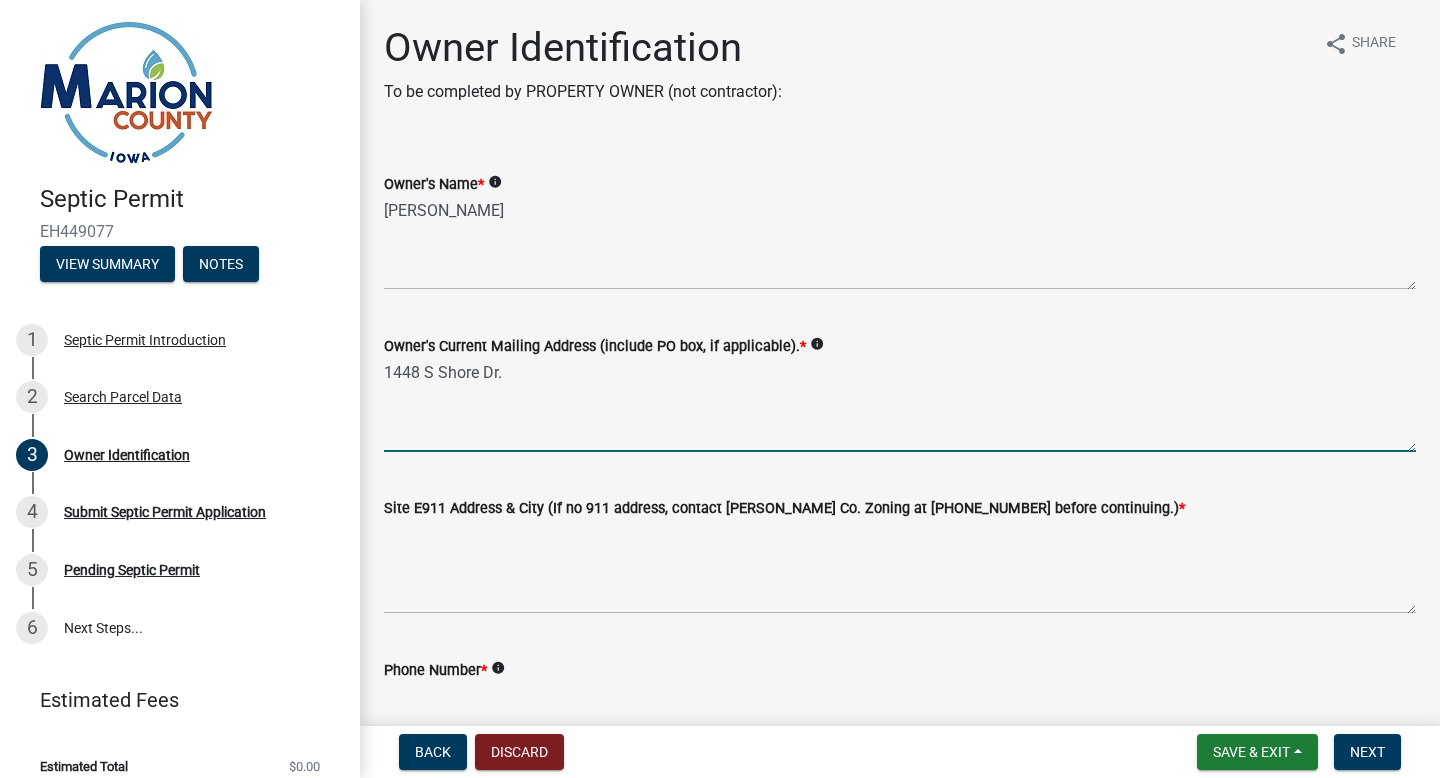 type on "3373032294" 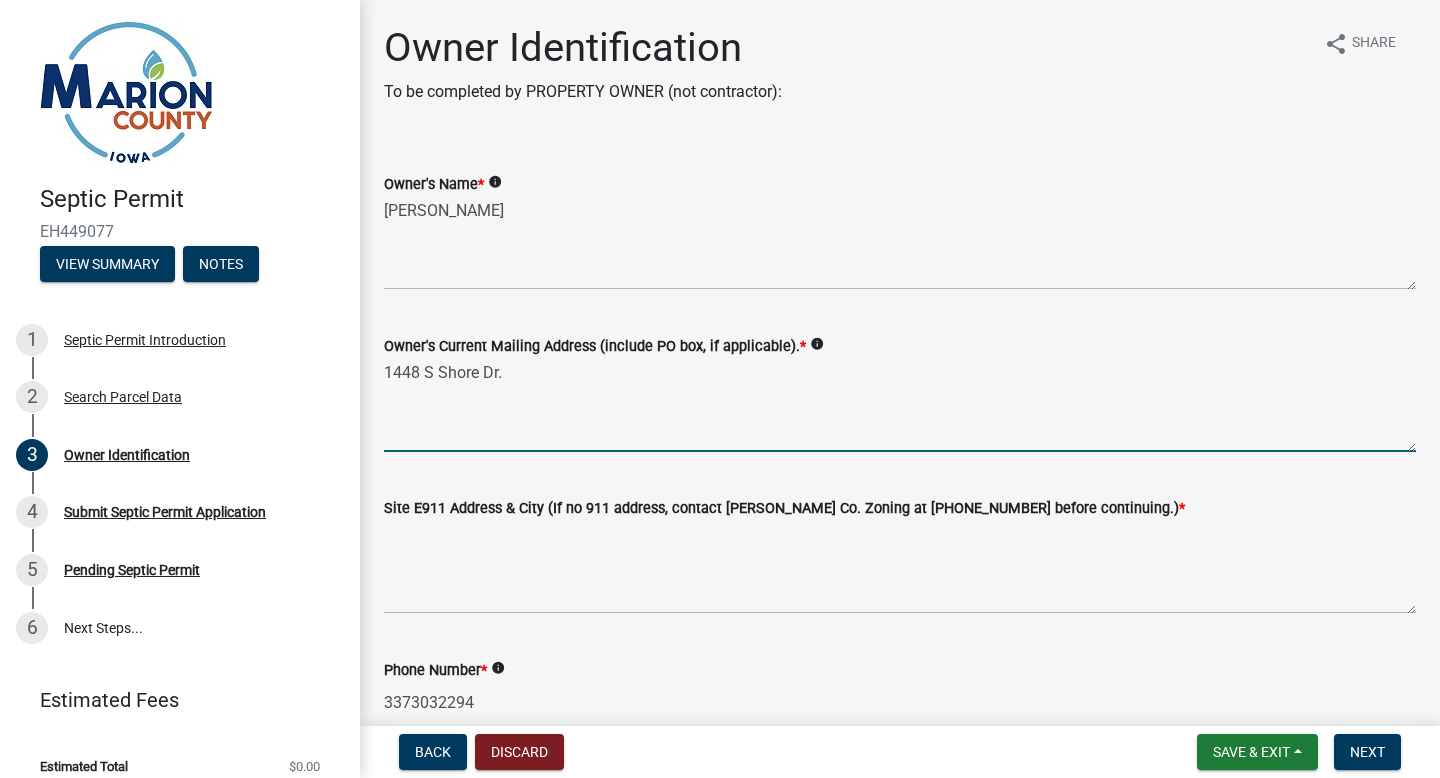 type on "[EMAIL_ADDRESS][DOMAIN_NAME]" 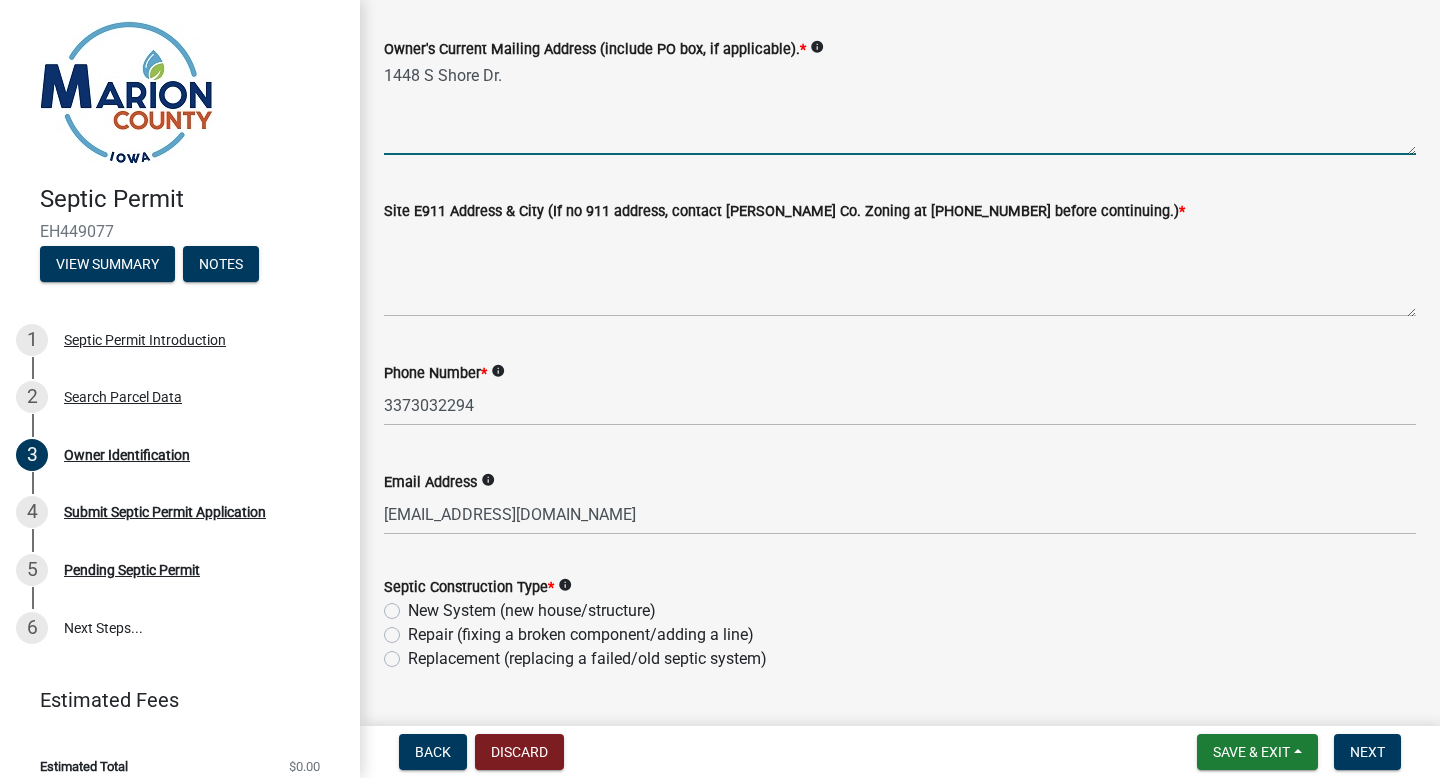 scroll, scrollTop: 320, scrollLeft: 0, axis: vertical 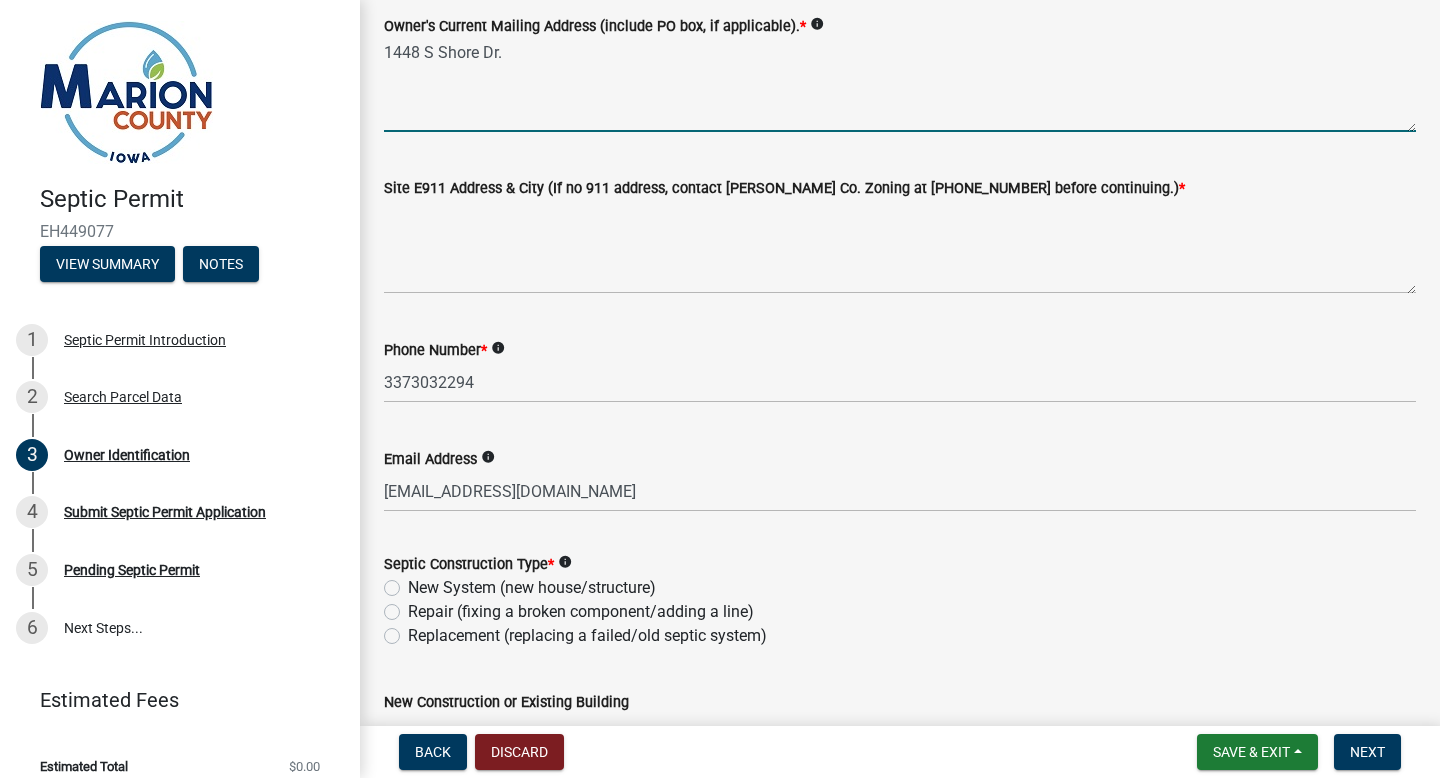 type on "1448 S Shore Dr." 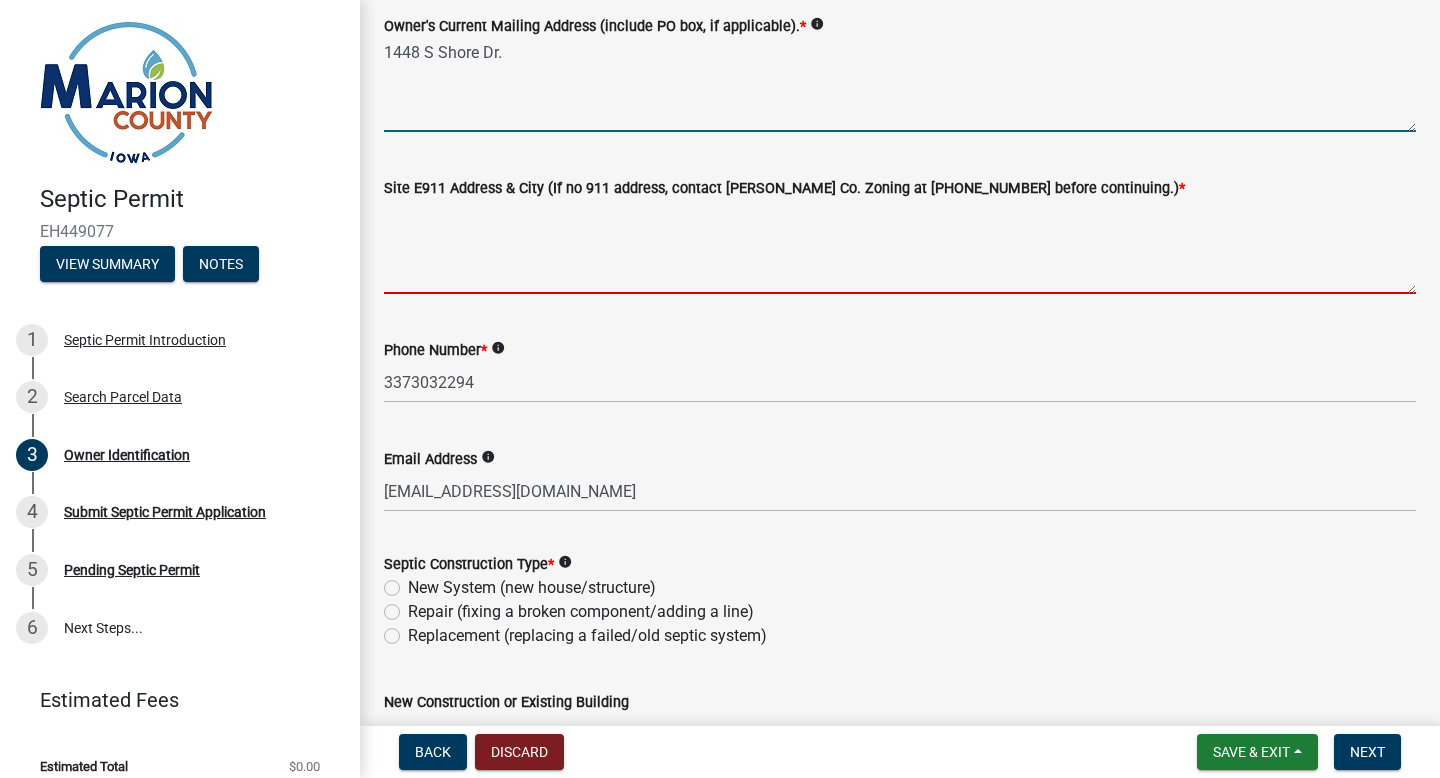 click on "Site E911 Address & City (If no 911 address, contact [PERSON_NAME] Co. Zoning at [PHONE_NUMBER] before continuing.)  *" at bounding box center (900, 247) 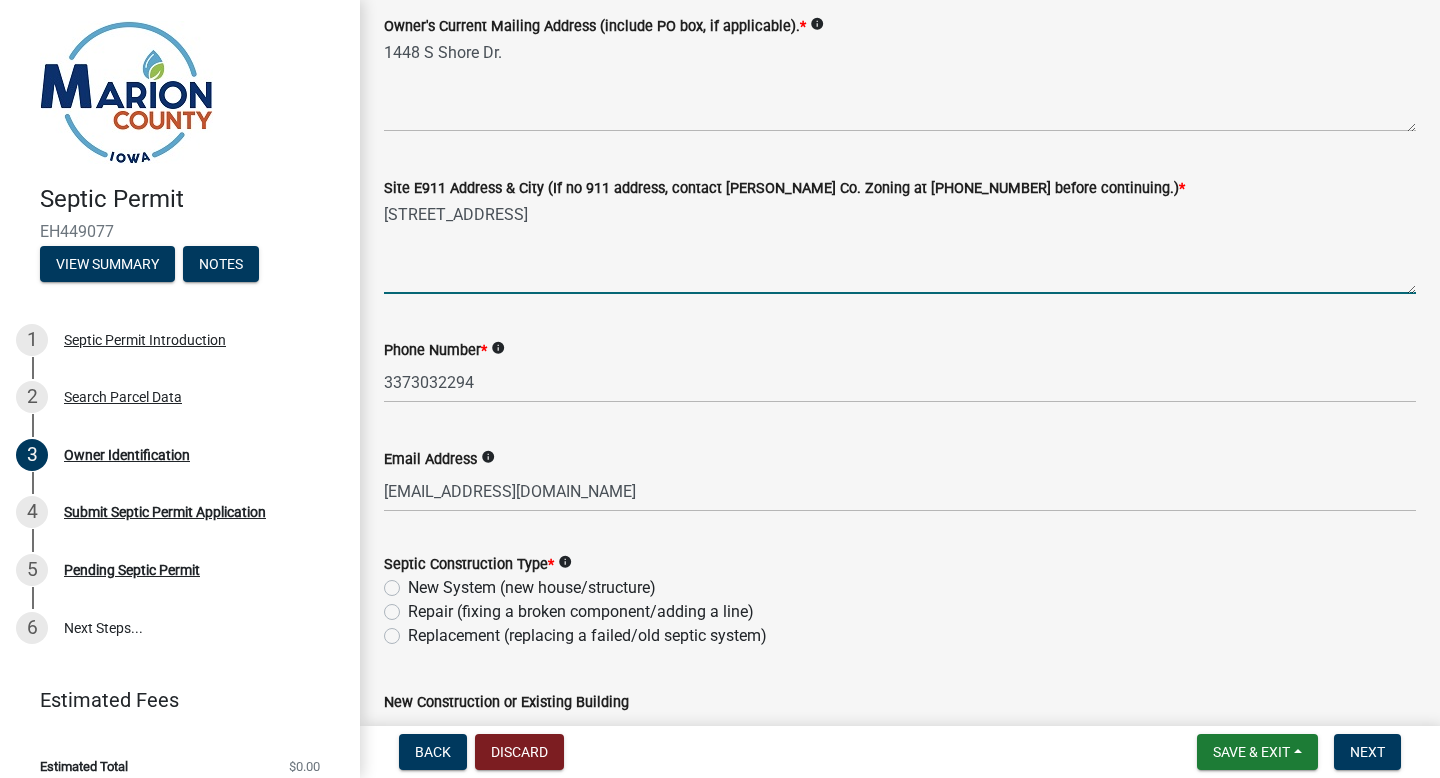 type on "[STREET_ADDRESS]" 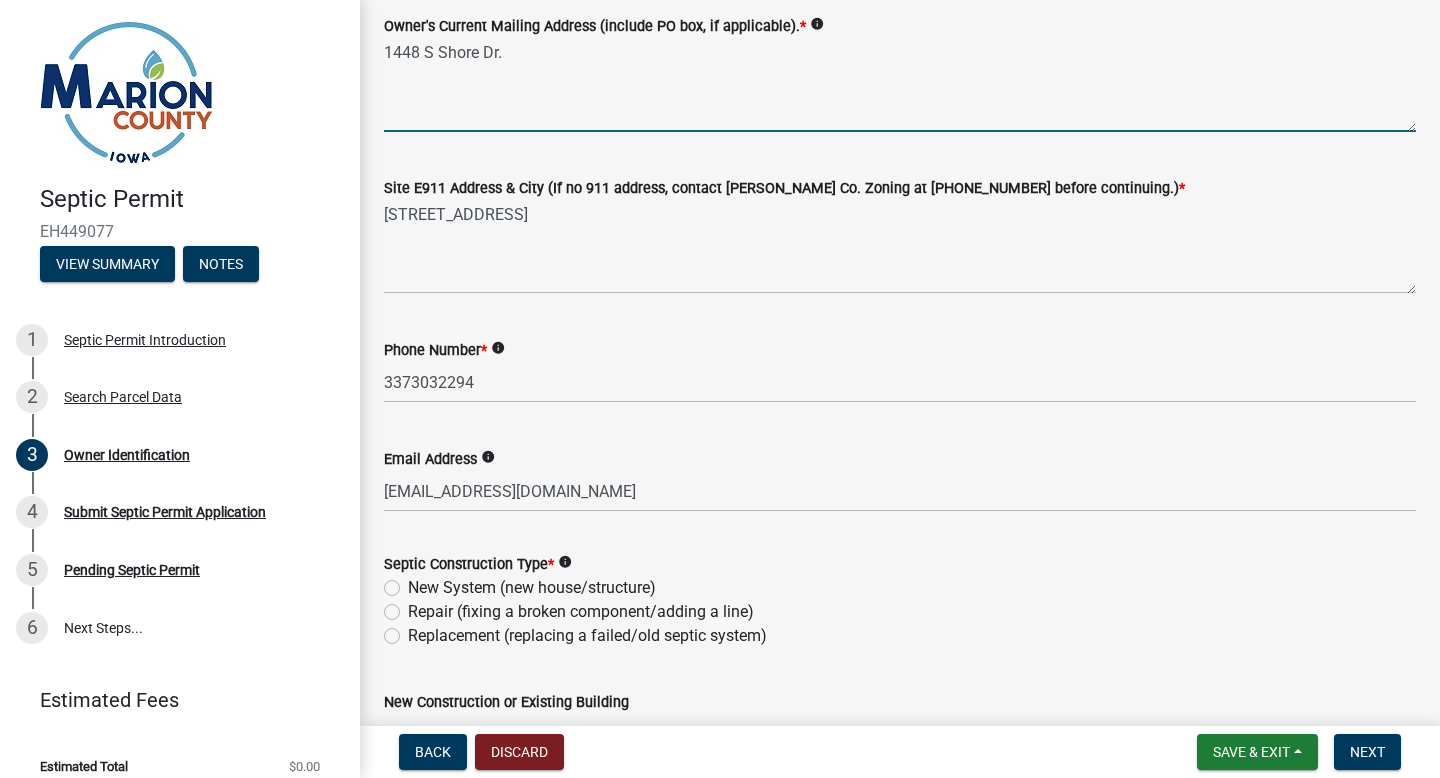 click on "1448 S Shore Dr." at bounding box center (900, 85) 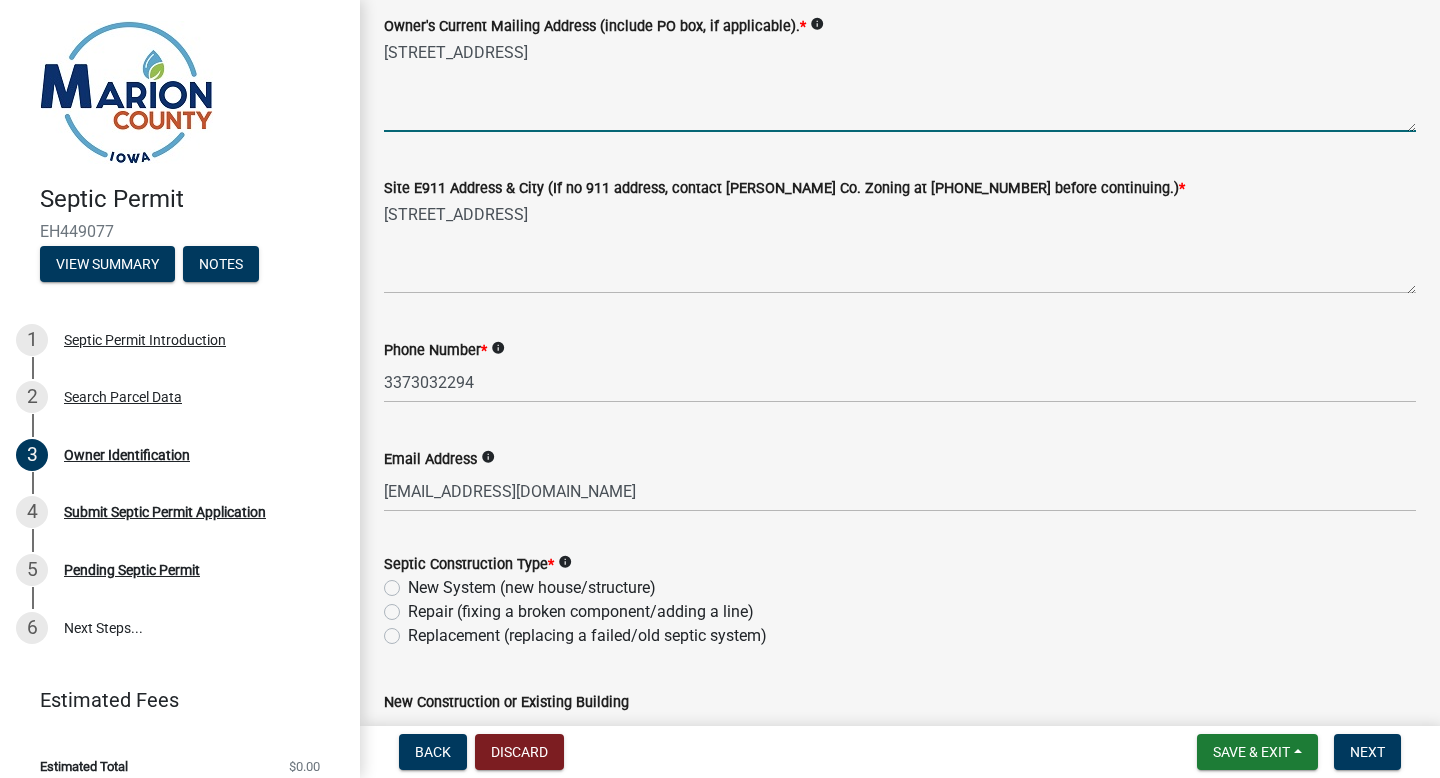 type on "[STREET_ADDRESS]" 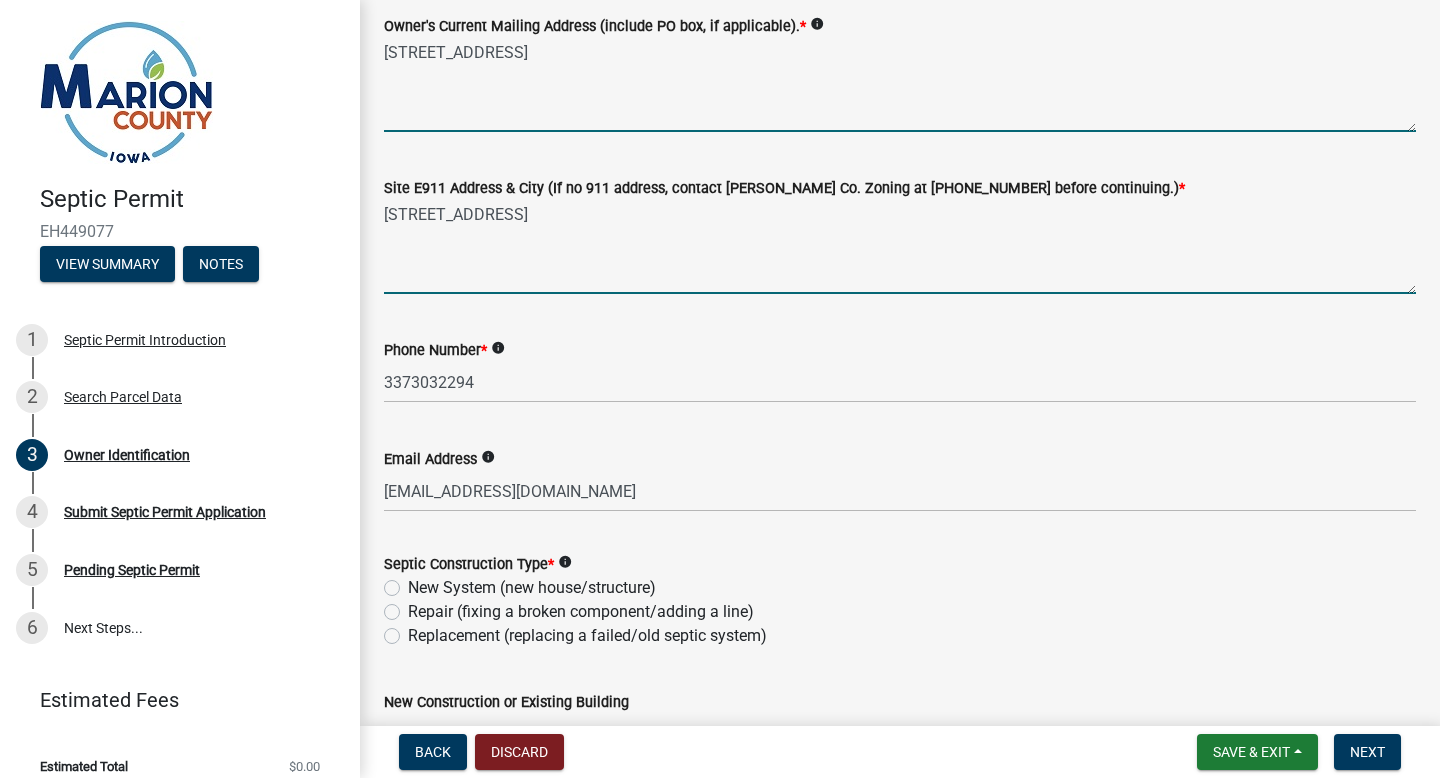 click on "[STREET_ADDRESS]" at bounding box center (900, 247) 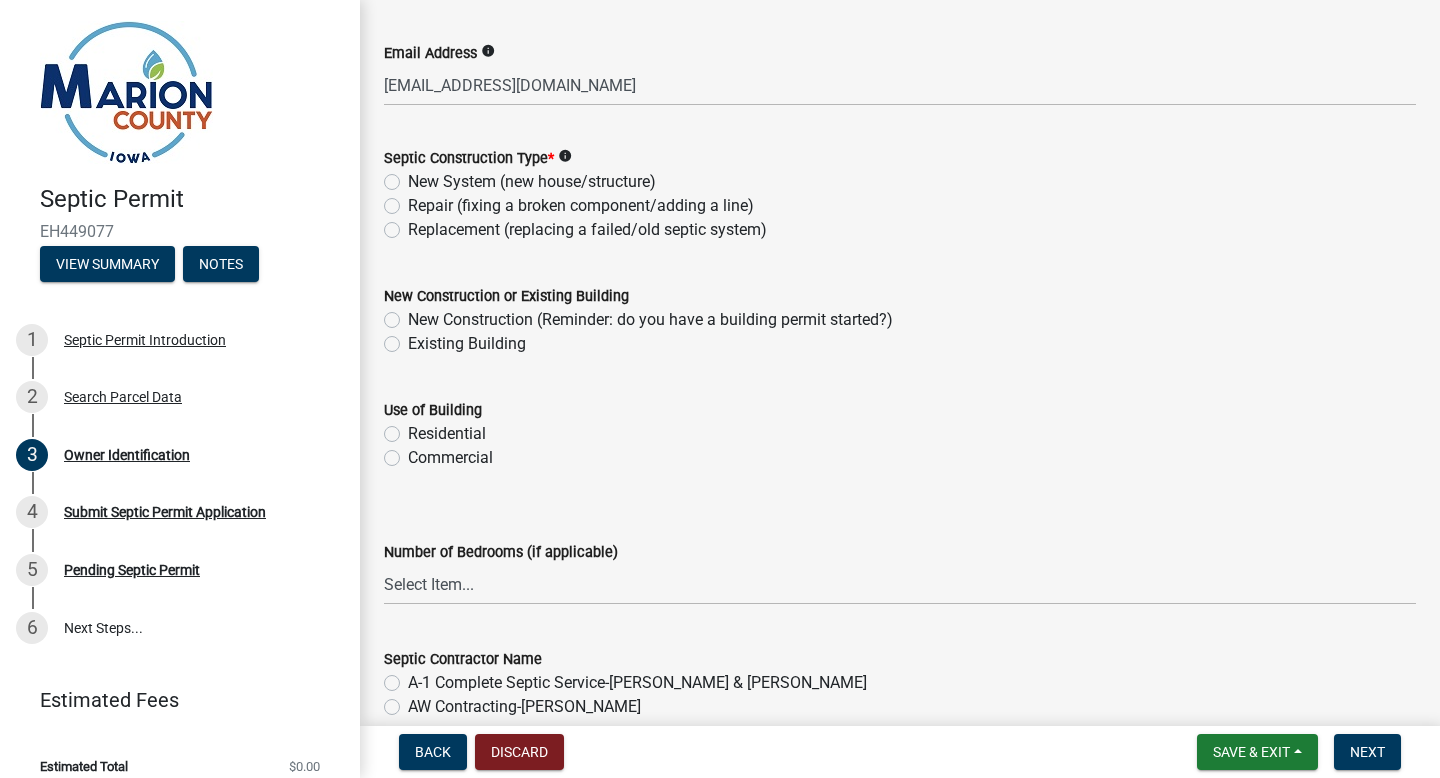 scroll, scrollTop: 733, scrollLeft: 0, axis: vertical 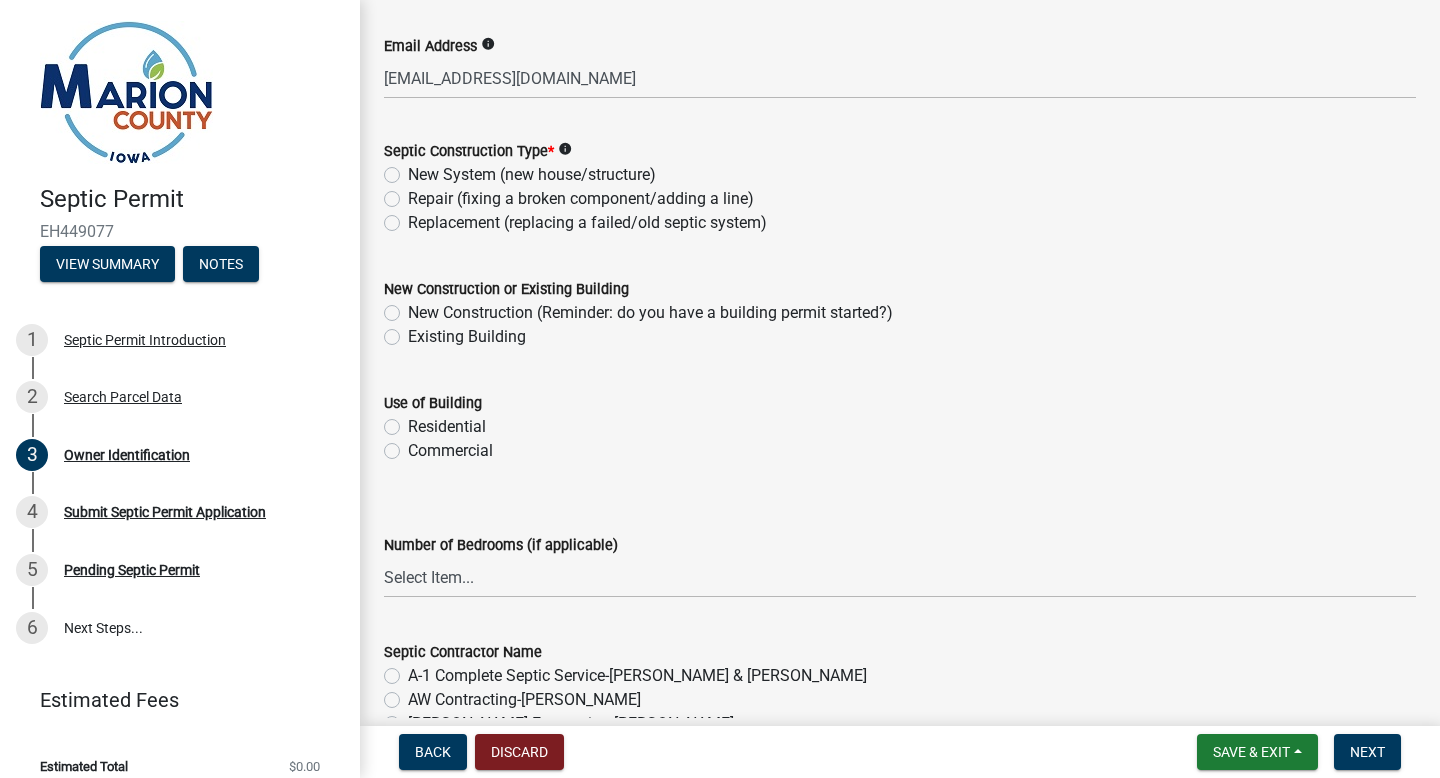 click on "New System (new house/structure)" 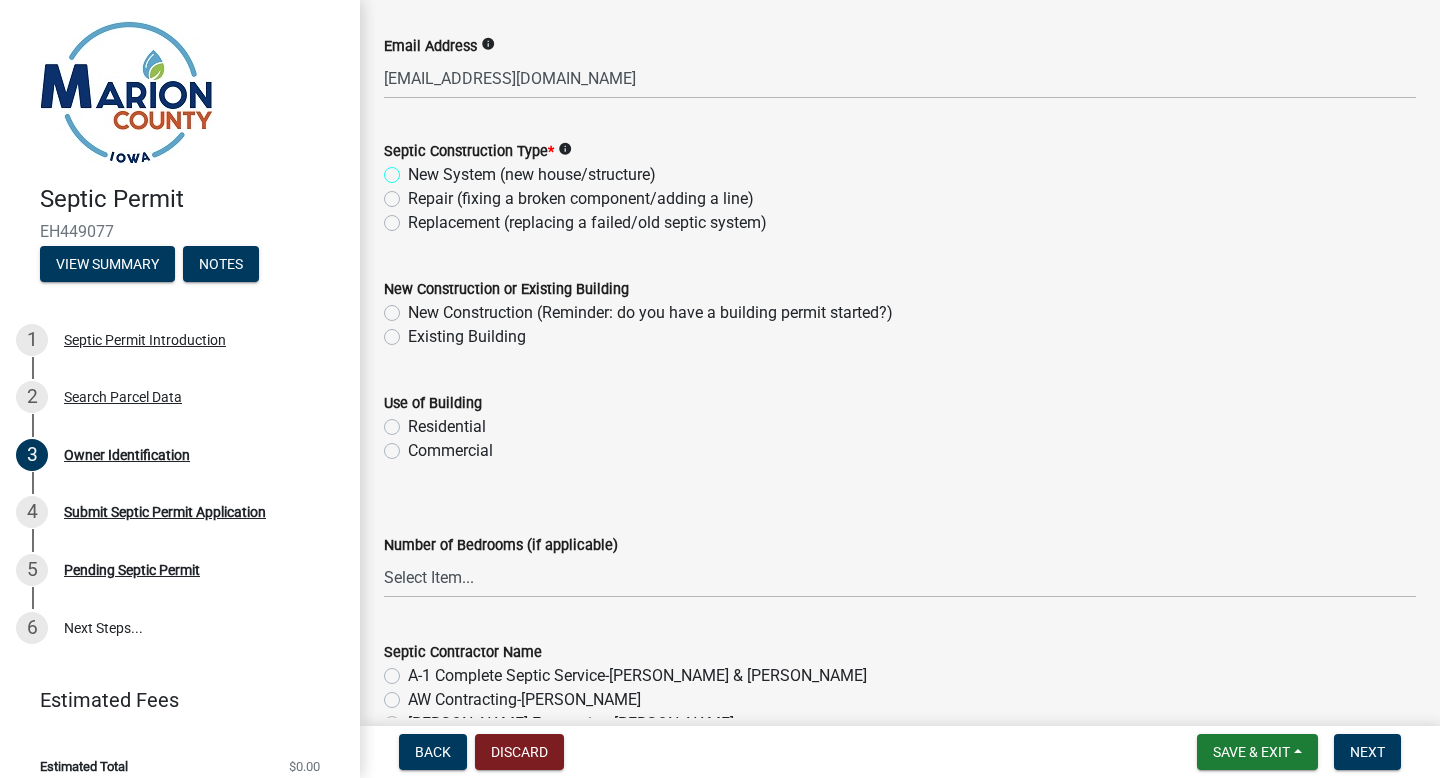 click on "New System (new house/structure)" at bounding box center (414, 169) 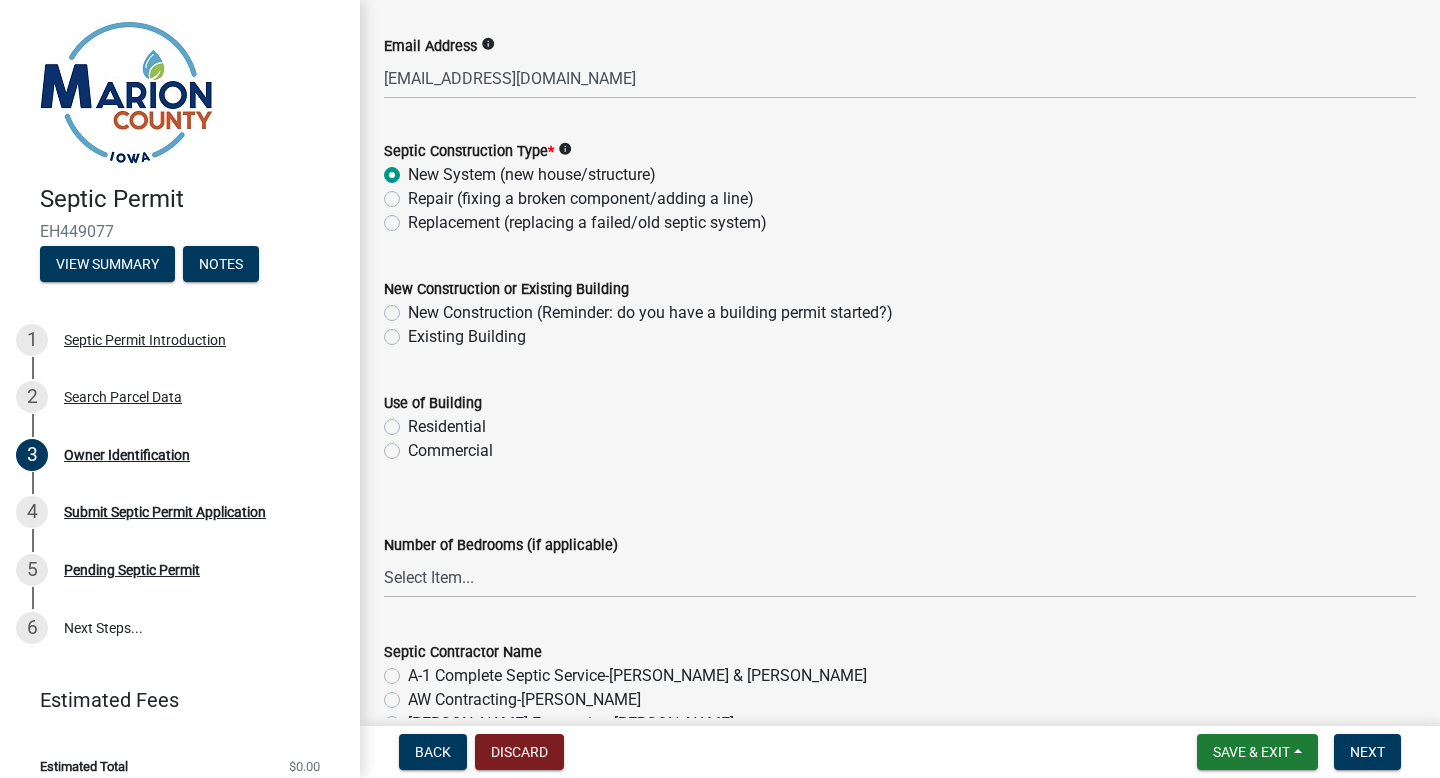radio on "true" 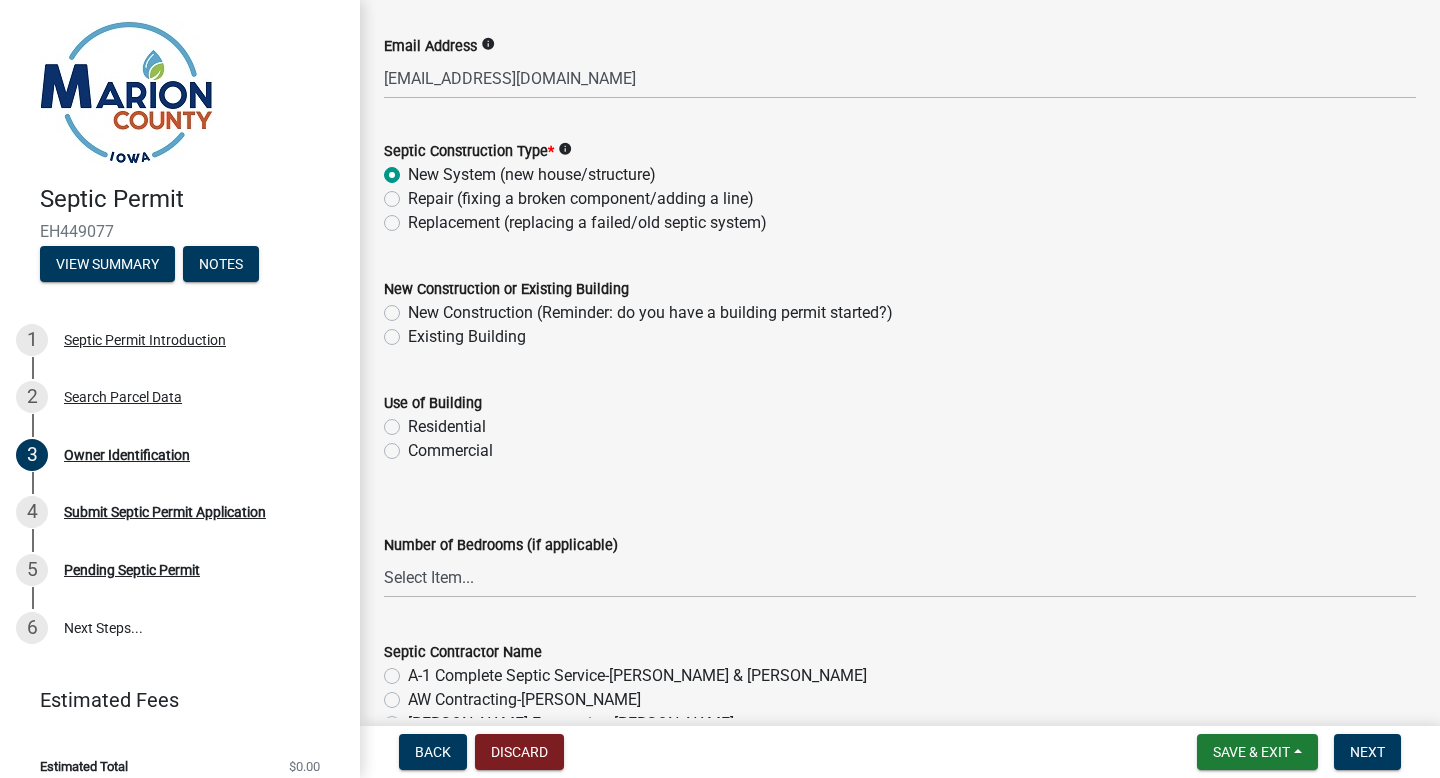 click on "New Construction (Reminder: do you have a building permit started?)" 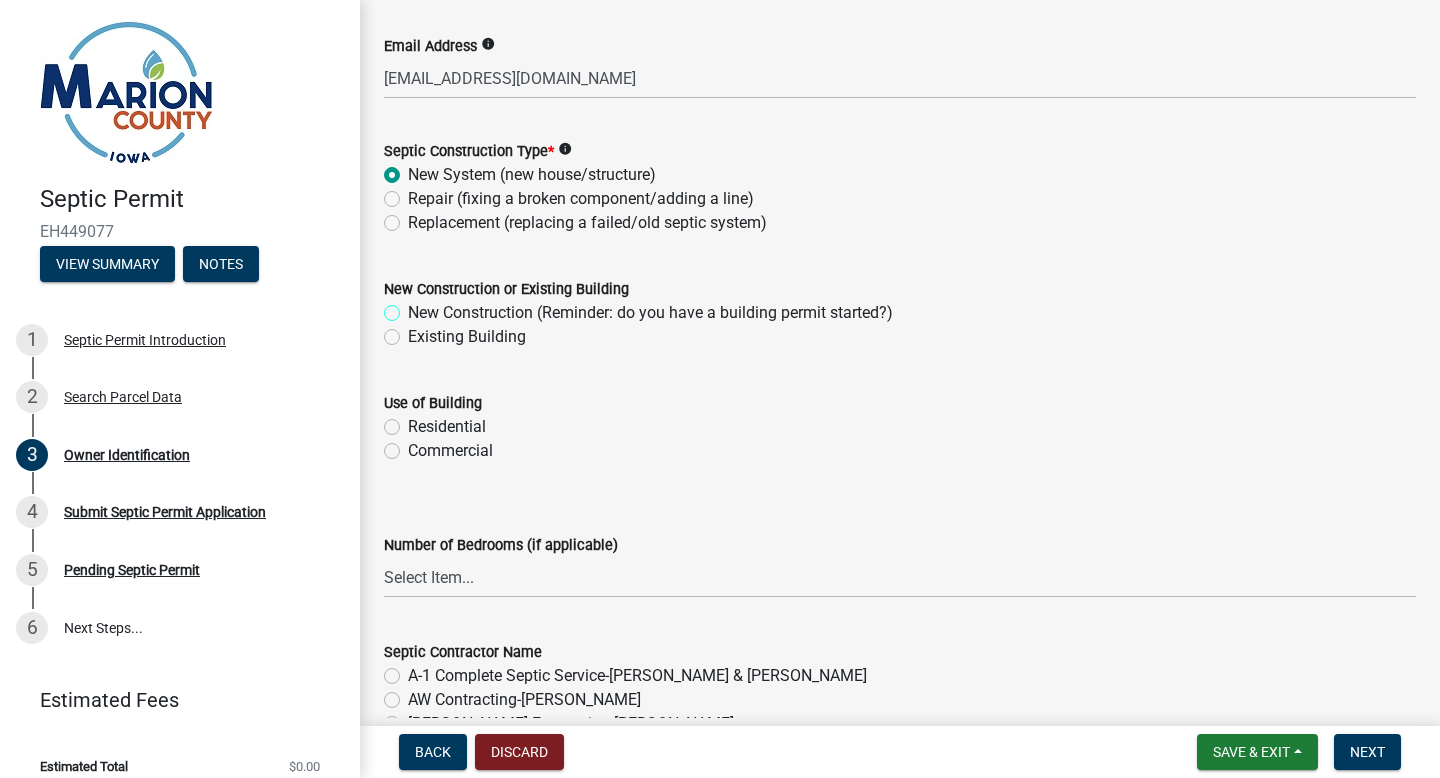 click on "New Construction (Reminder: do you have a building permit started?)" at bounding box center (414, 307) 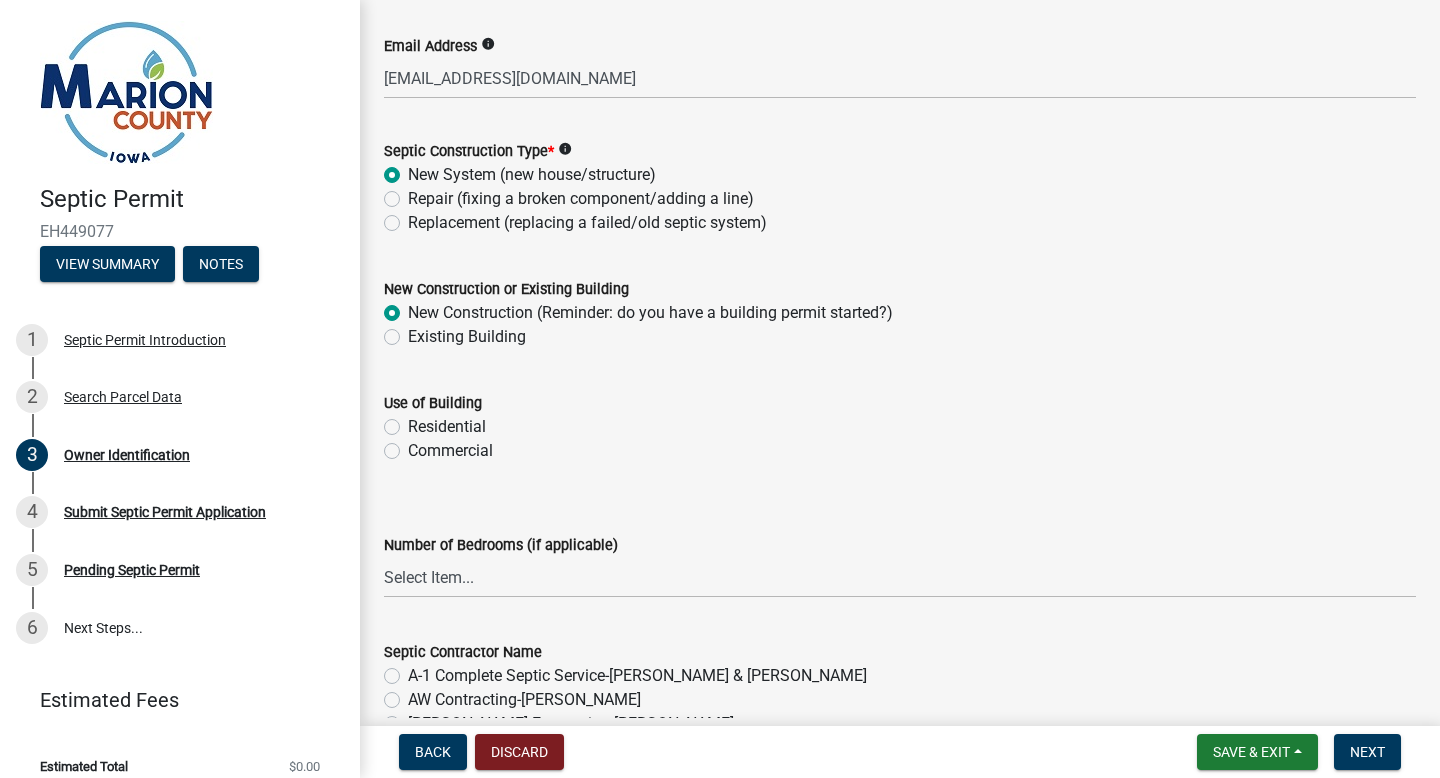 radio on "true" 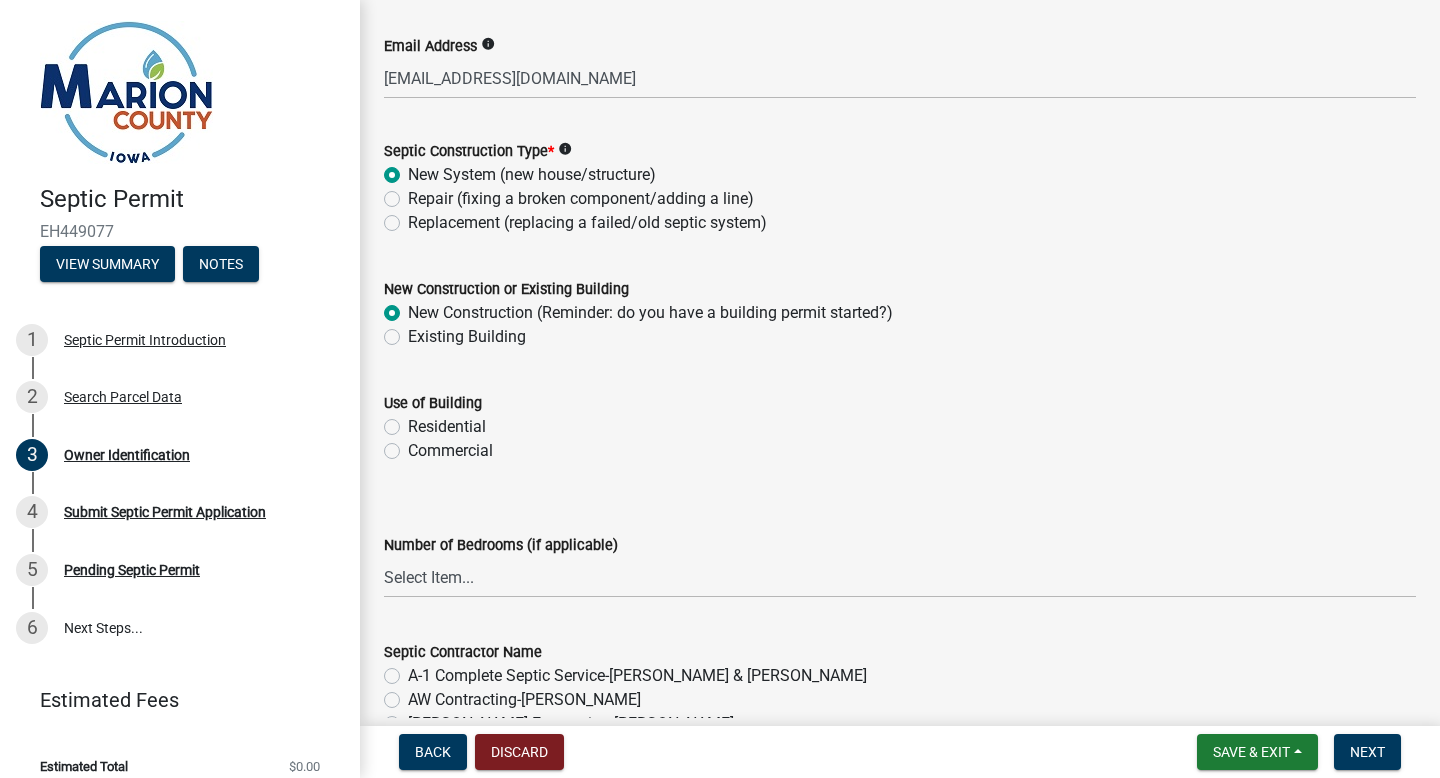 click on "Residential" 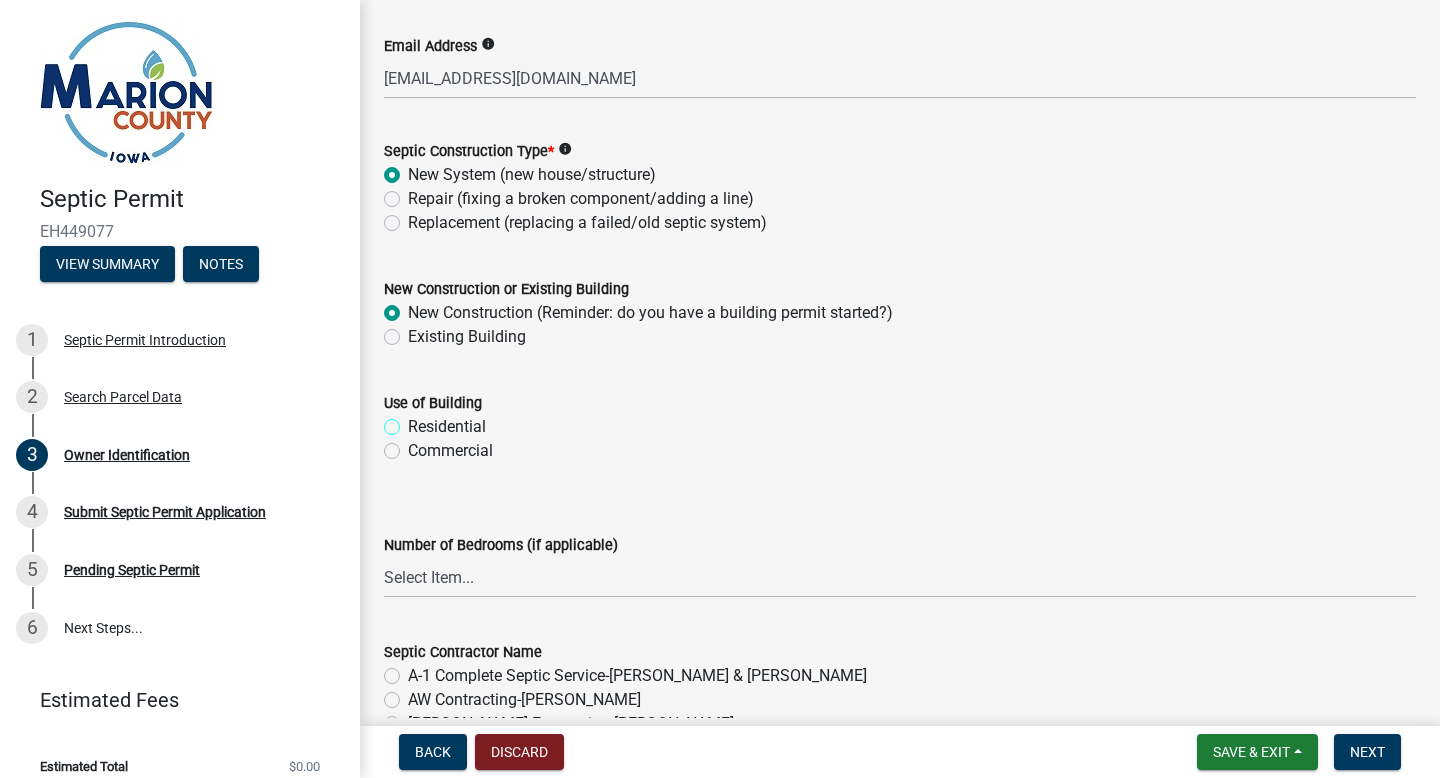 click on "Residential" at bounding box center [414, 421] 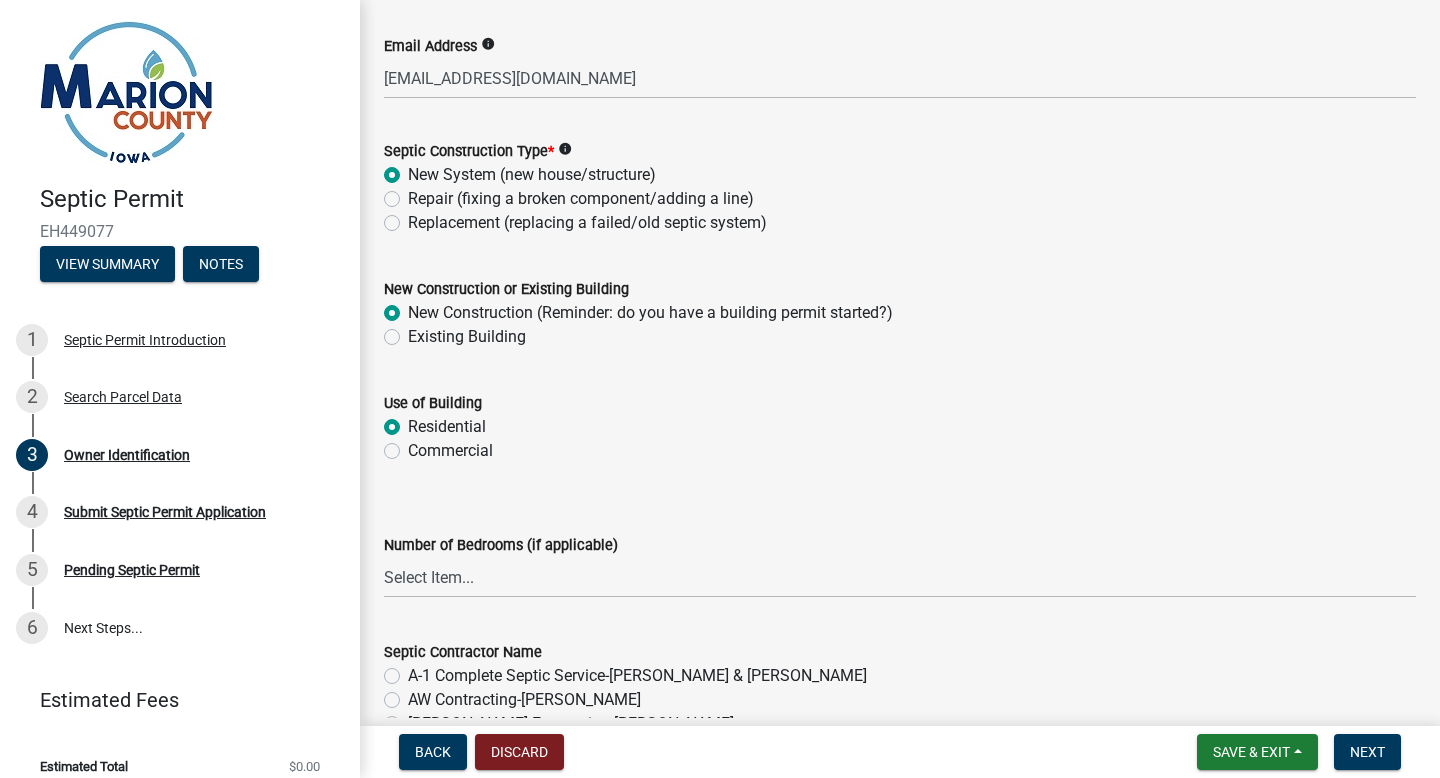 radio on "true" 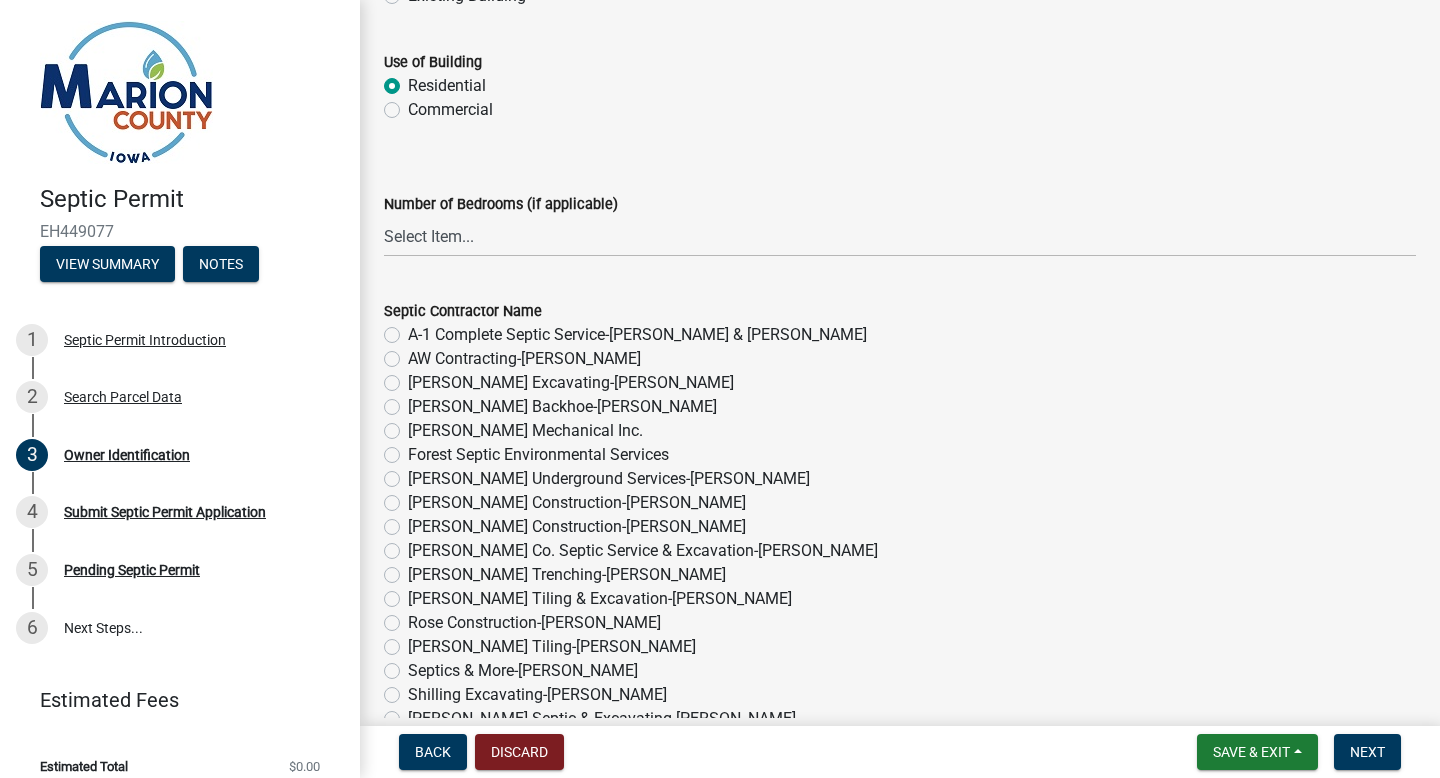 scroll, scrollTop: 1078, scrollLeft: 0, axis: vertical 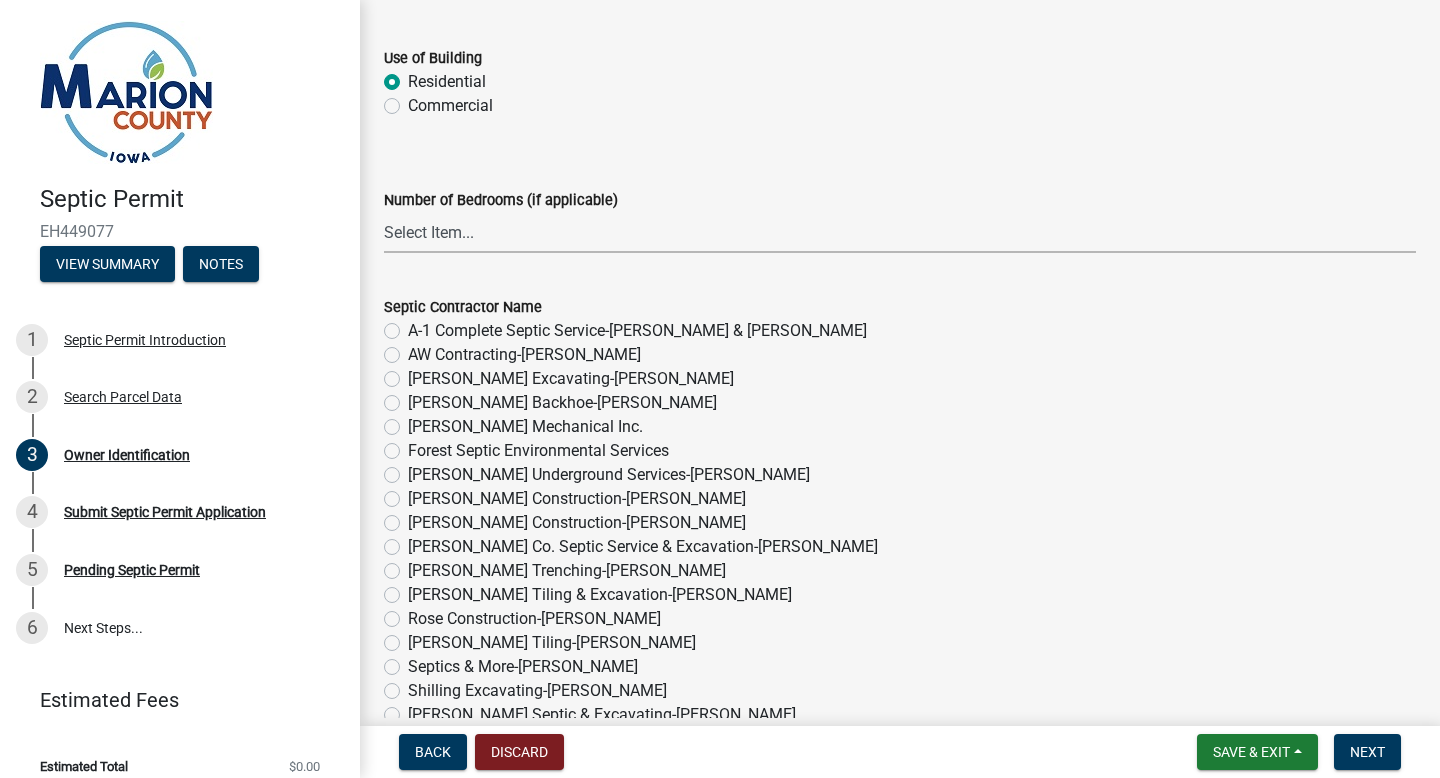 click on "Select Item...   1   2   3   4   5   6" at bounding box center (900, 232) 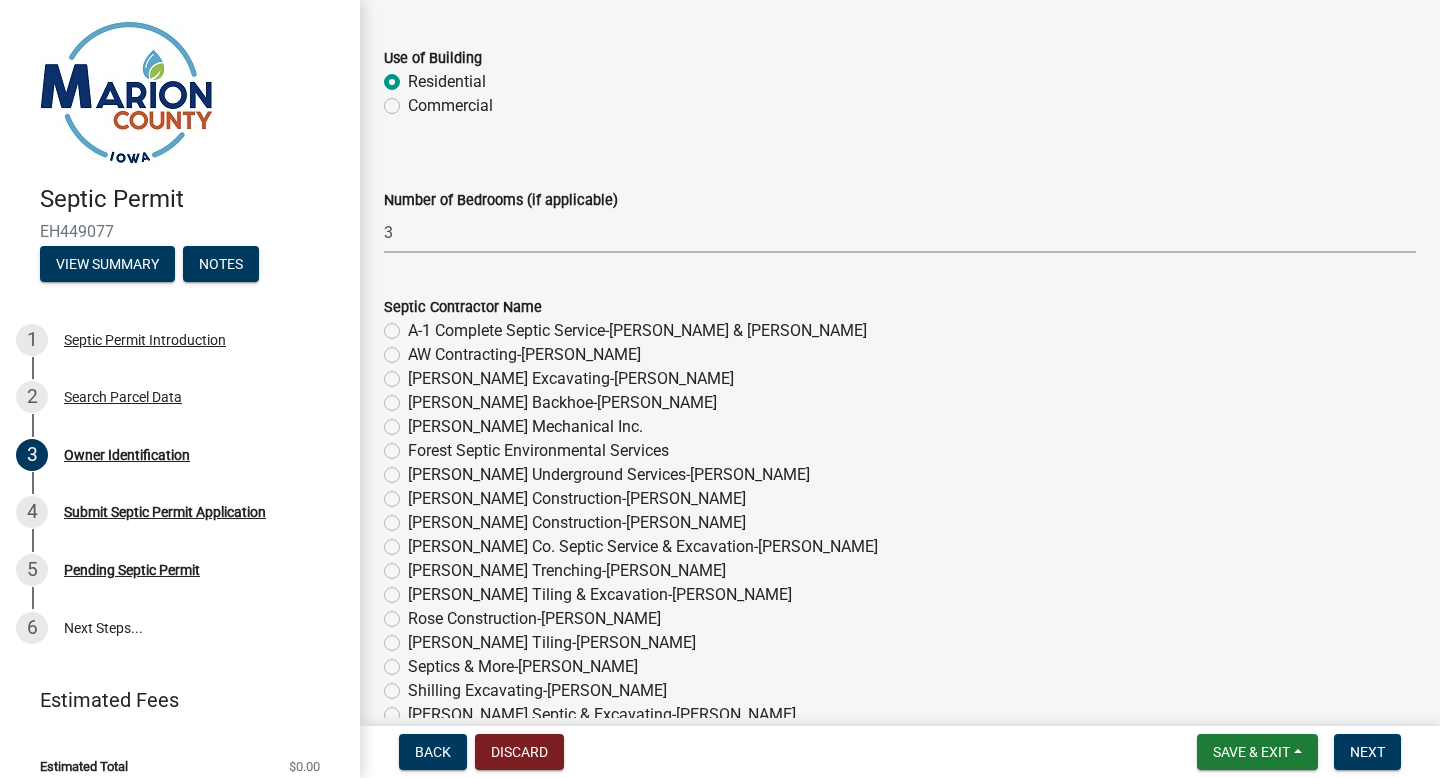select on "4150132d-5755-4fb2-b93c-bc4ede61acab" 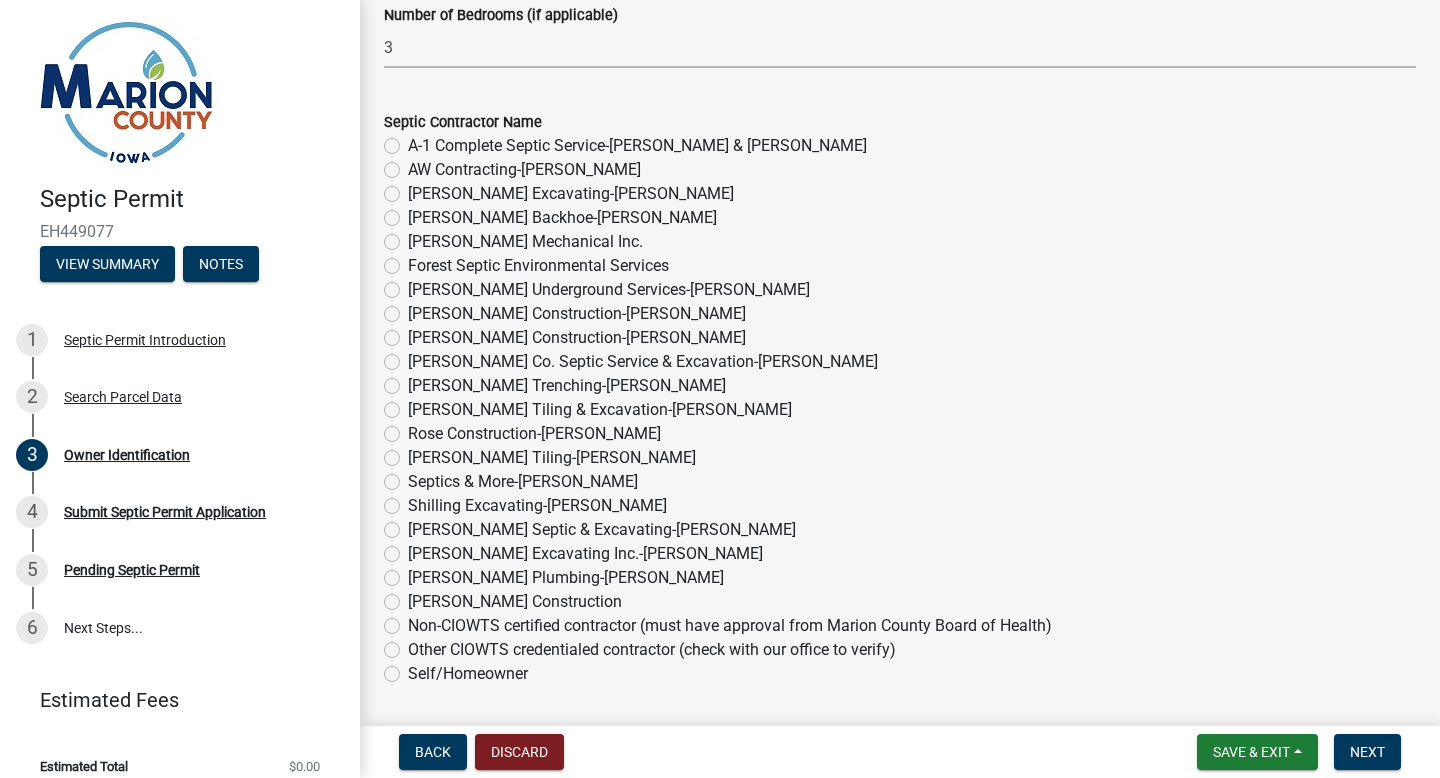 scroll, scrollTop: 1280, scrollLeft: 0, axis: vertical 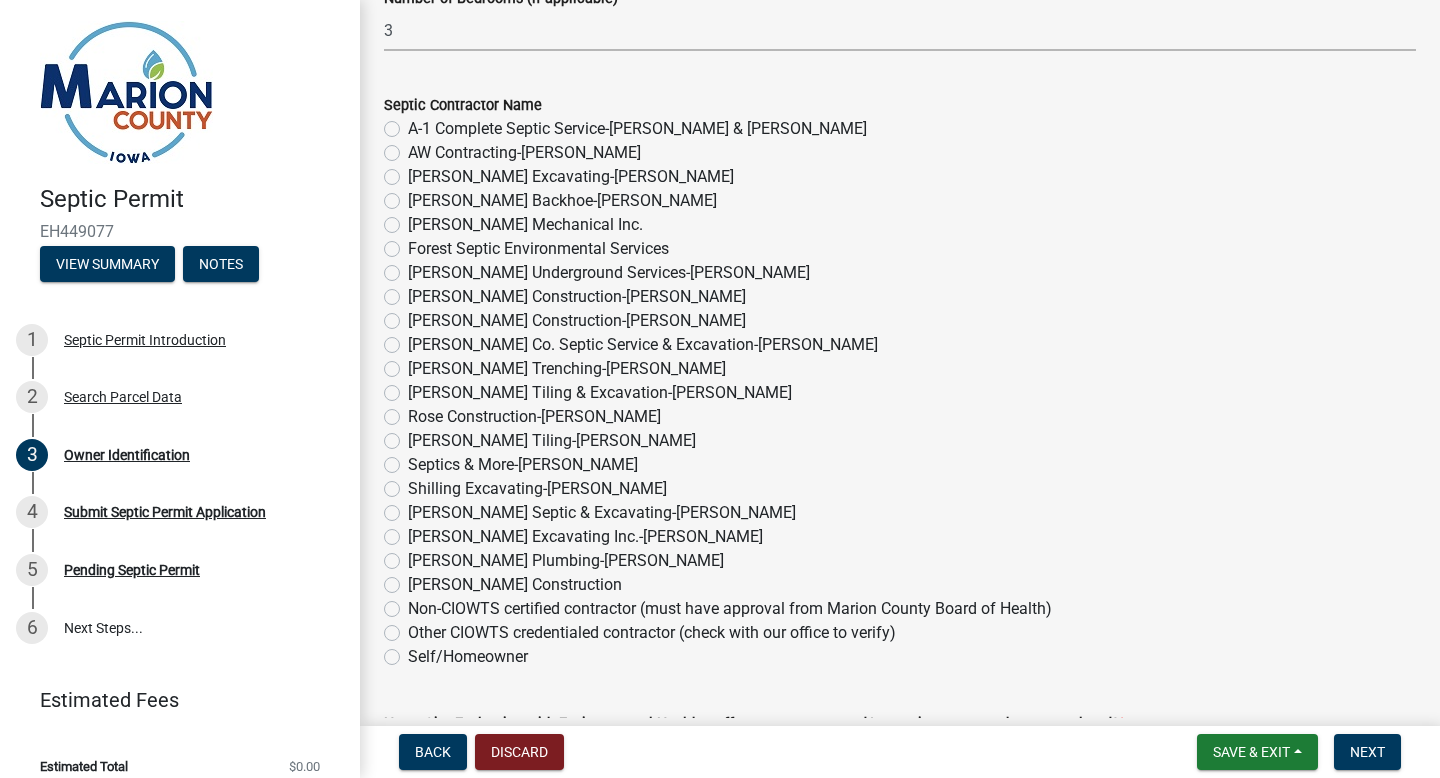click on "Shilling Excavating-[PERSON_NAME]" 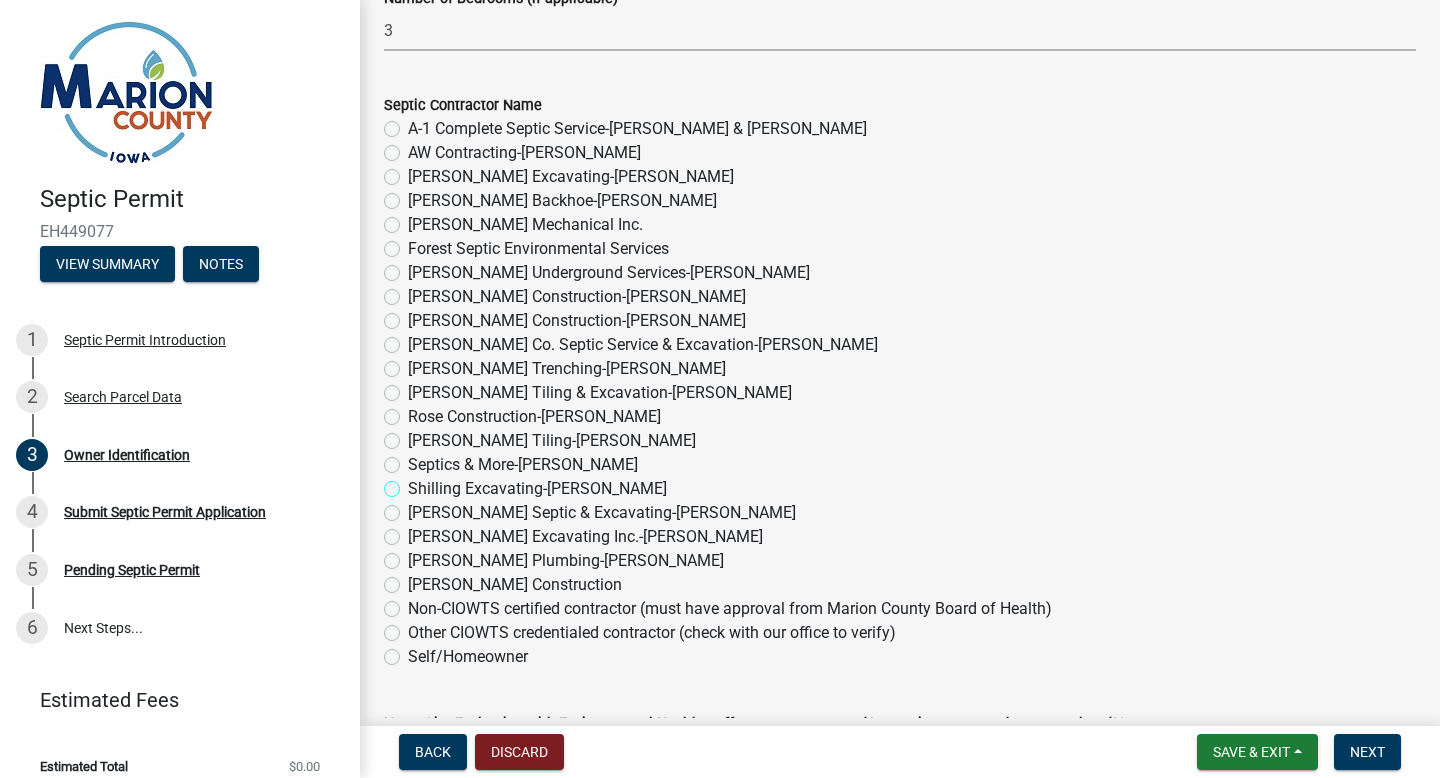 click on "Shilling Excavating-[PERSON_NAME]" at bounding box center (414, 483) 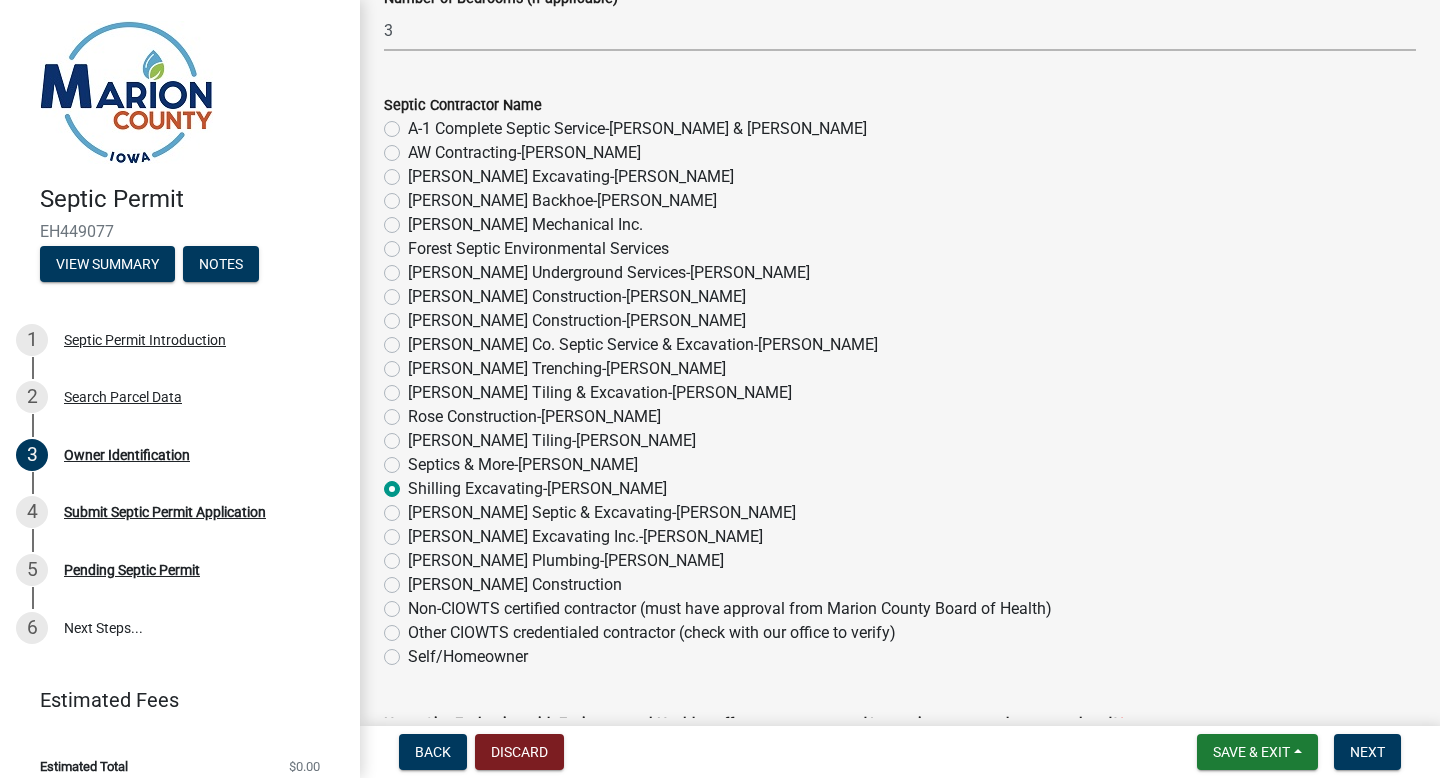 radio on "true" 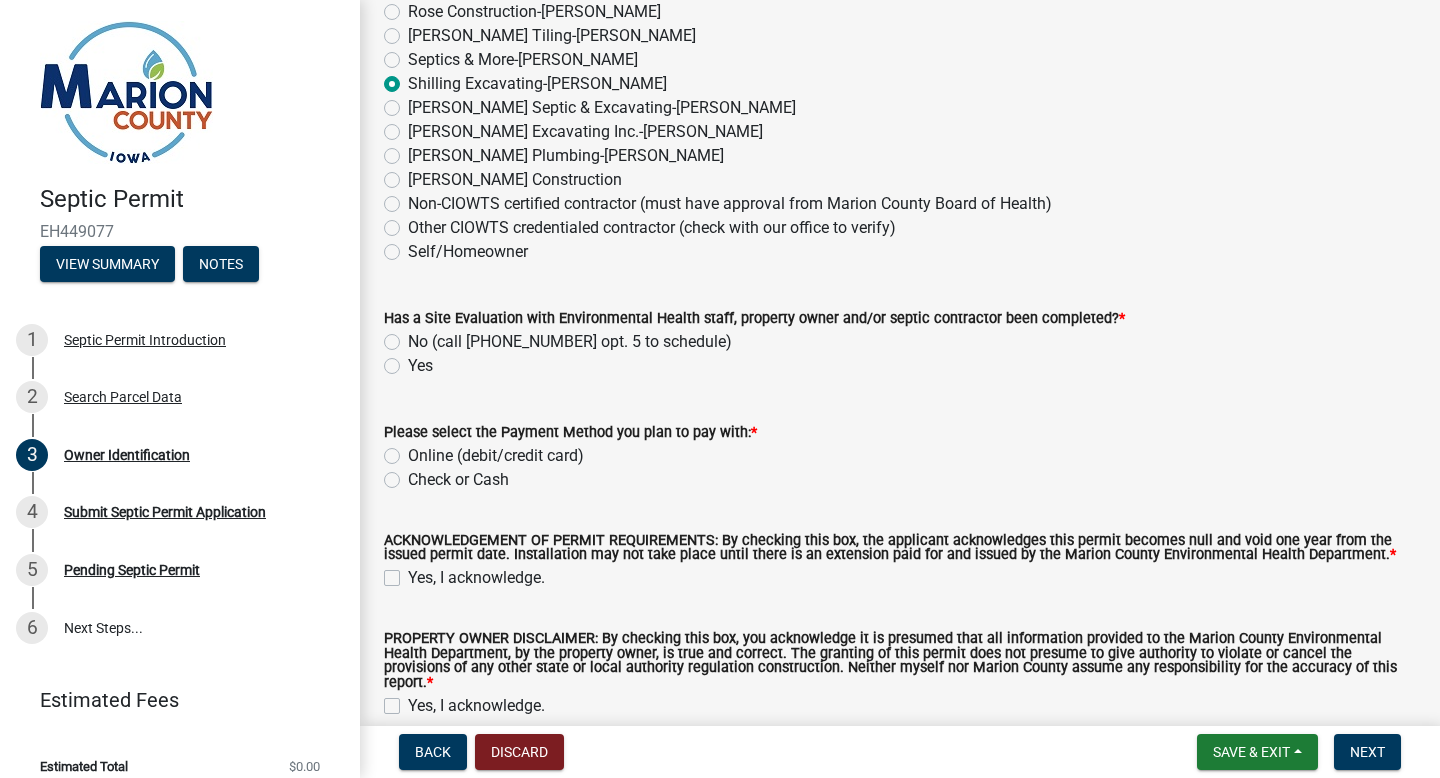 scroll, scrollTop: 1686, scrollLeft: 0, axis: vertical 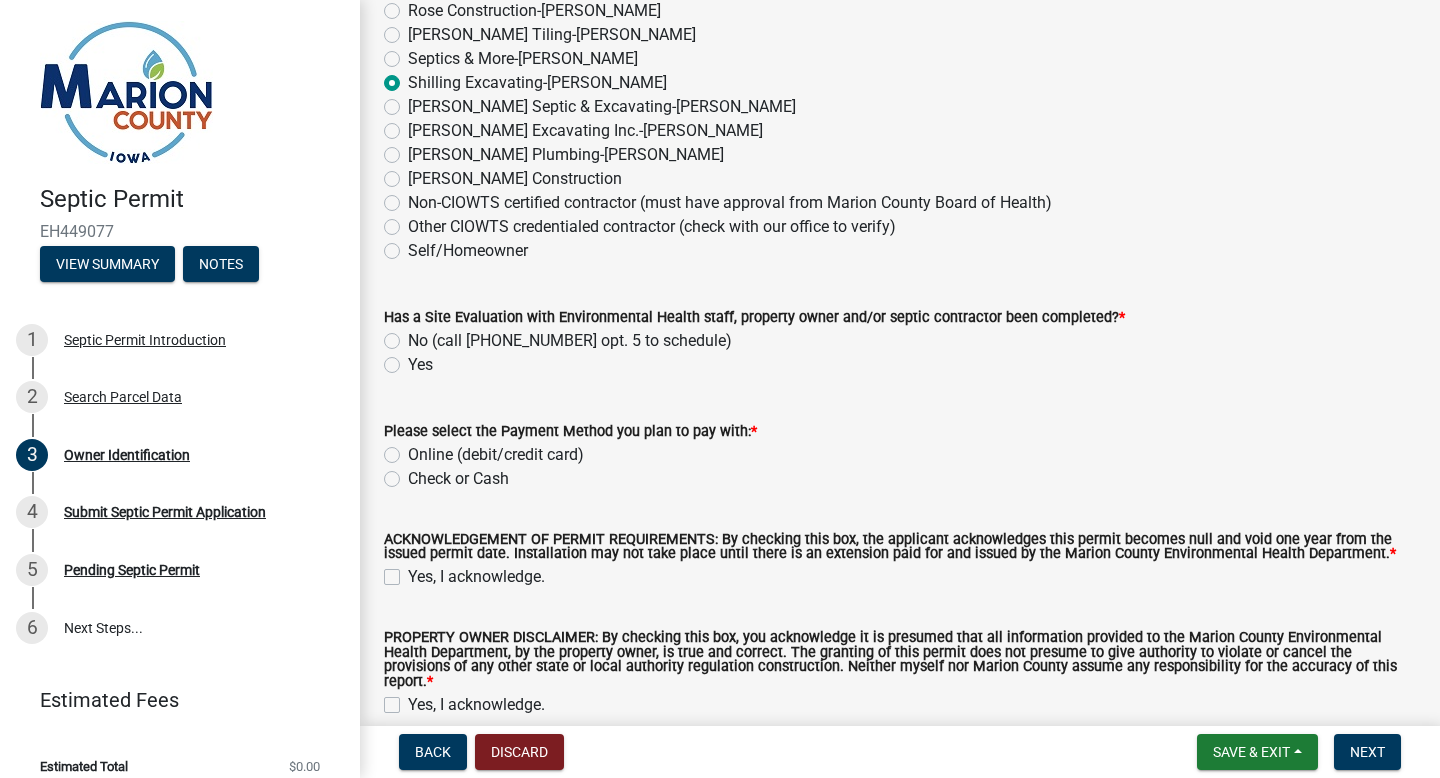 click on "No (call [PHONE_NUMBER] opt. 5 to schedule)" 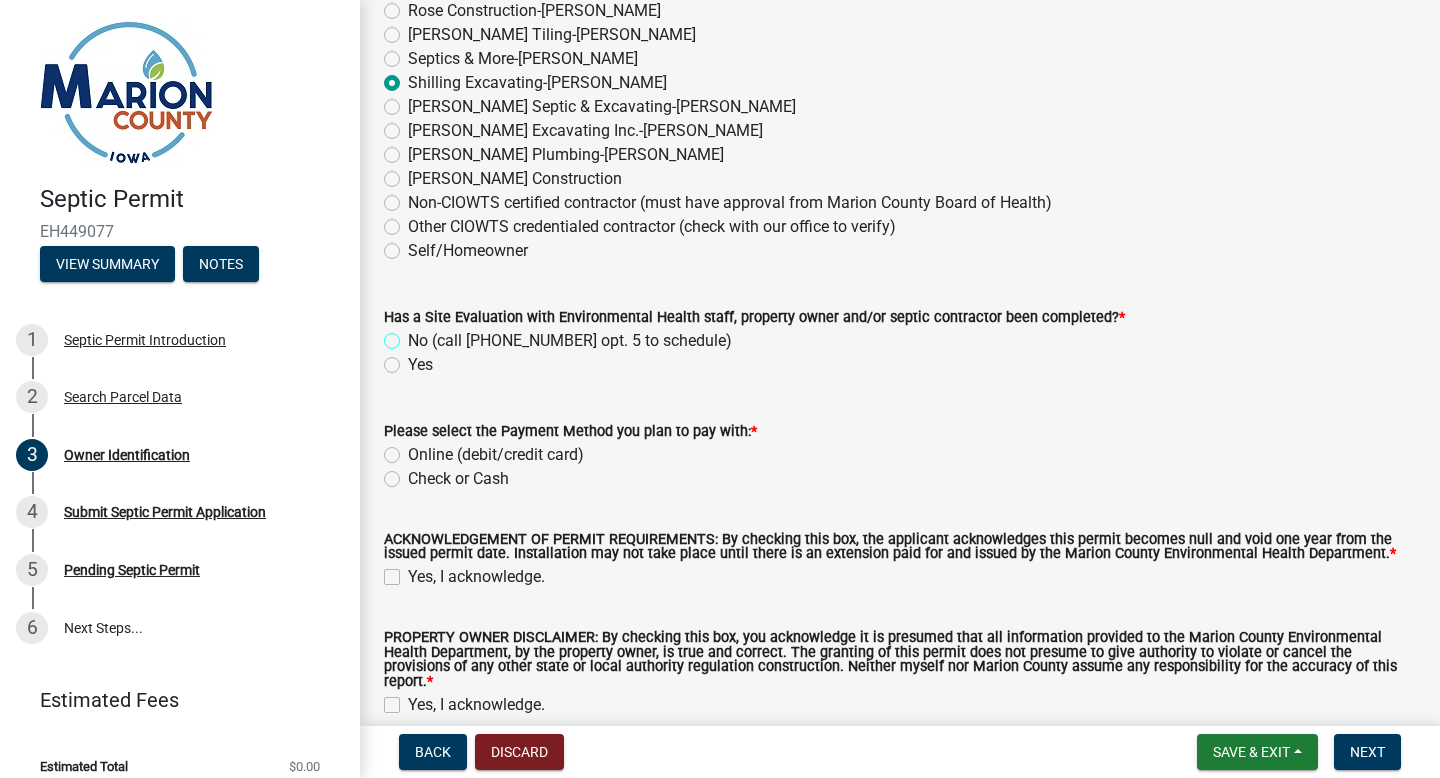 click on "No (call [PHONE_NUMBER] opt. 5 to schedule)" at bounding box center [414, 335] 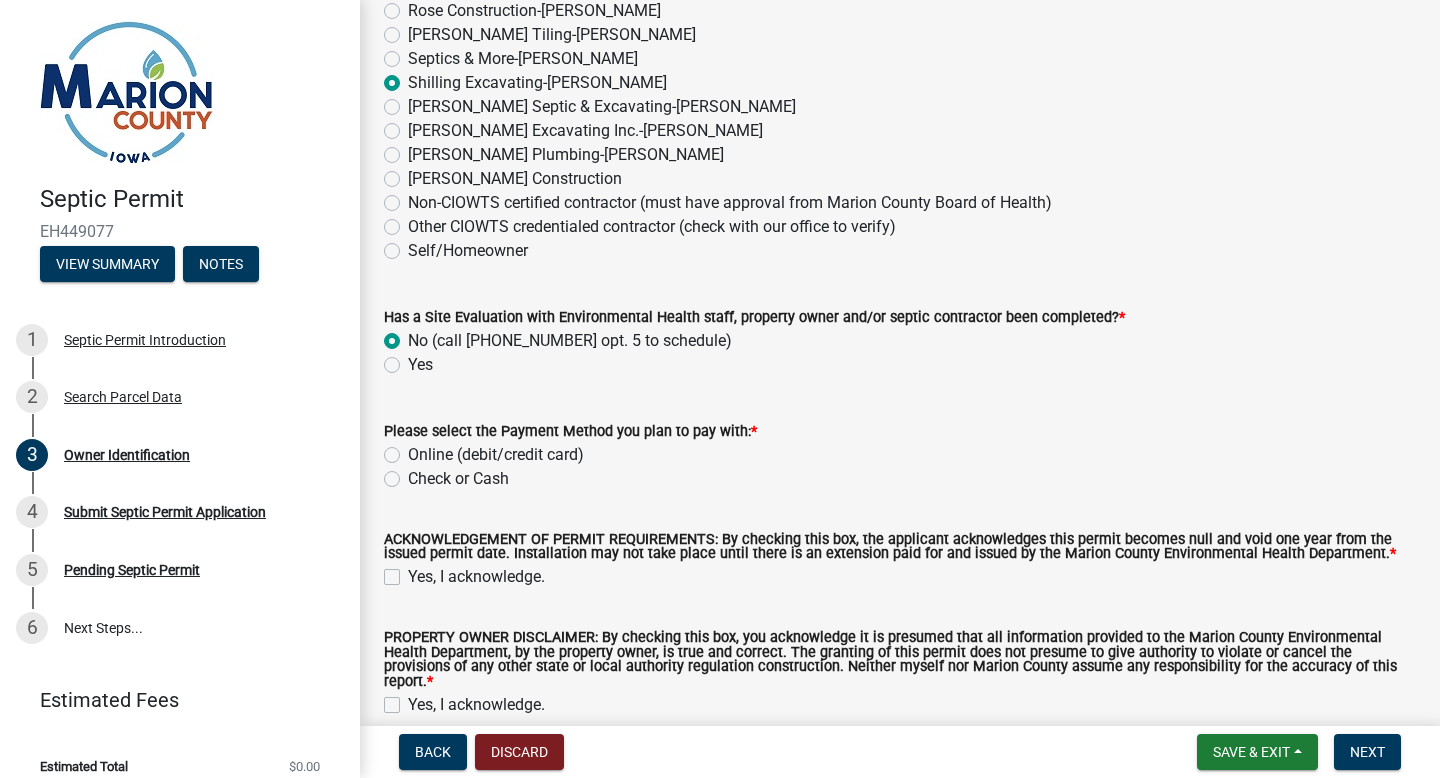 radio on "true" 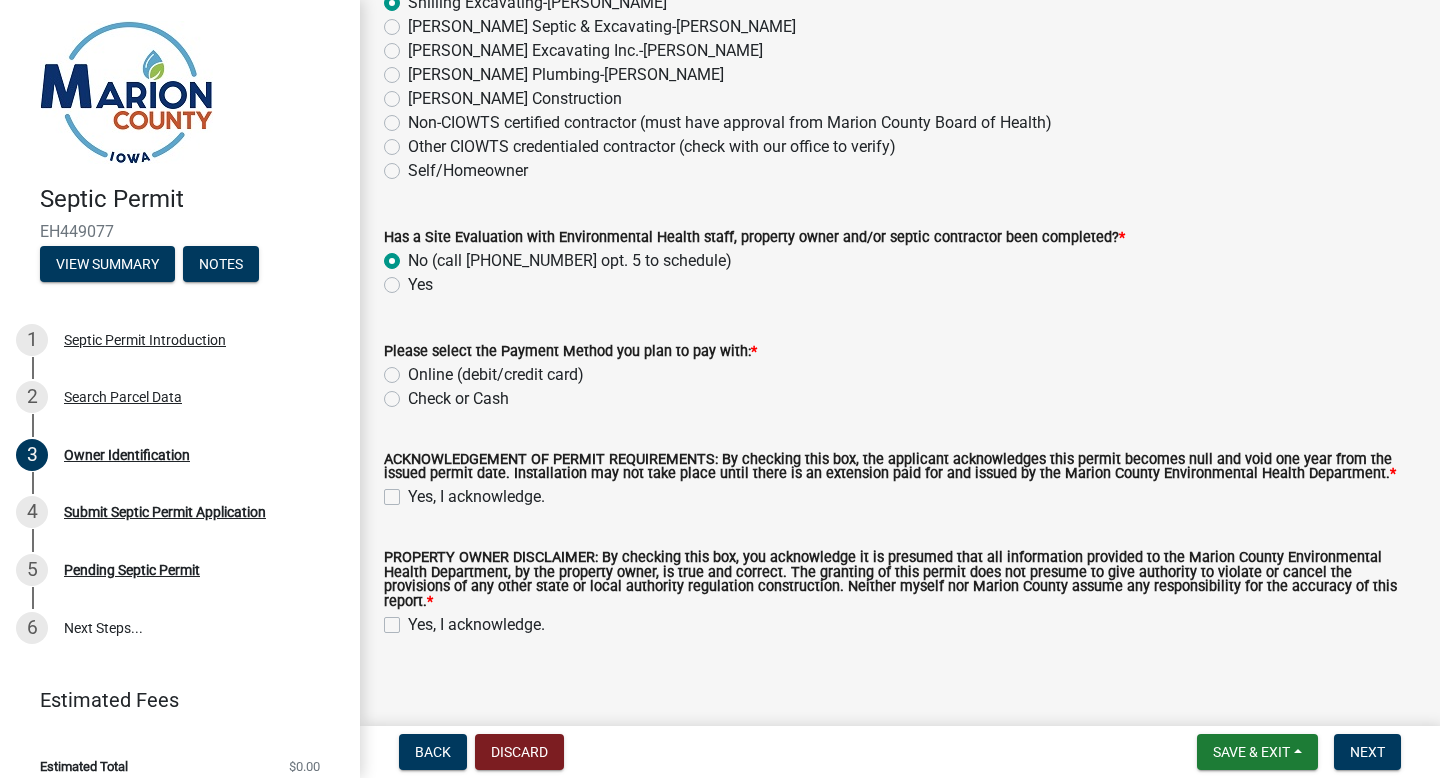 scroll, scrollTop: 1767, scrollLeft: 0, axis: vertical 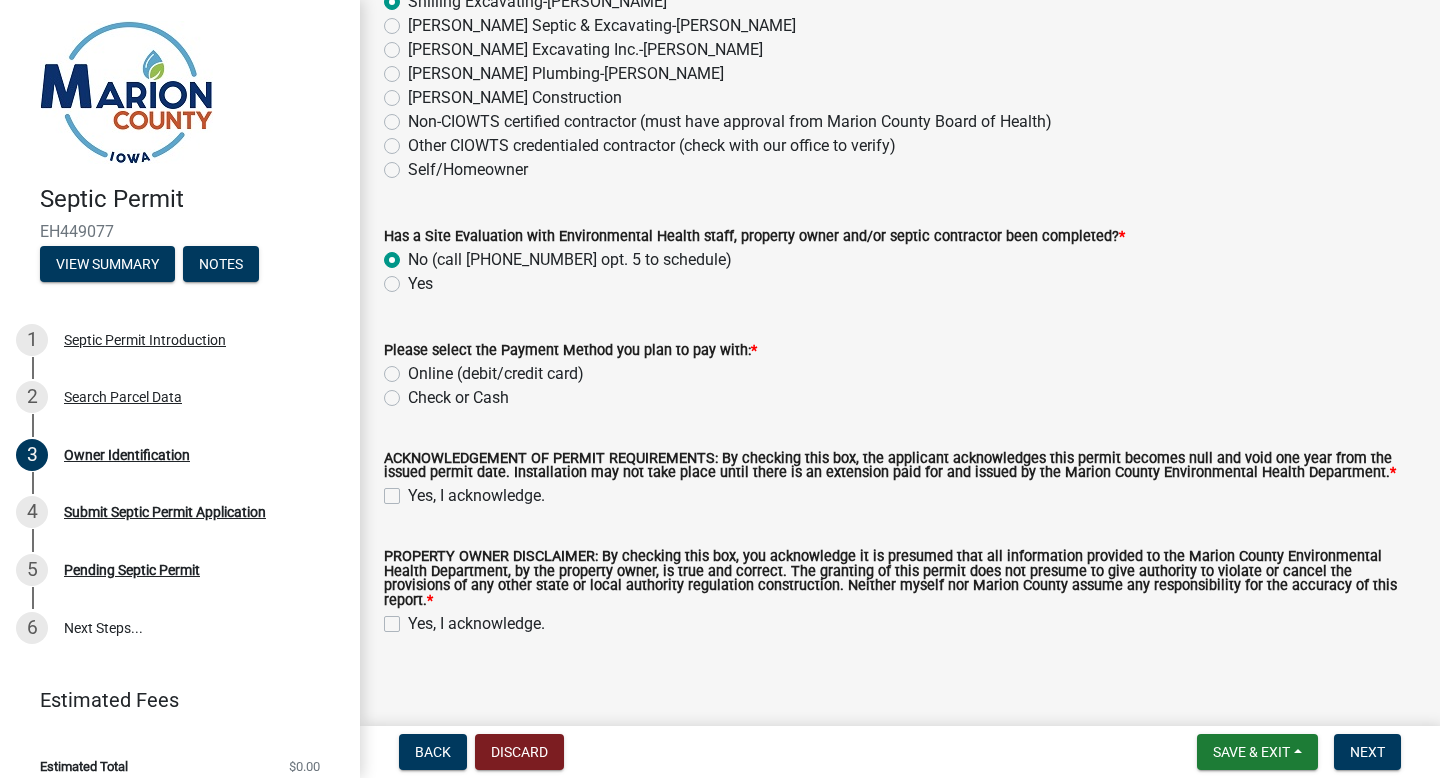 click on "Check or Cash" 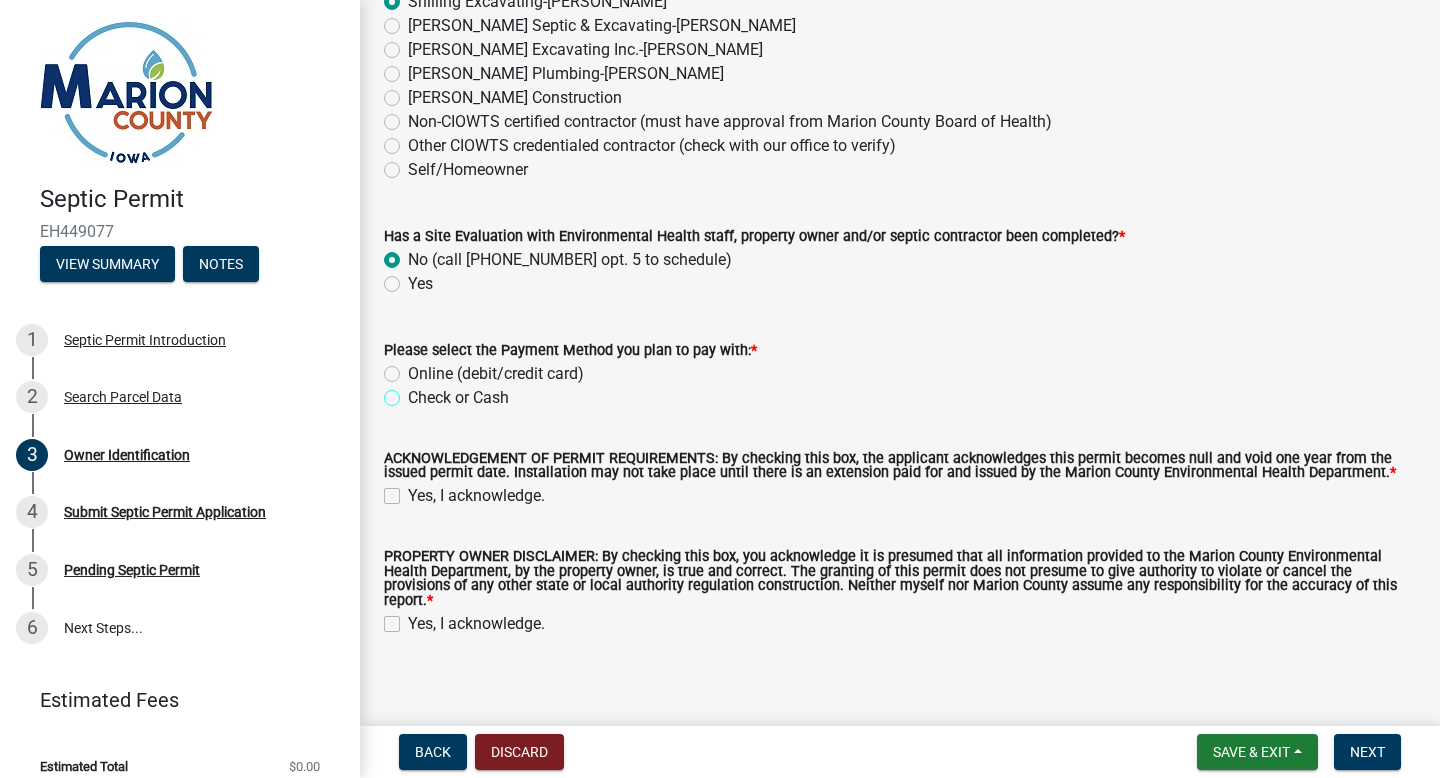 click on "Check or Cash" at bounding box center [414, 392] 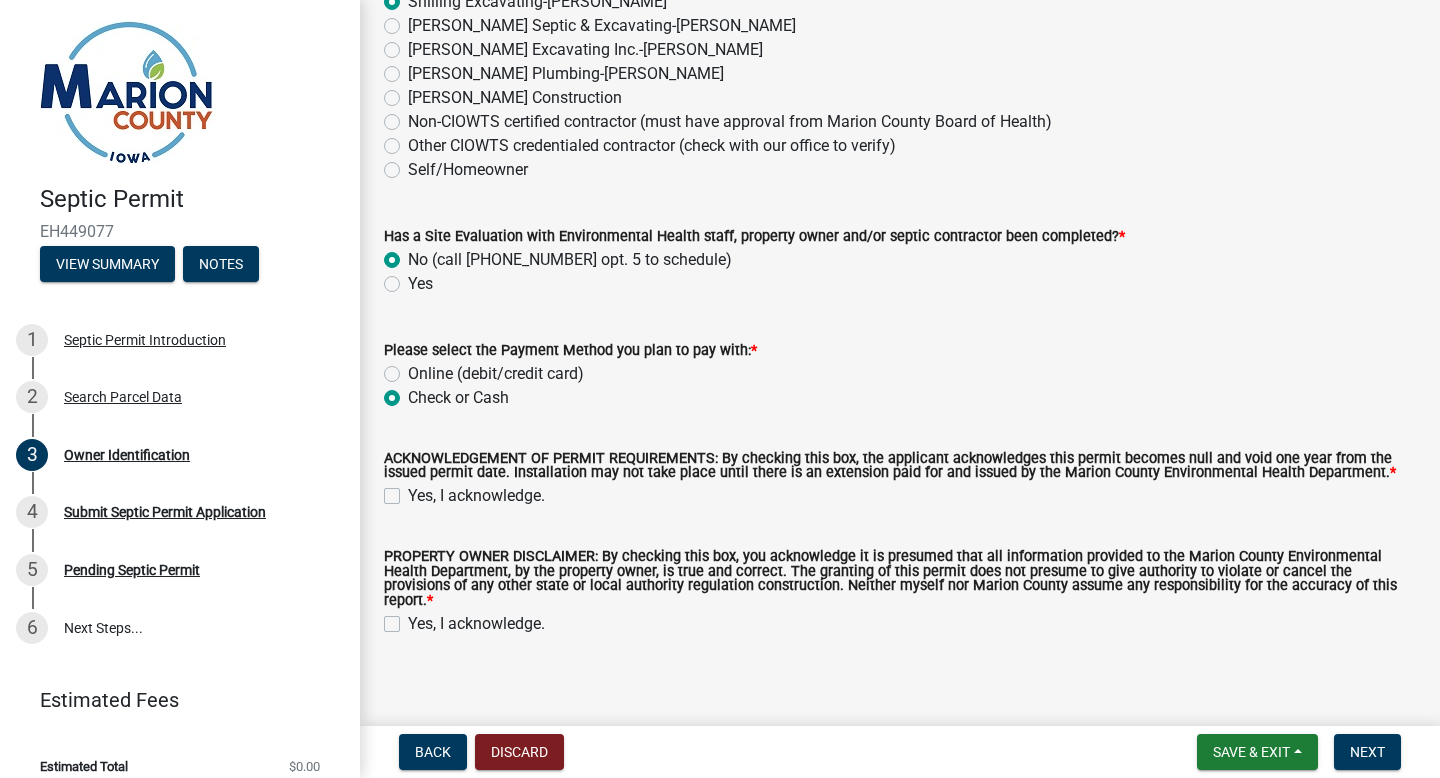 radio on "true" 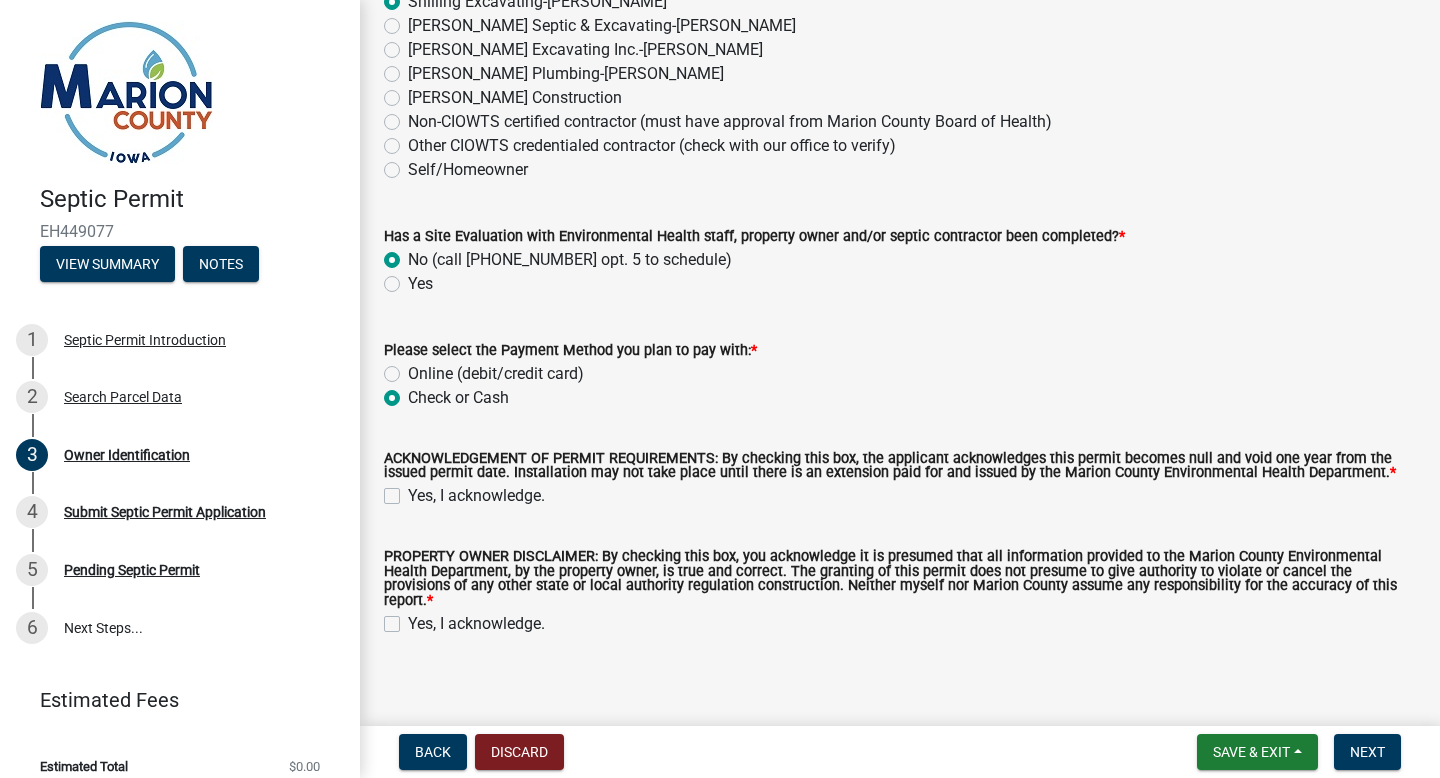 click on "Yes, I acknowledge." 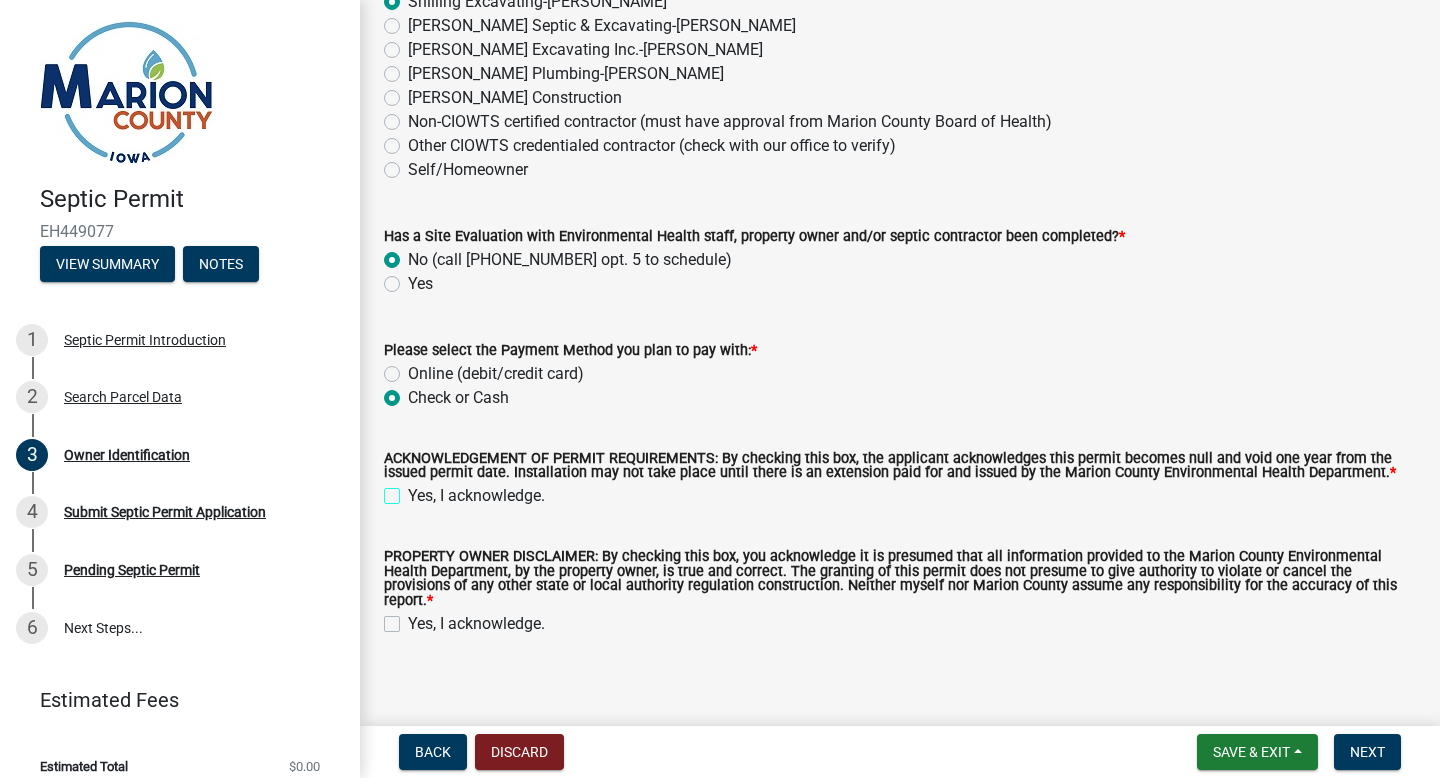 click on "Yes, I acknowledge." at bounding box center [414, 490] 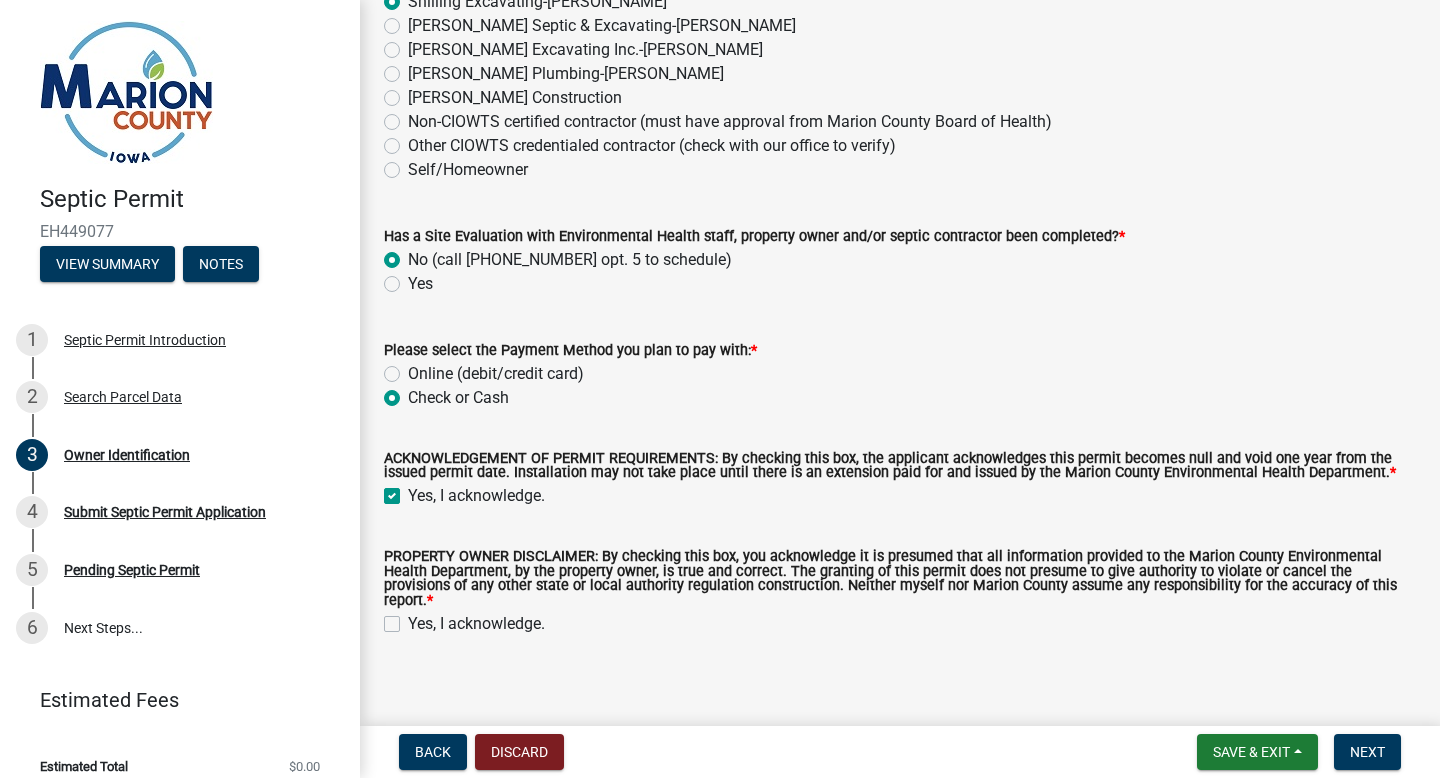 checkbox on "true" 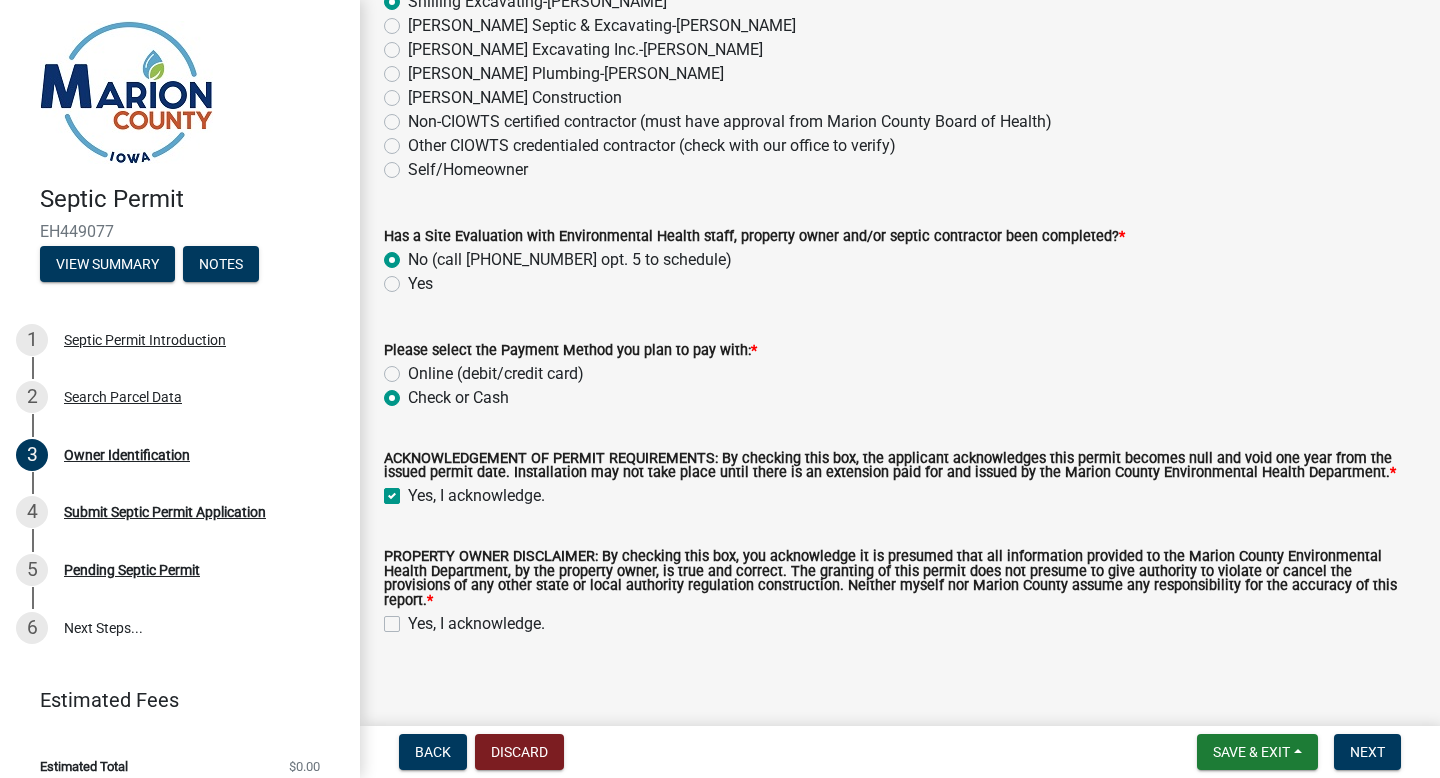 click on "Yes, I acknowledge." 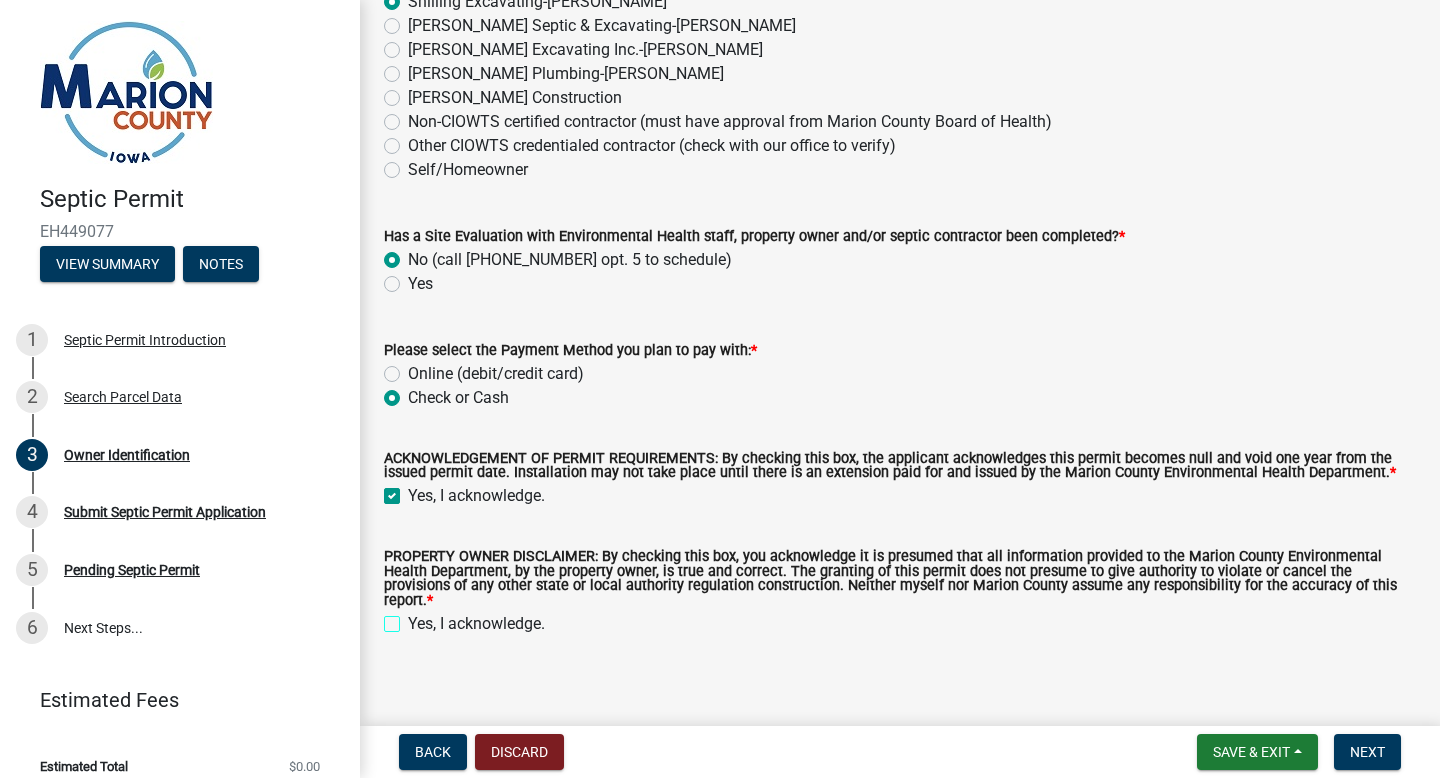 click on "Yes, I acknowledge." at bounding box center (414, 618) 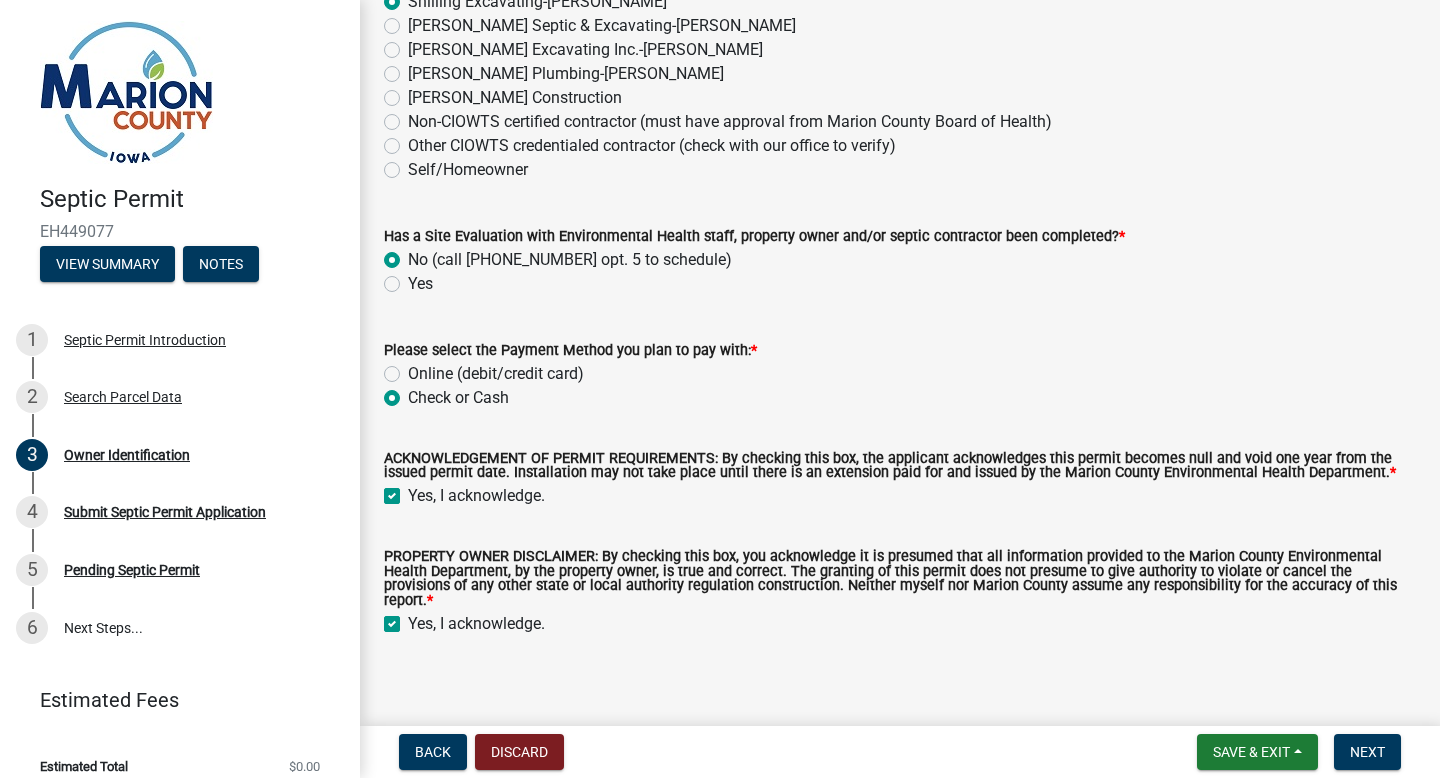 checkbox on "true" 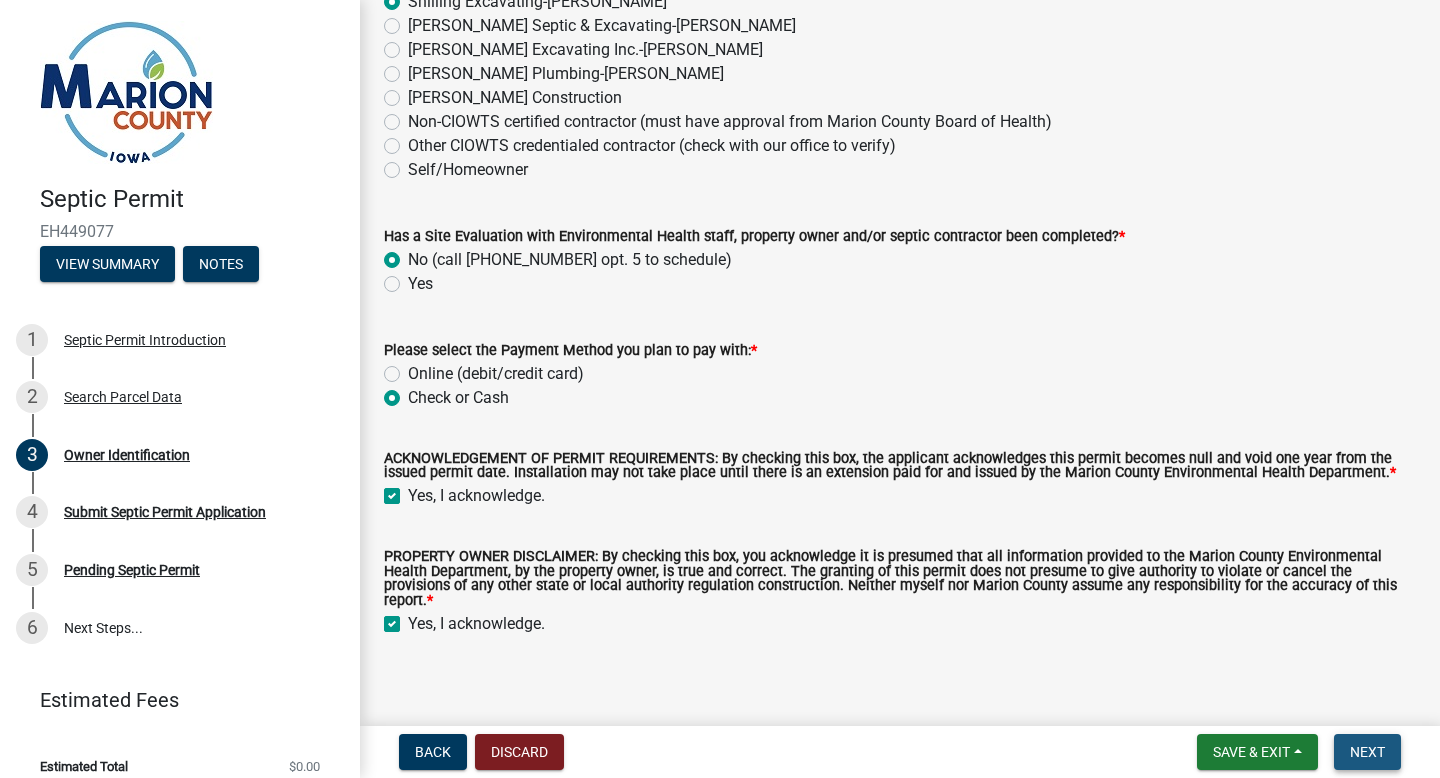 click on "Next" at bounding box center [1367, 752] 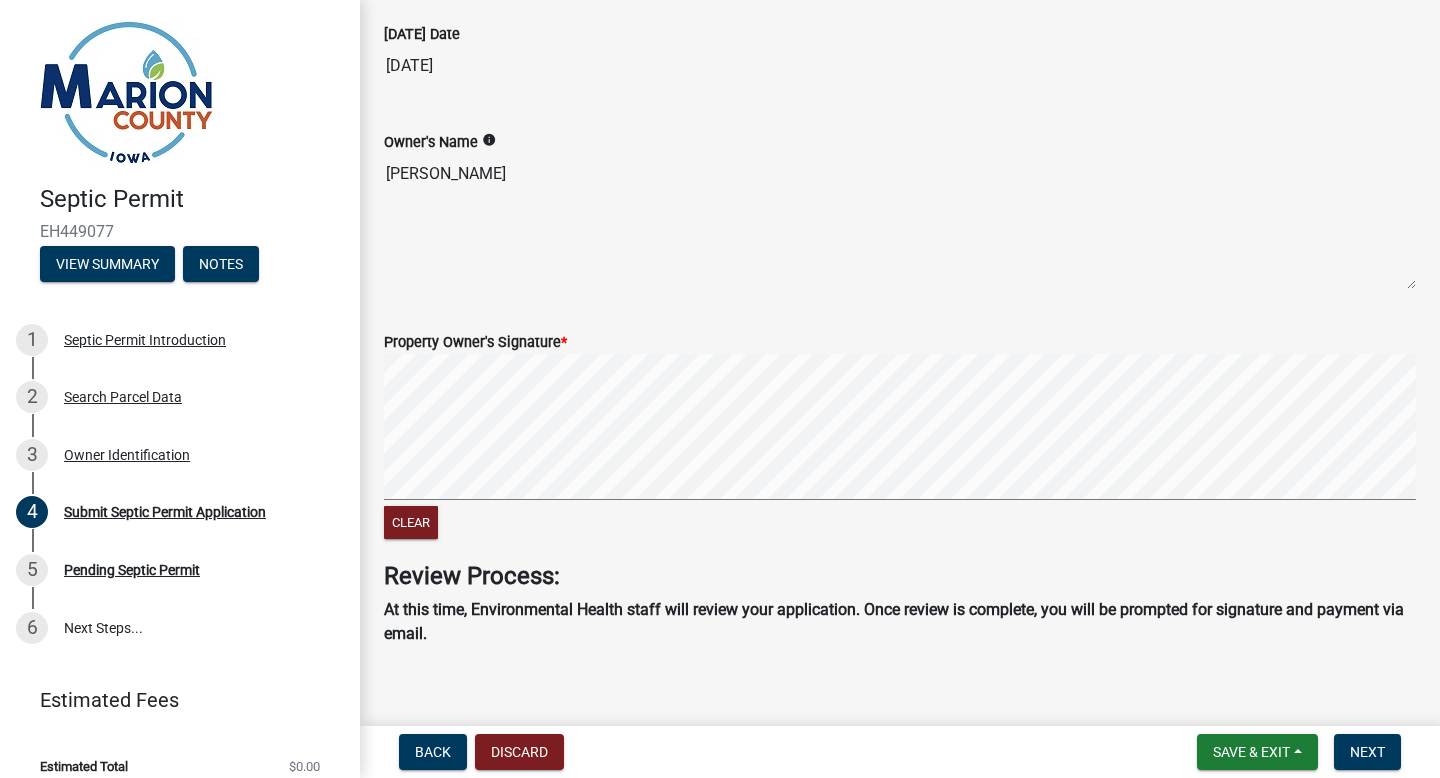 scroll, scrollTop: 140, scrollLeft: 0, axis: vertical 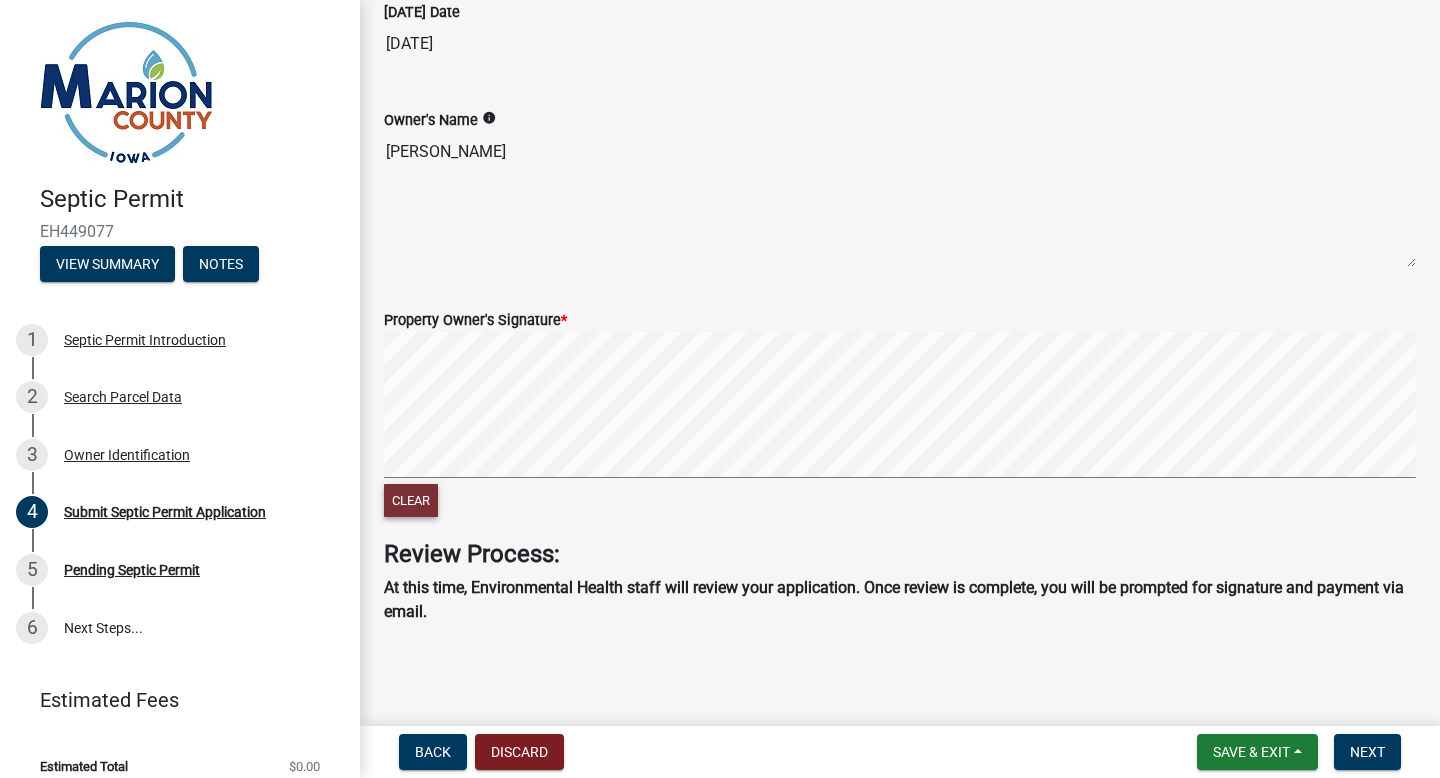 click on "Clear" 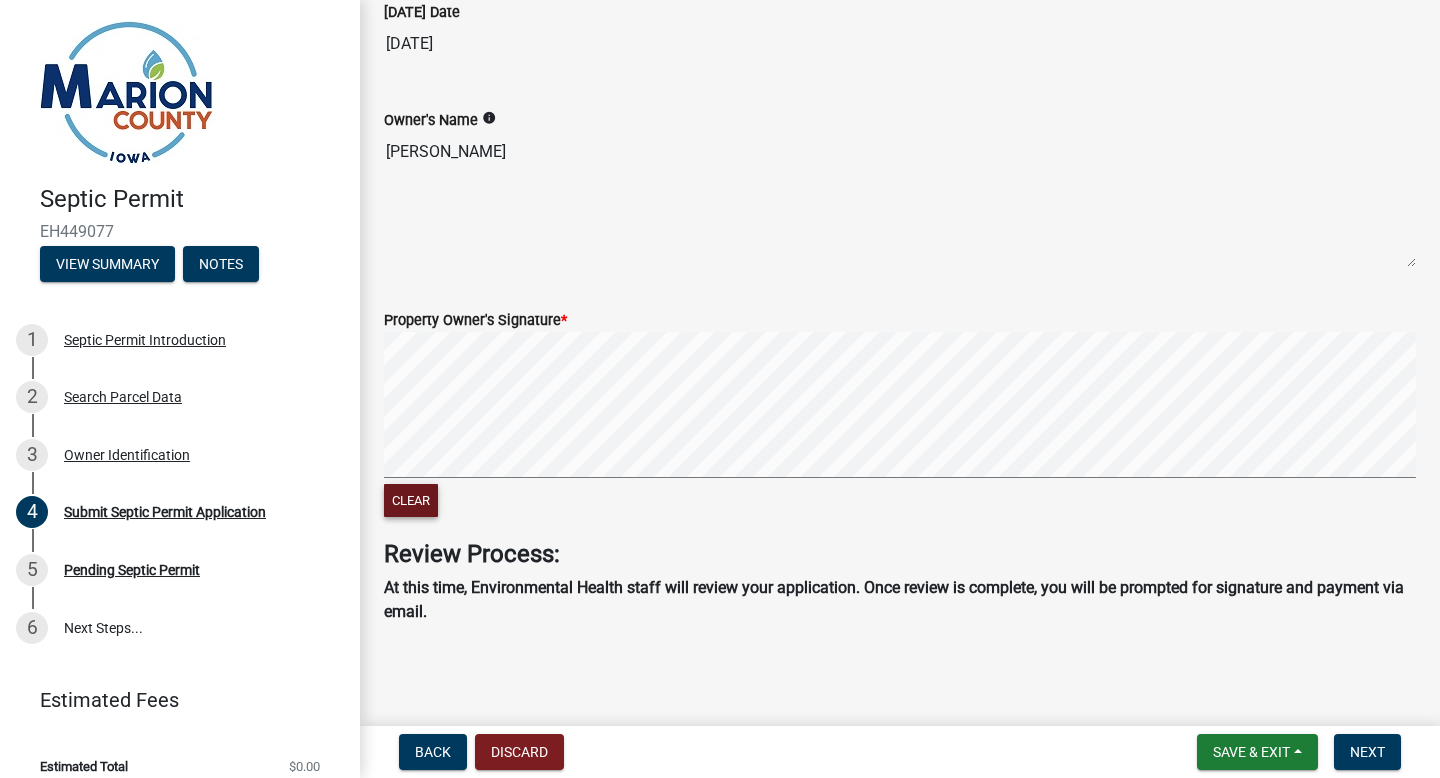 click on "Clear" 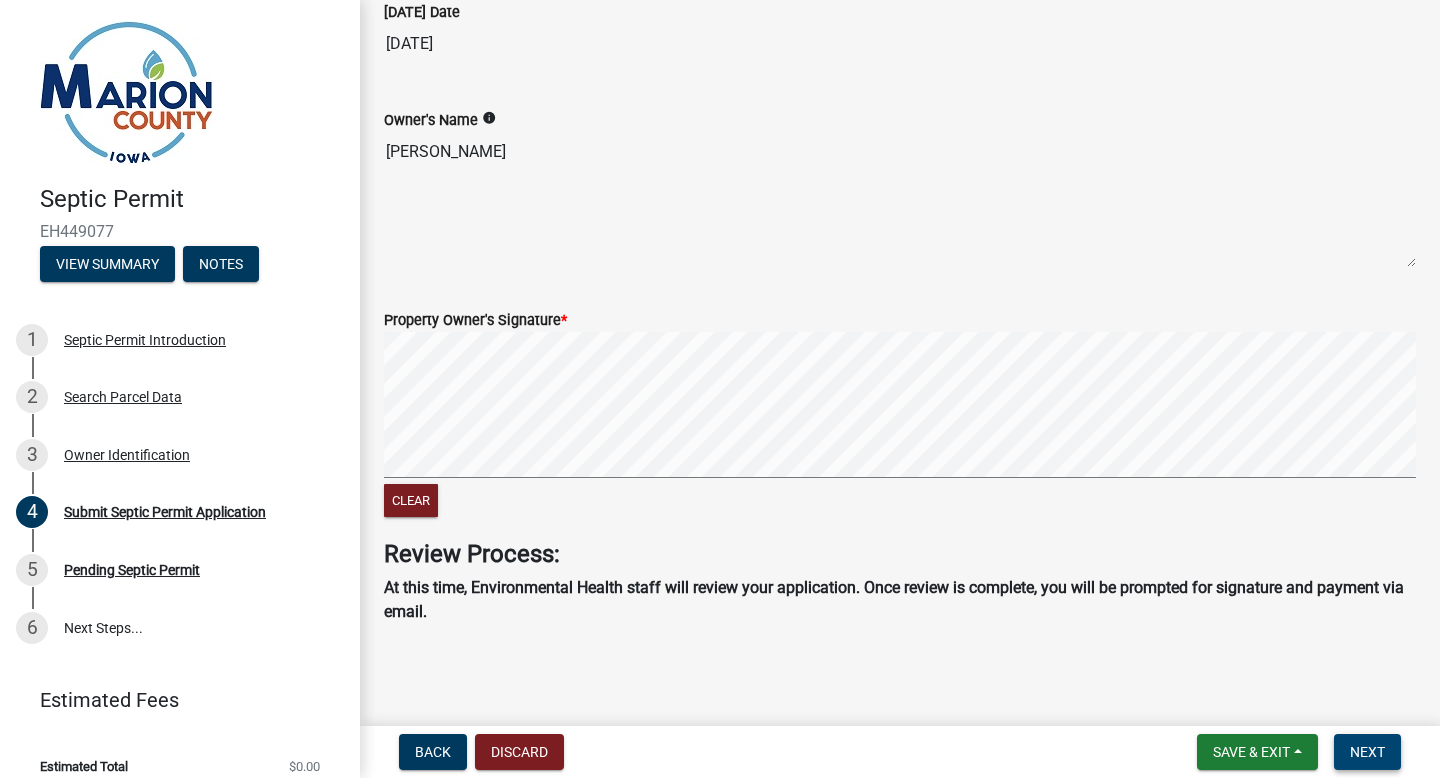click on "Next" at bounding box center [1367, 752] 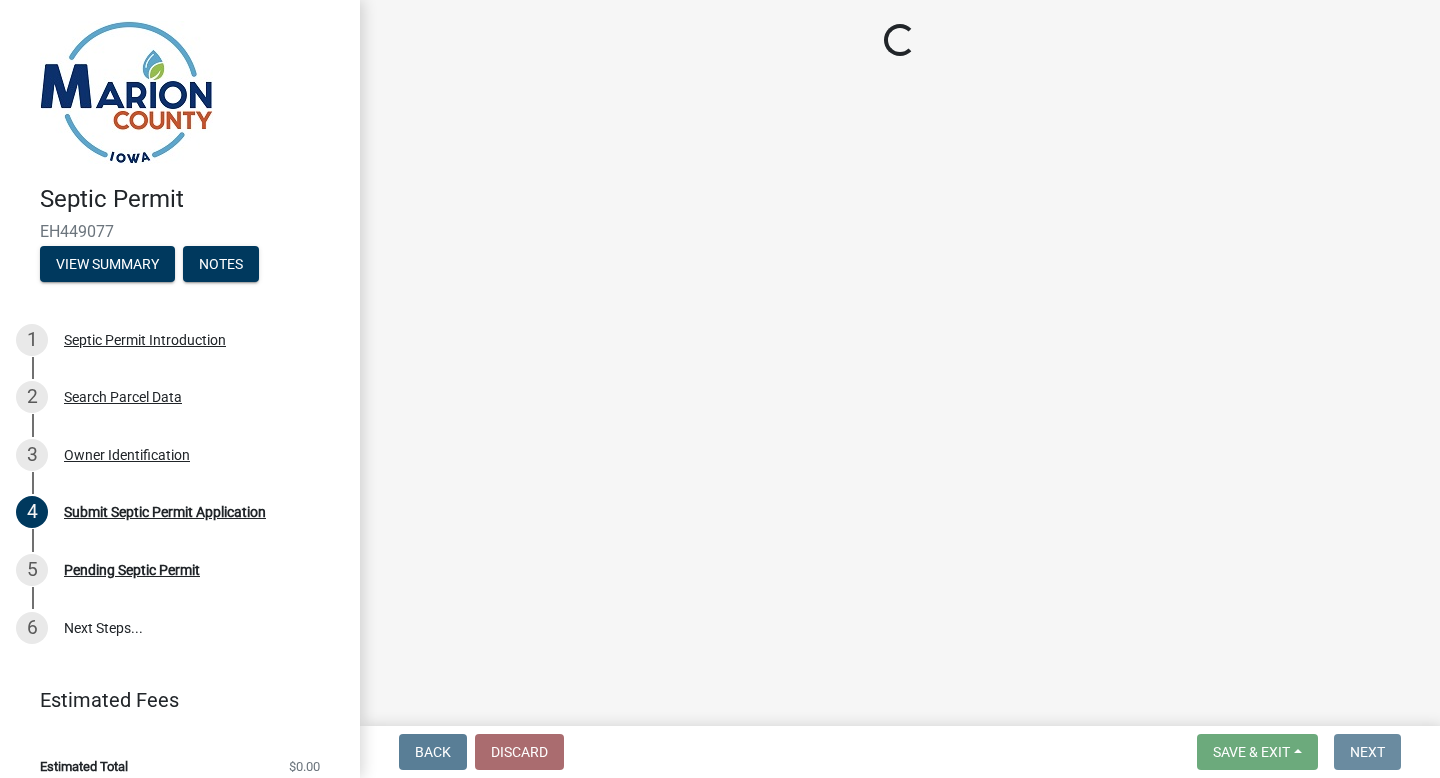 scroll, scrollTop: 0, scrollLeft: 0, axis: both 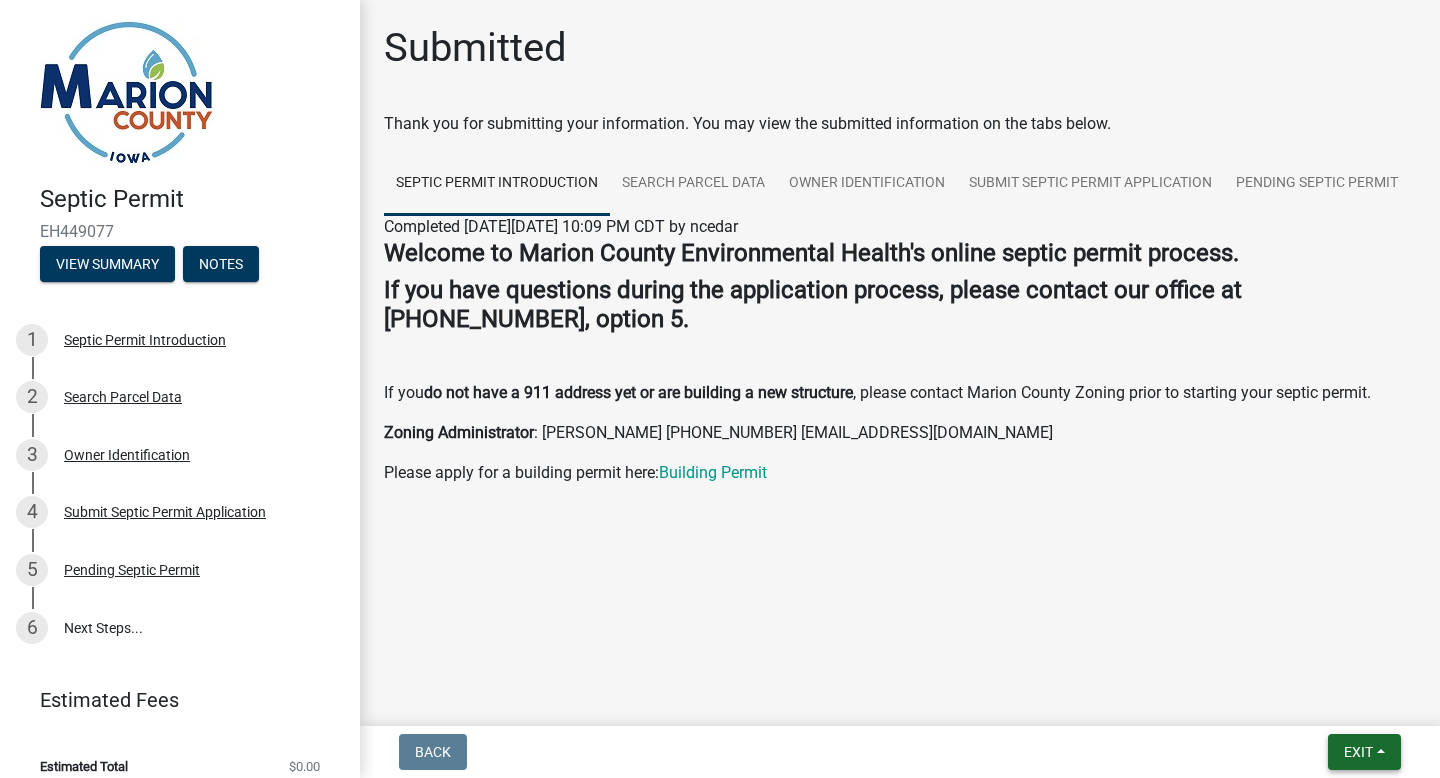 click on "Exit" at bounding box center (1358, 752) 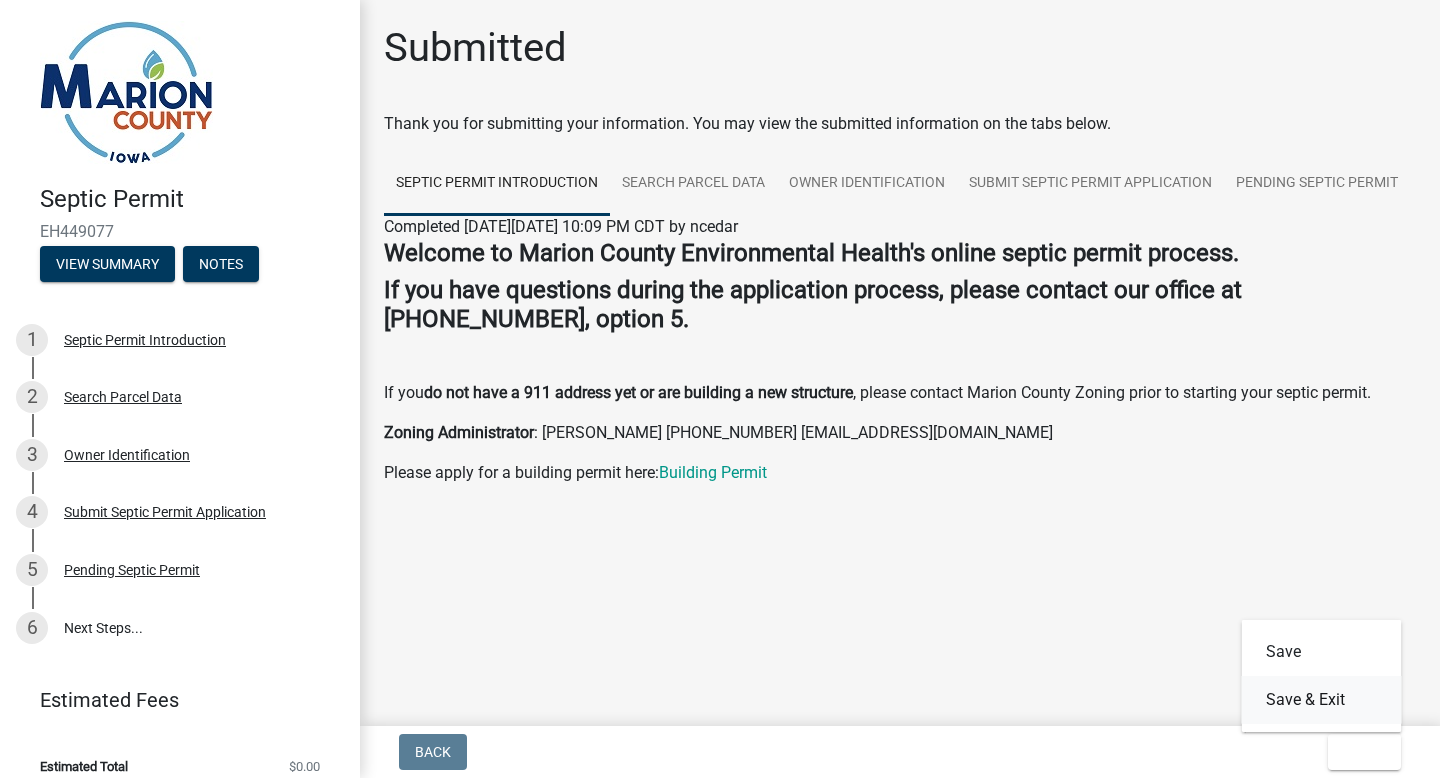 click on "Save & Exit" at bounding box center [1322, 700] 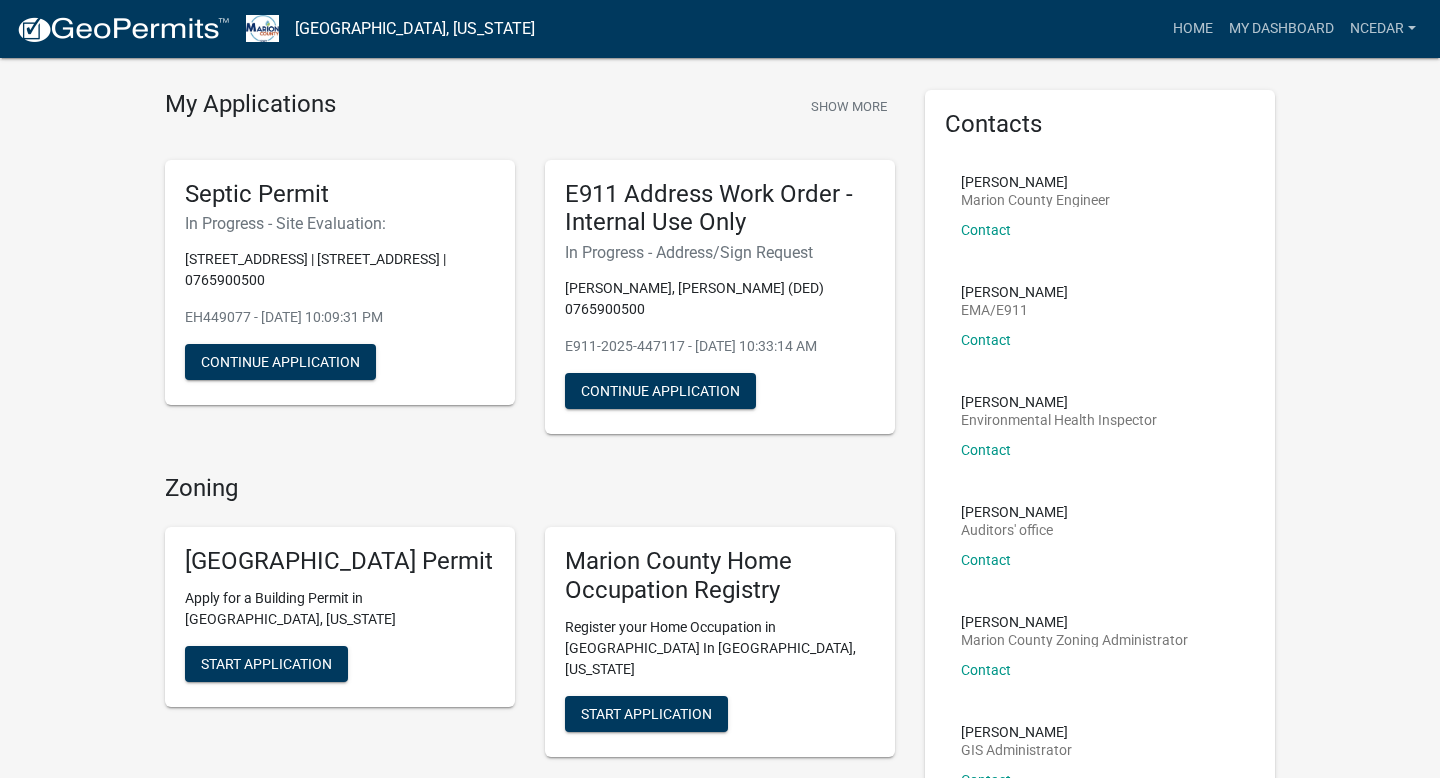 scroll, scrollTop: 67, scrollLeft: 0, axis: vertical 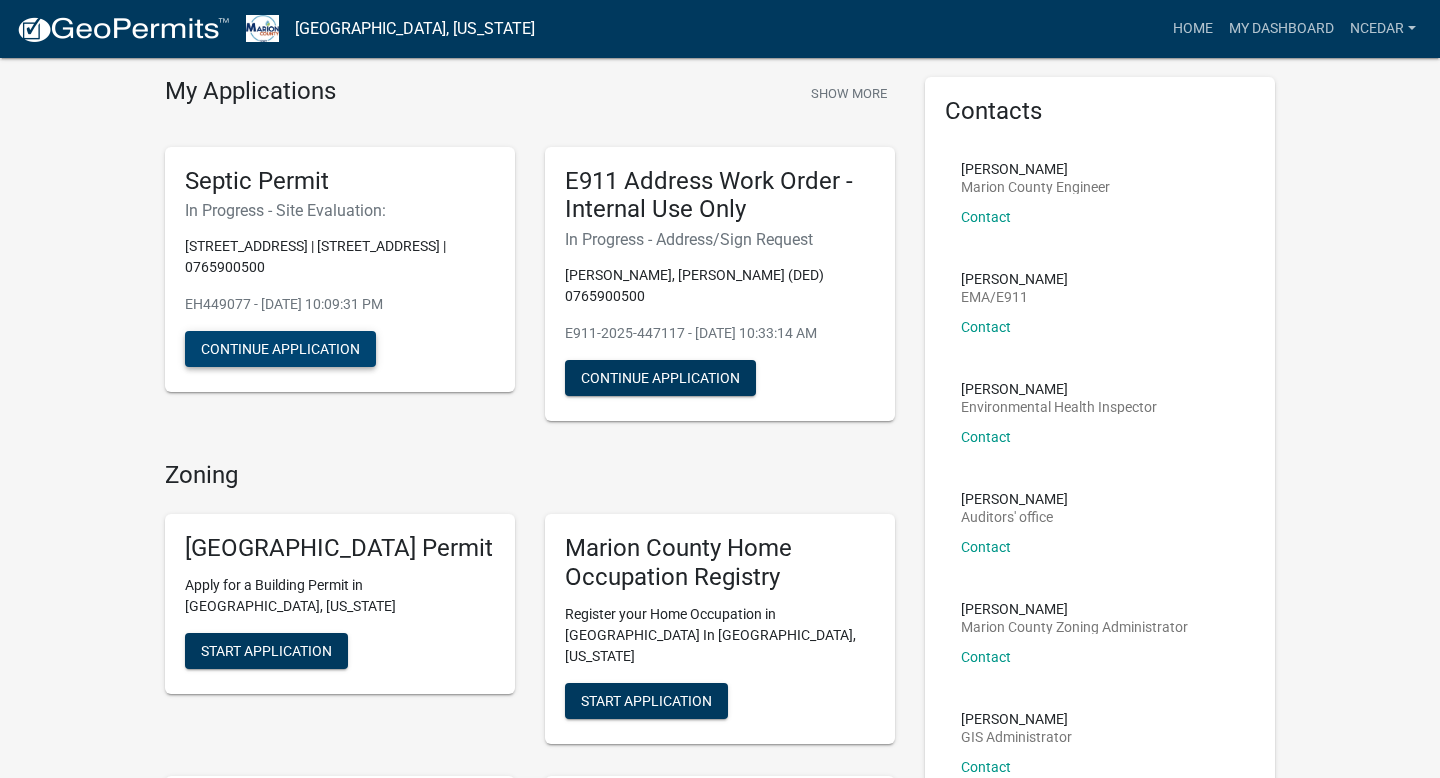 click on "Continue Application" 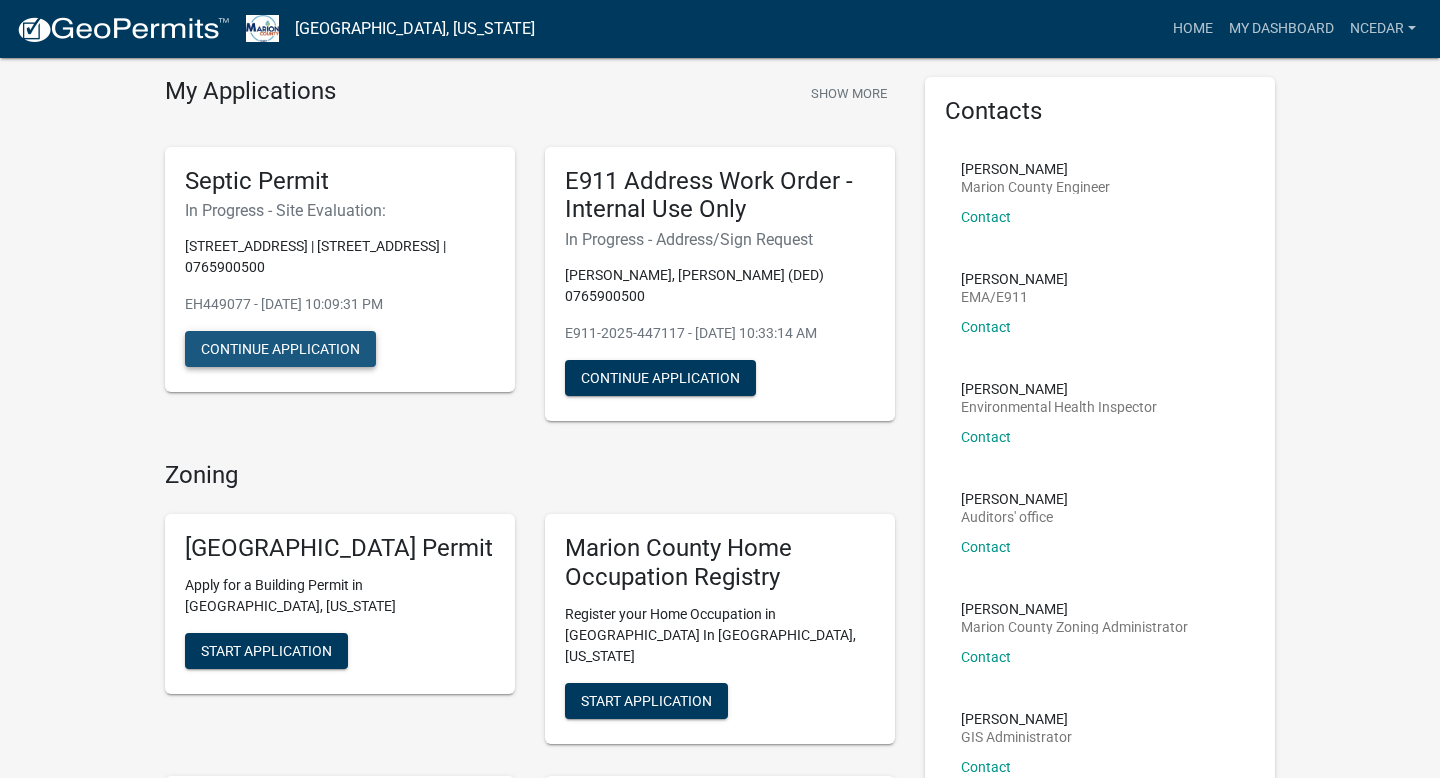 scroll, scrollTop: 0, scrollLeft: 0, axis: both 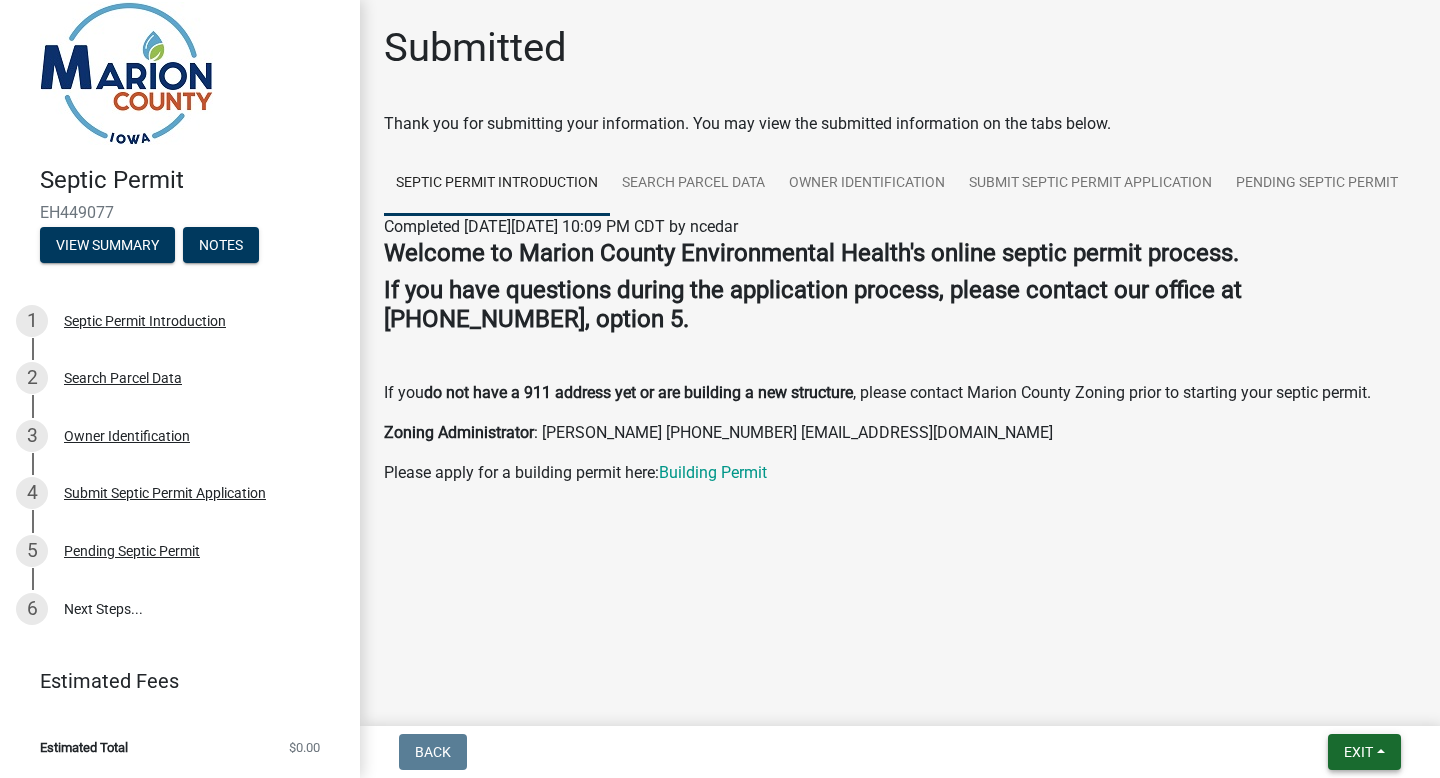 click on "Exit" at bounding box center [1364, 752] 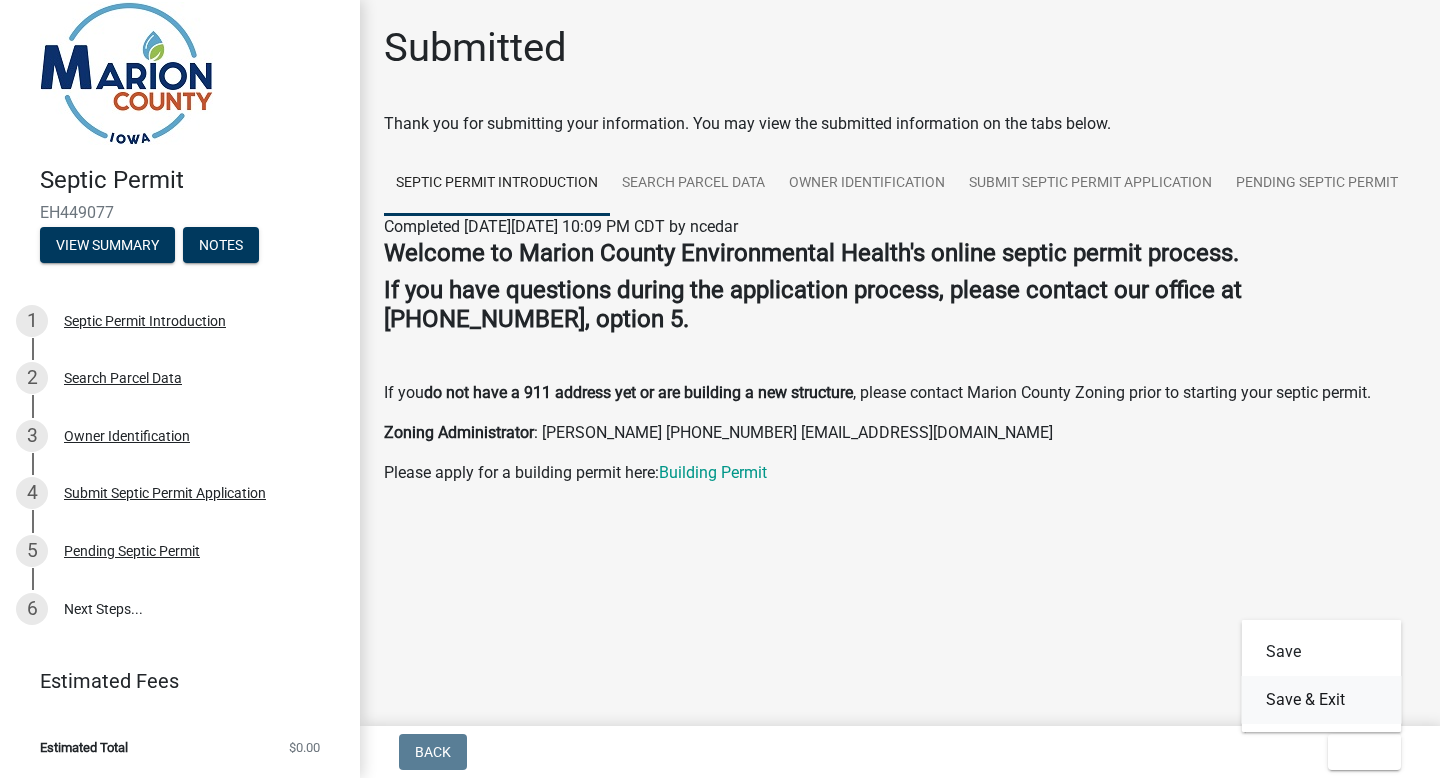 click on "Save & Exit" at bounding box center (1322, 700) 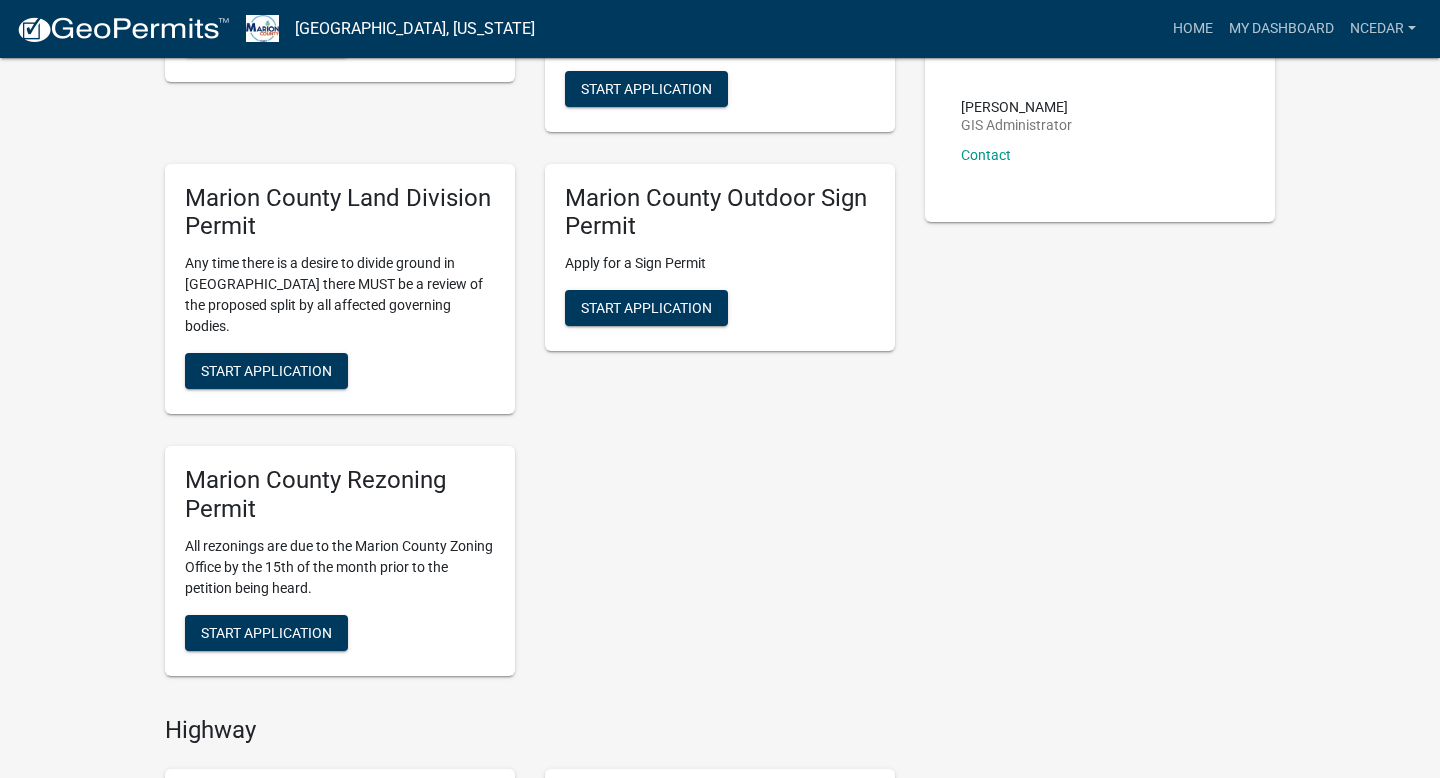 scroll, scrollTop: 0, scrollLeft: 0, axis: both 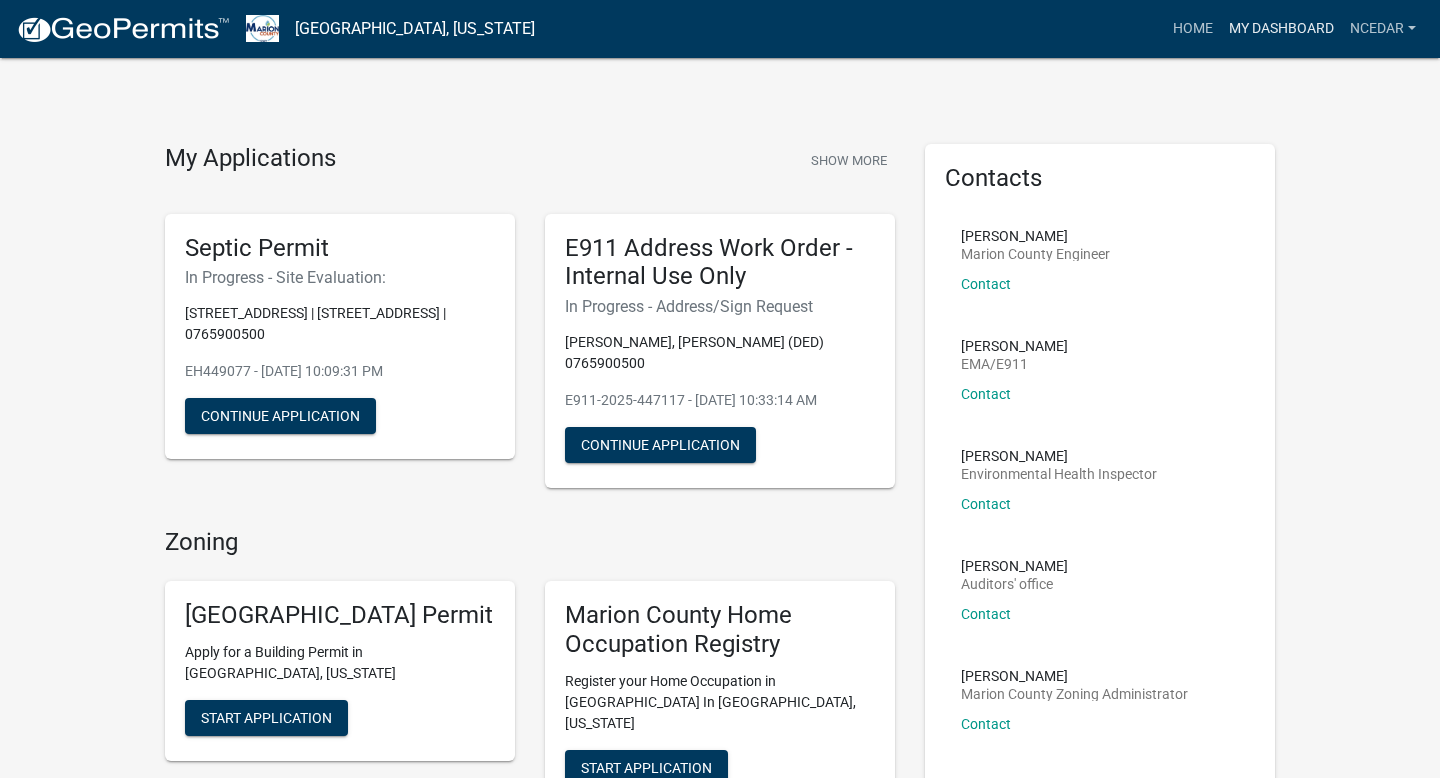 click on "My Dashboard" at bounding box center [1281, 29] 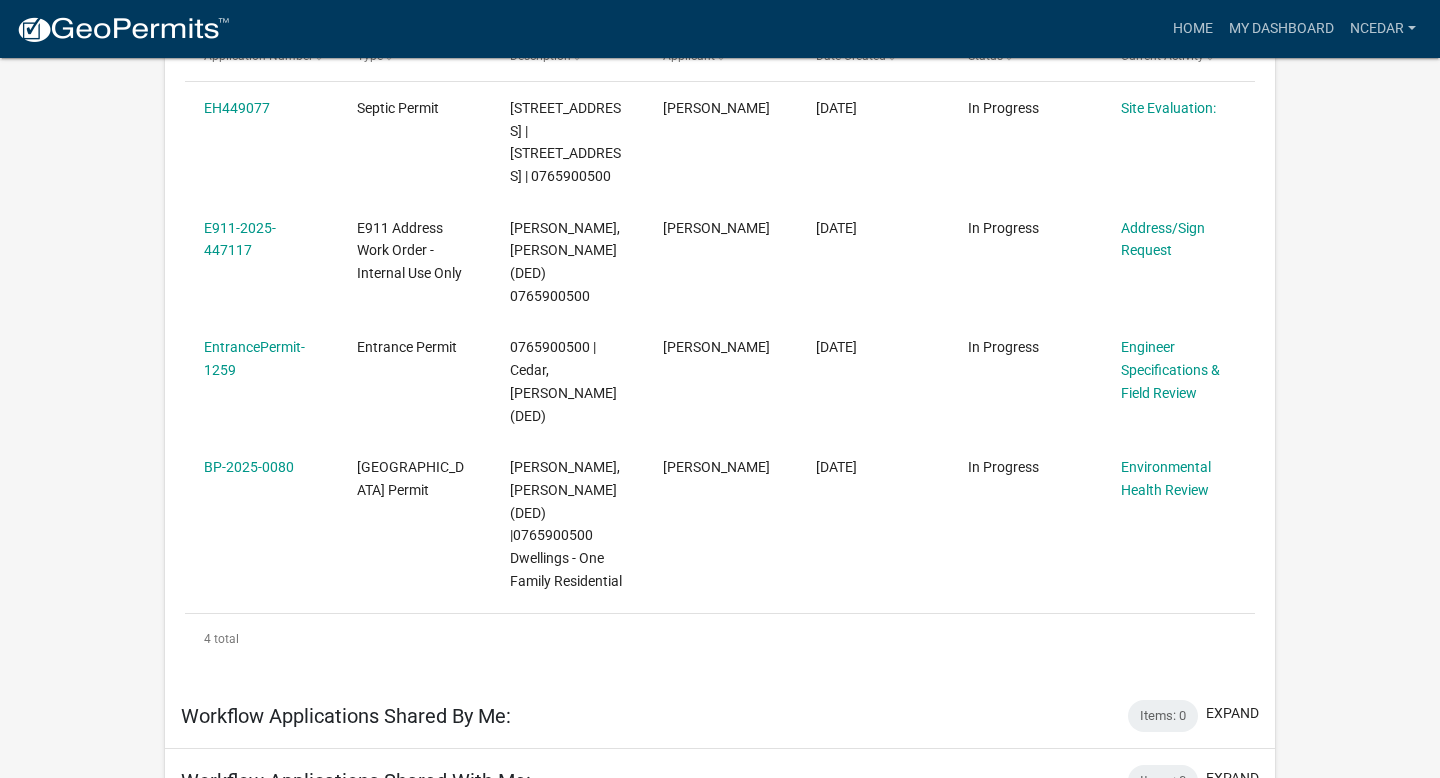 scroll, scrollTop: 385, scrollLeft: 0, axis: vertical 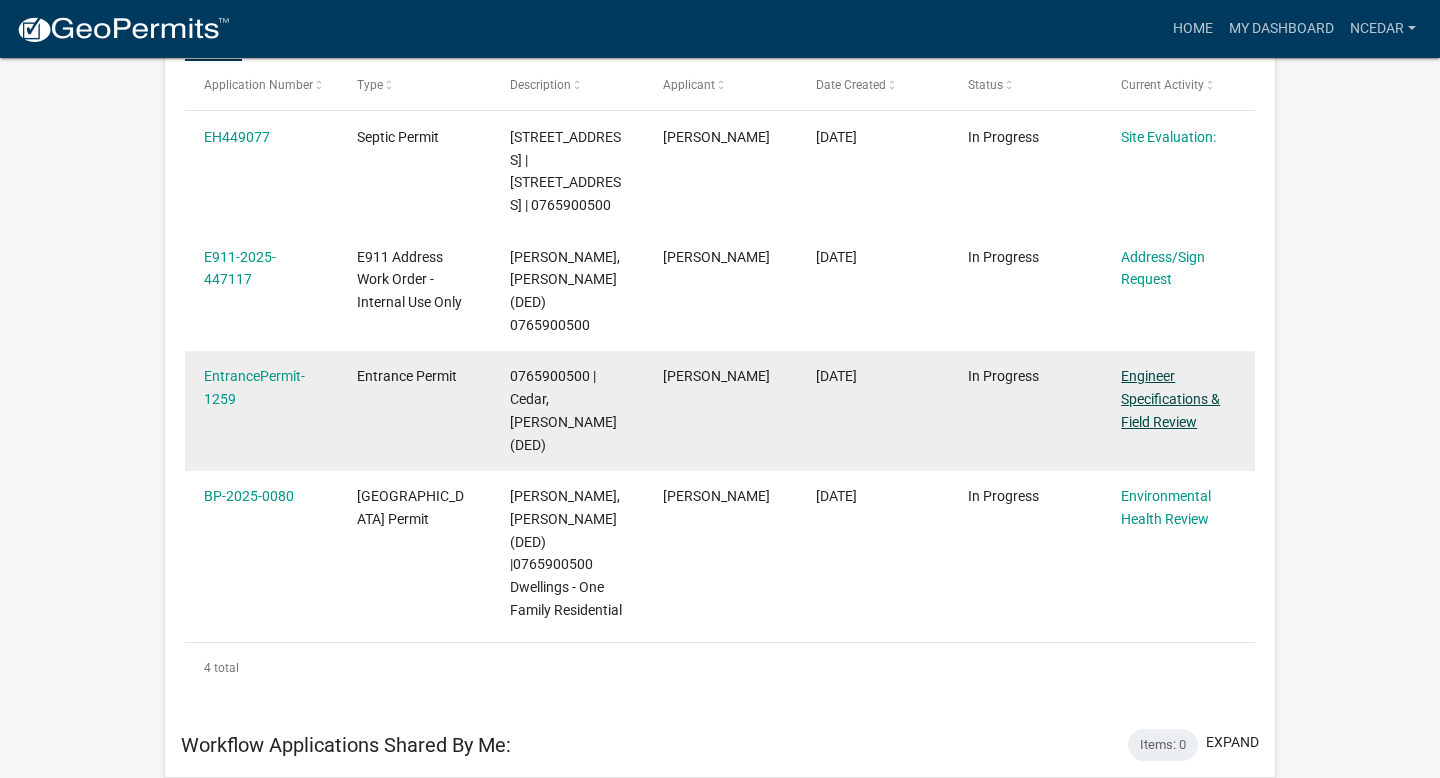 click on "Engineer Specifications & Field Review" 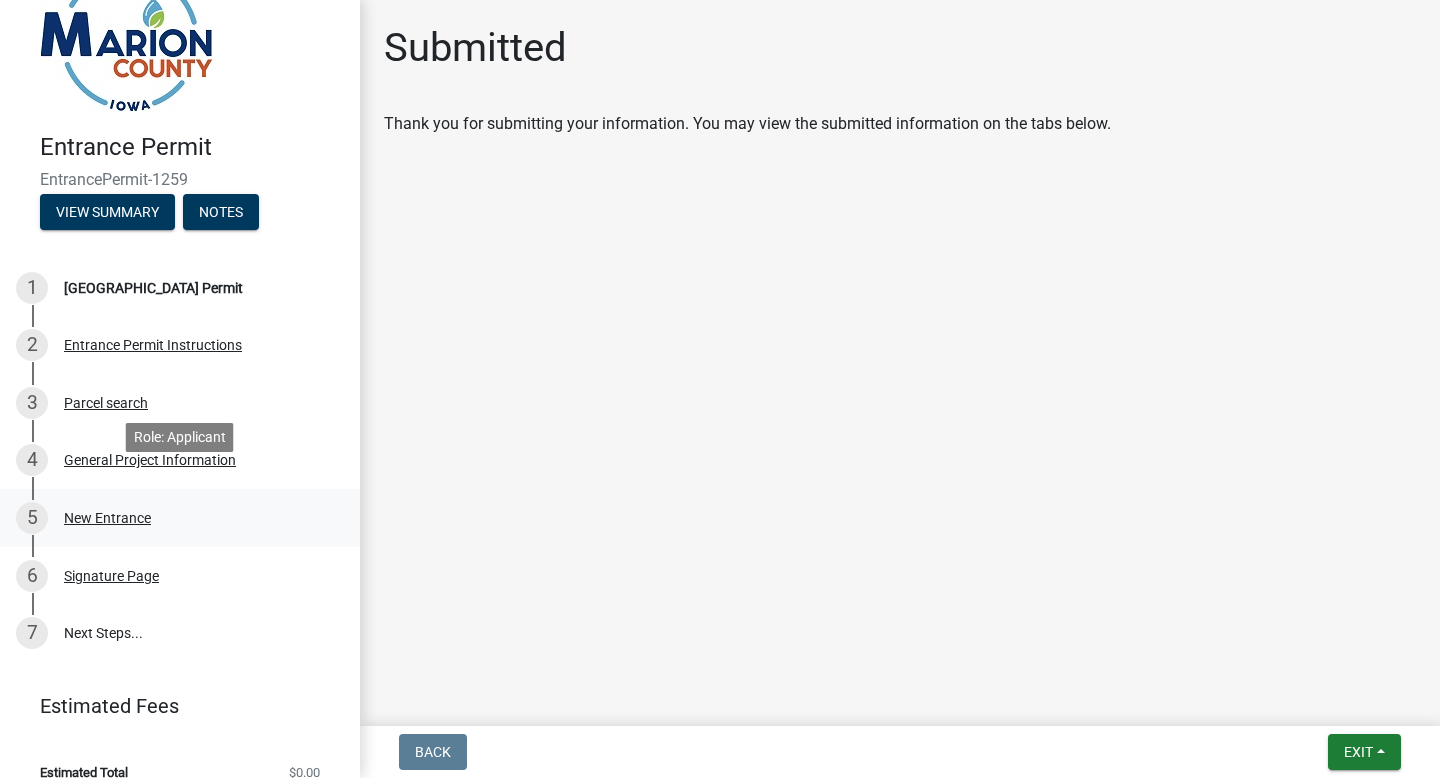 scroll, scrollTop: 77, scrollLeft: 0, axis: vertical 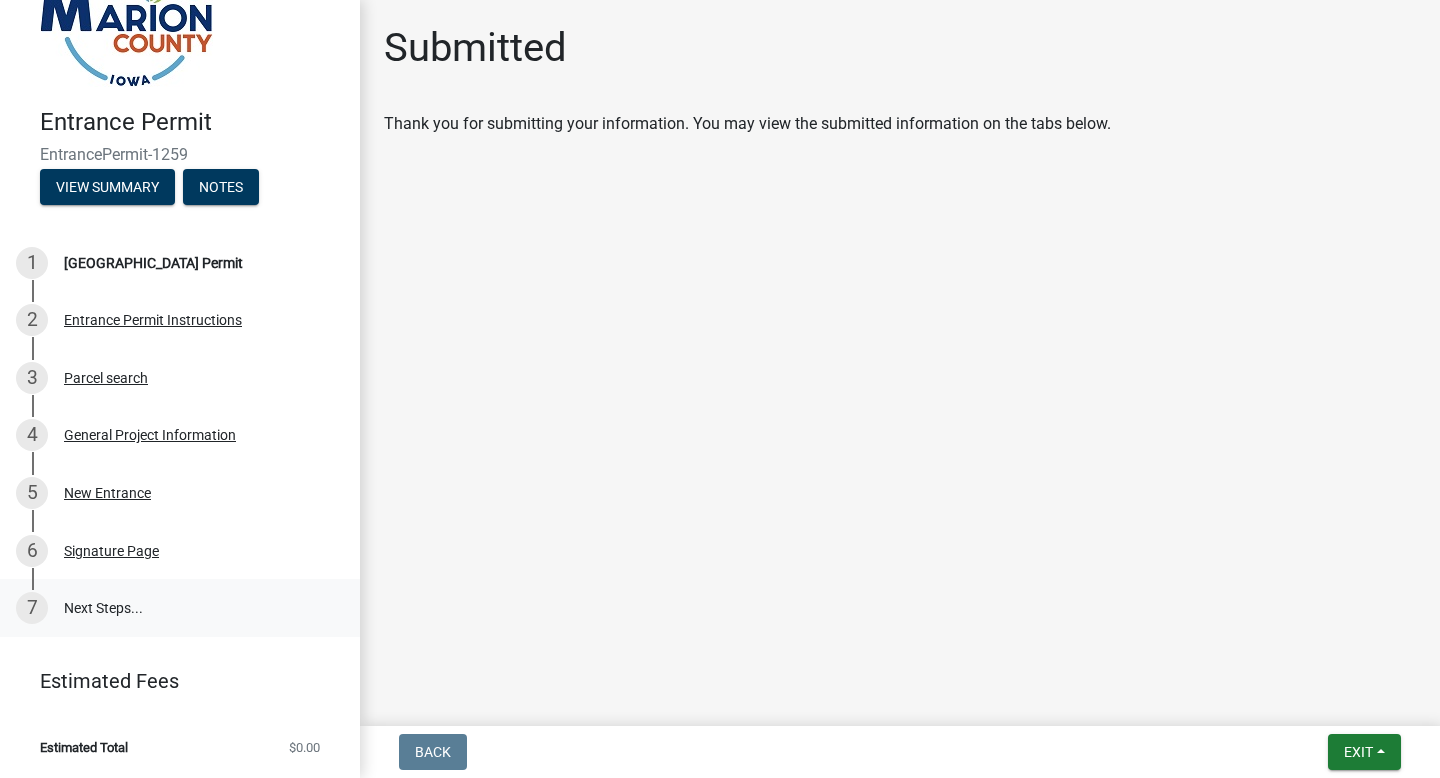 click on "7   Next Steps..." at bounding box center (180, 608) 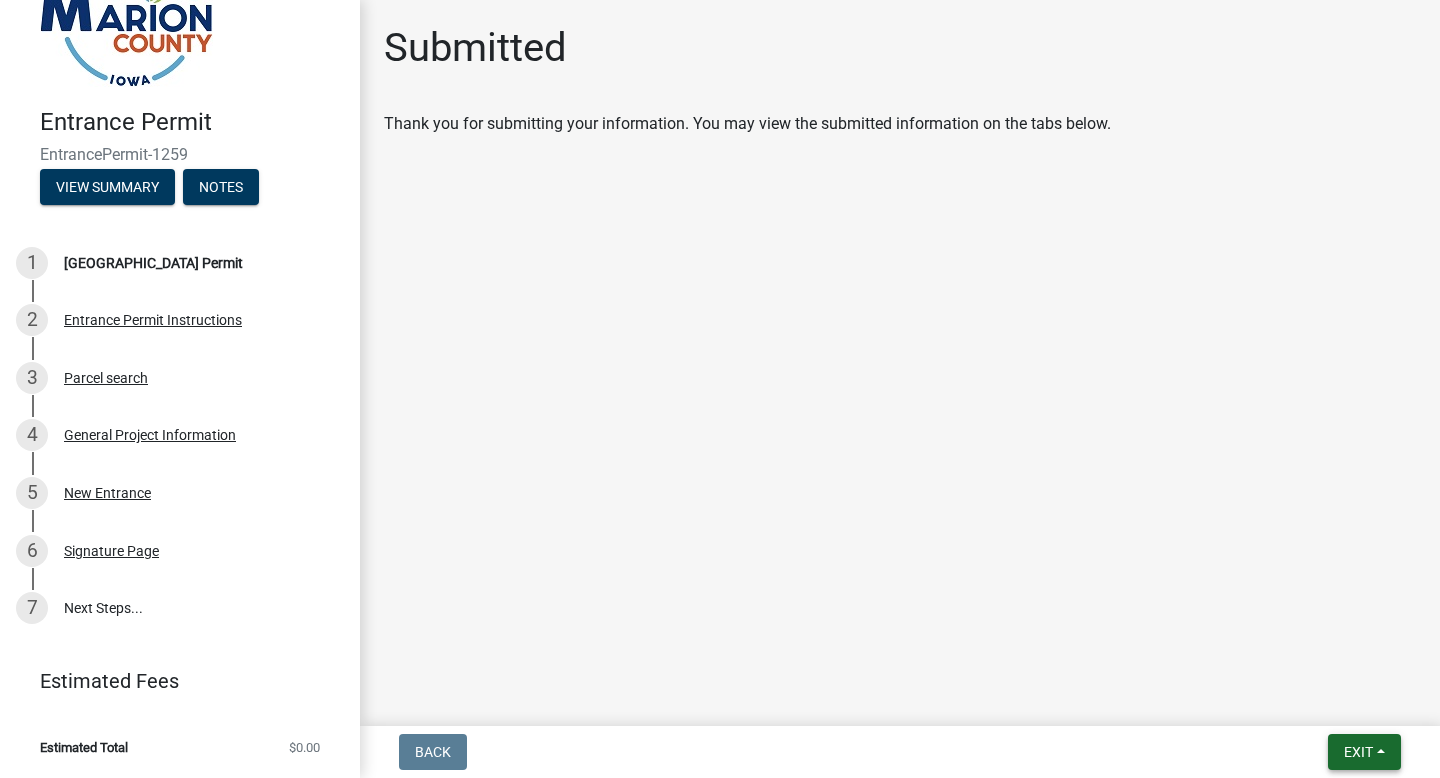 click on "Exit" at bounding box center [1358, 752] 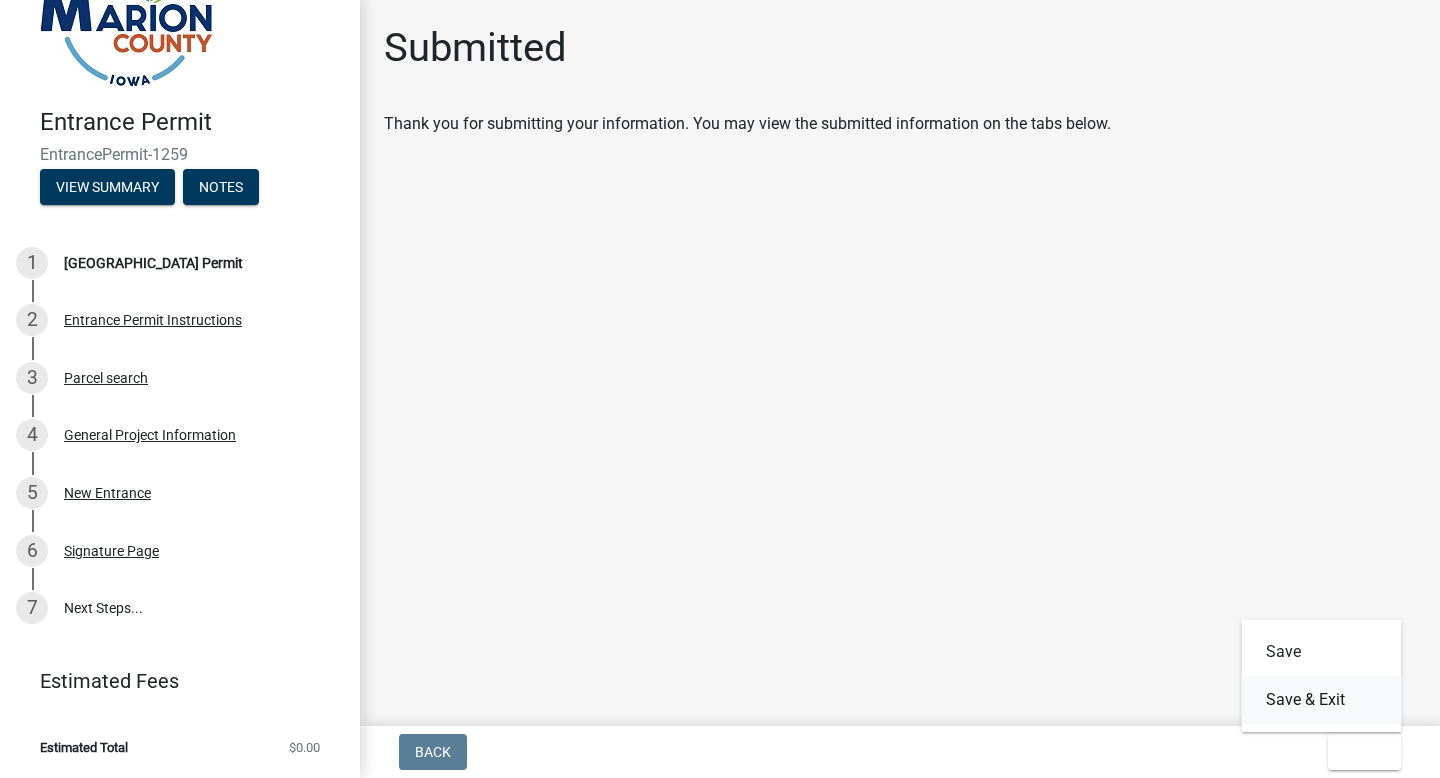 click on "Save & Exit" at bounding box center [1322, 700] 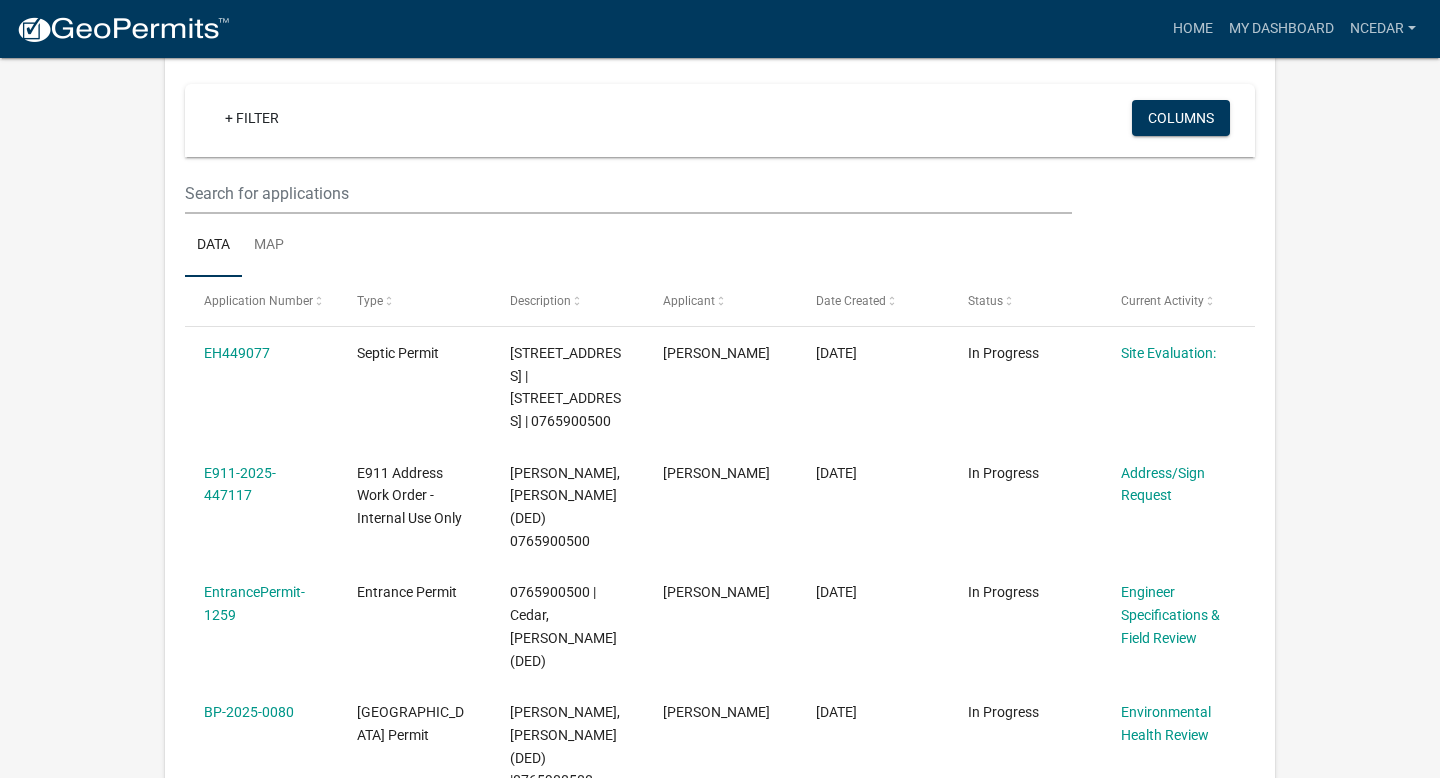scroll, scrollTop: 146, scrollLeft: 0, axis: vertical 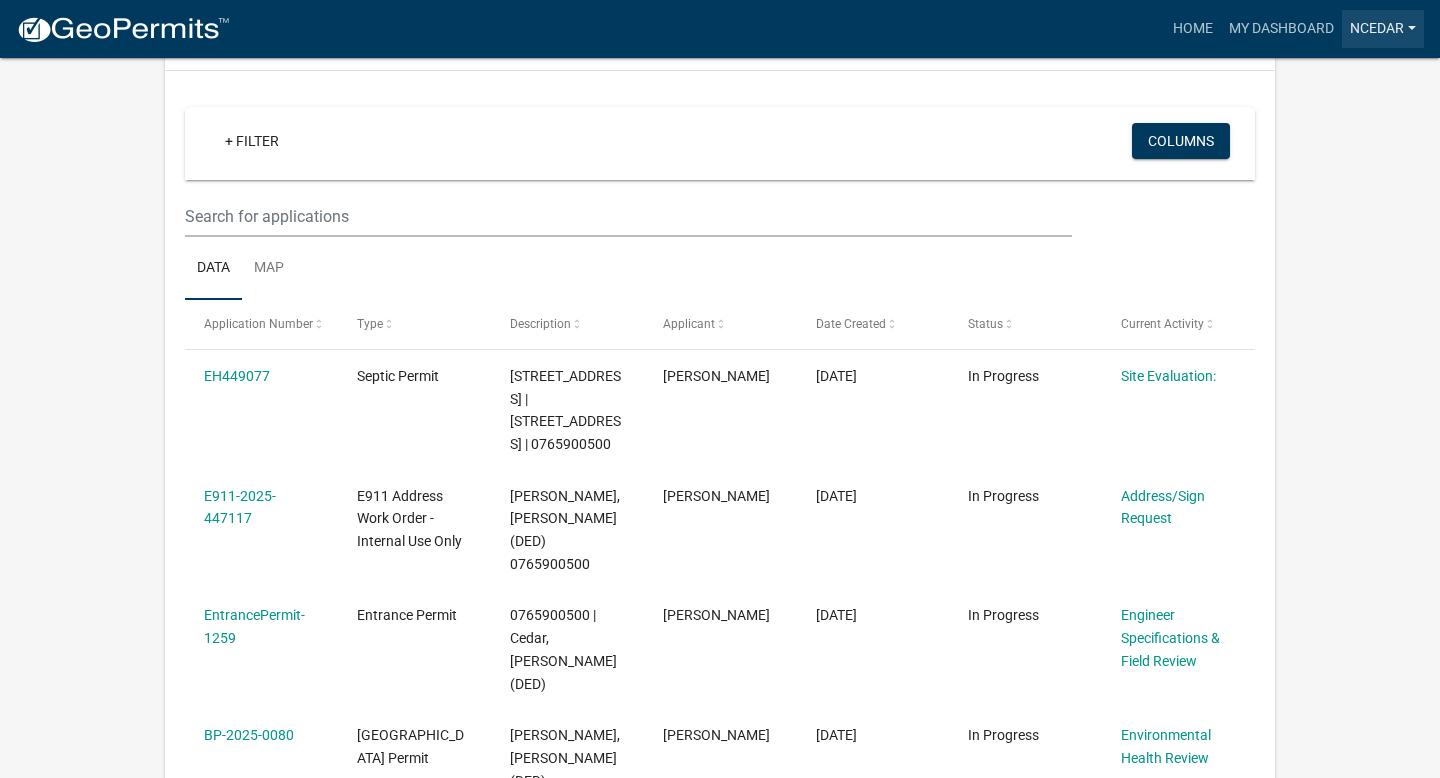 click on "ncedar" at bounding box center (1383, 29) 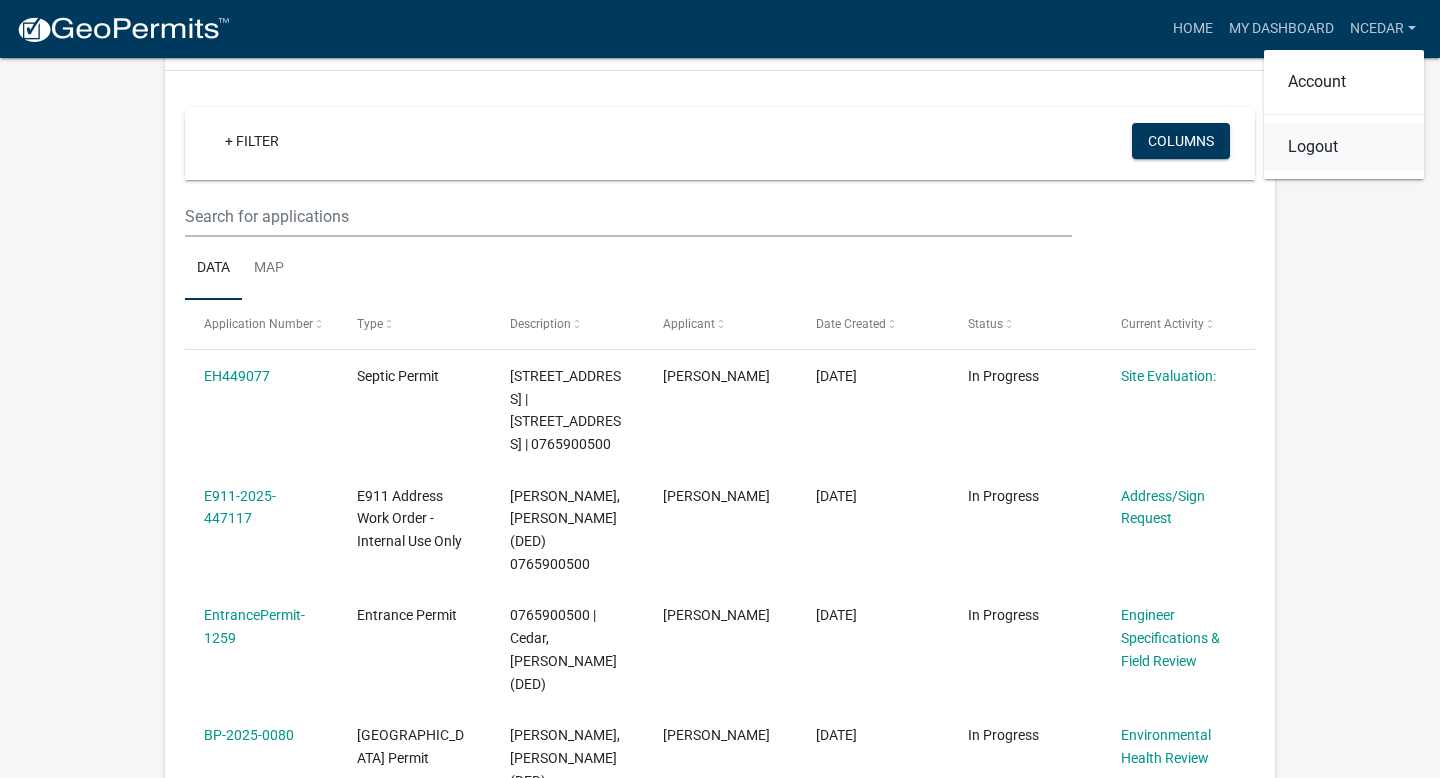 click on "Logout" at bounding box center [1344, 147] 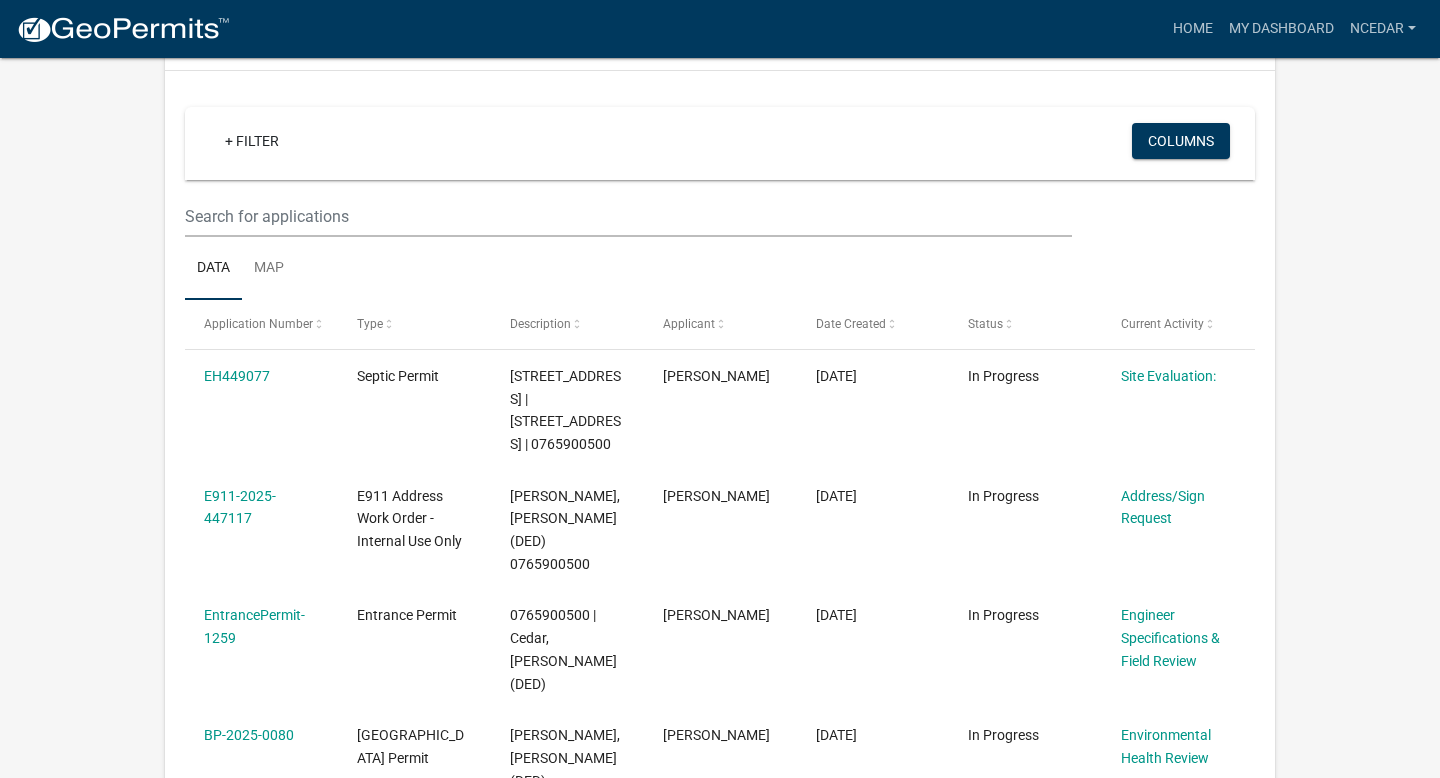 scroll, scrollTop: 0, scrollLeft: 0, axis: both 